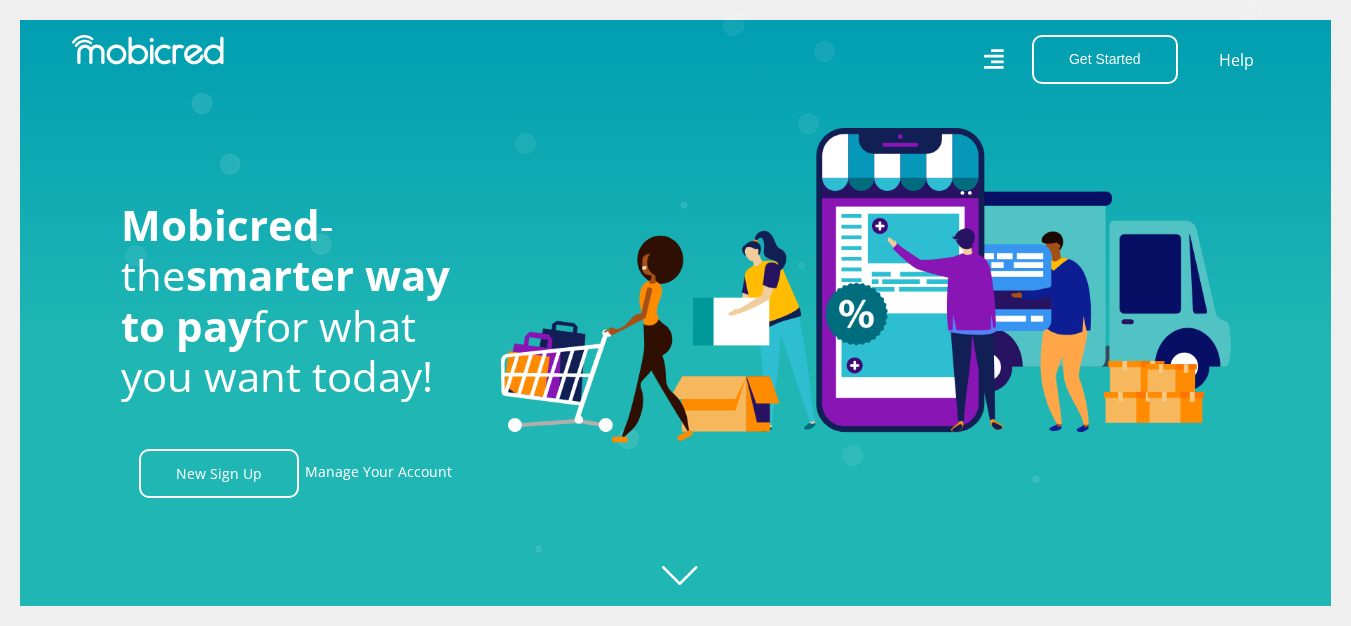 scroll, scrollTop: 0, scrollLeft: 0, axis: both 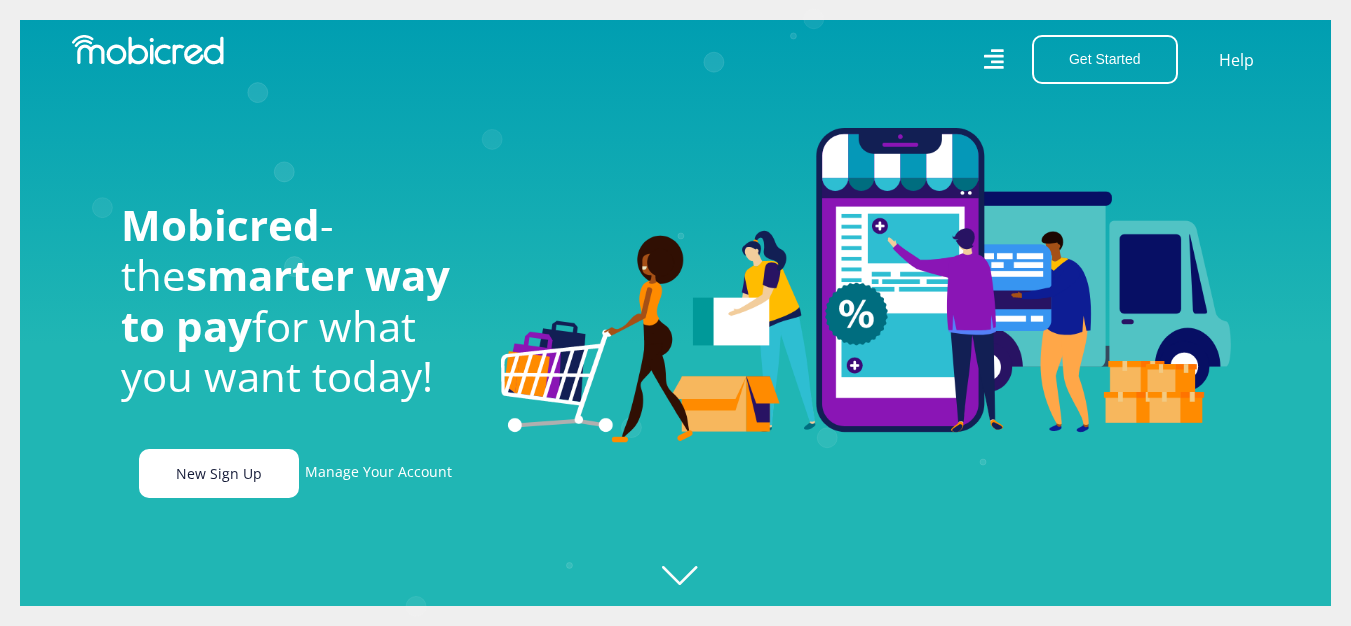 click on "New Sign Up" at bounding box center (219, 473) 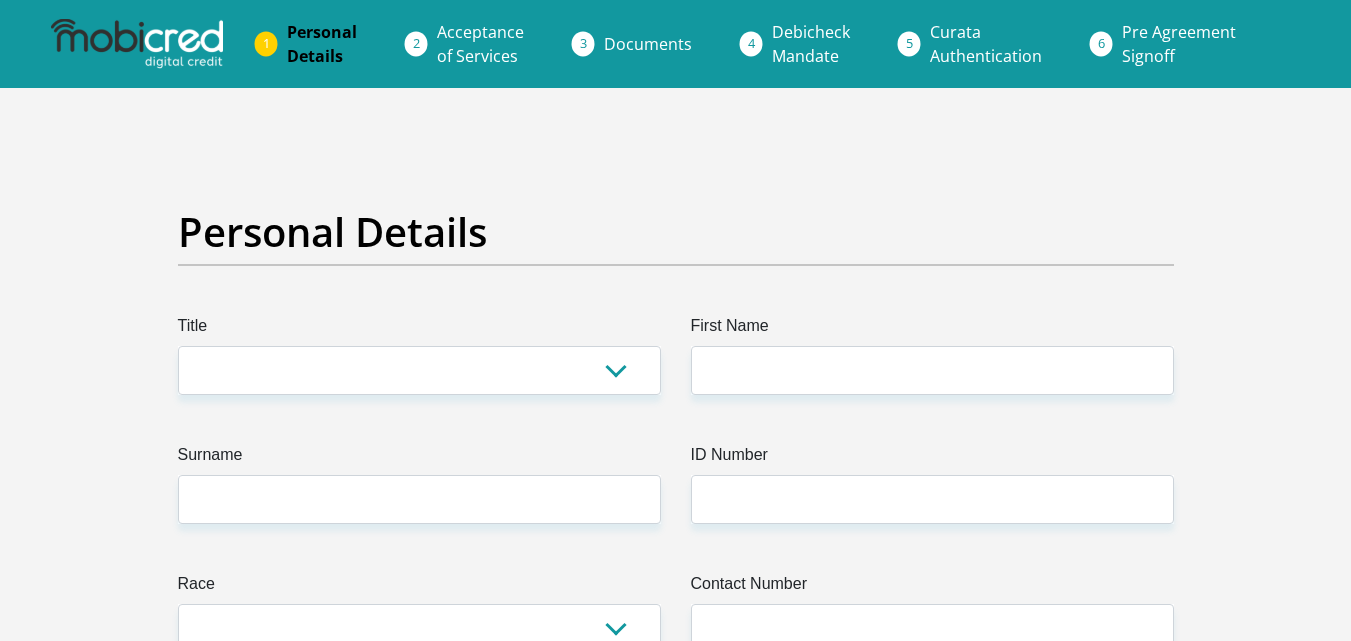 scroll, scrollTop: 0, scrollLeft: 0, axis: both 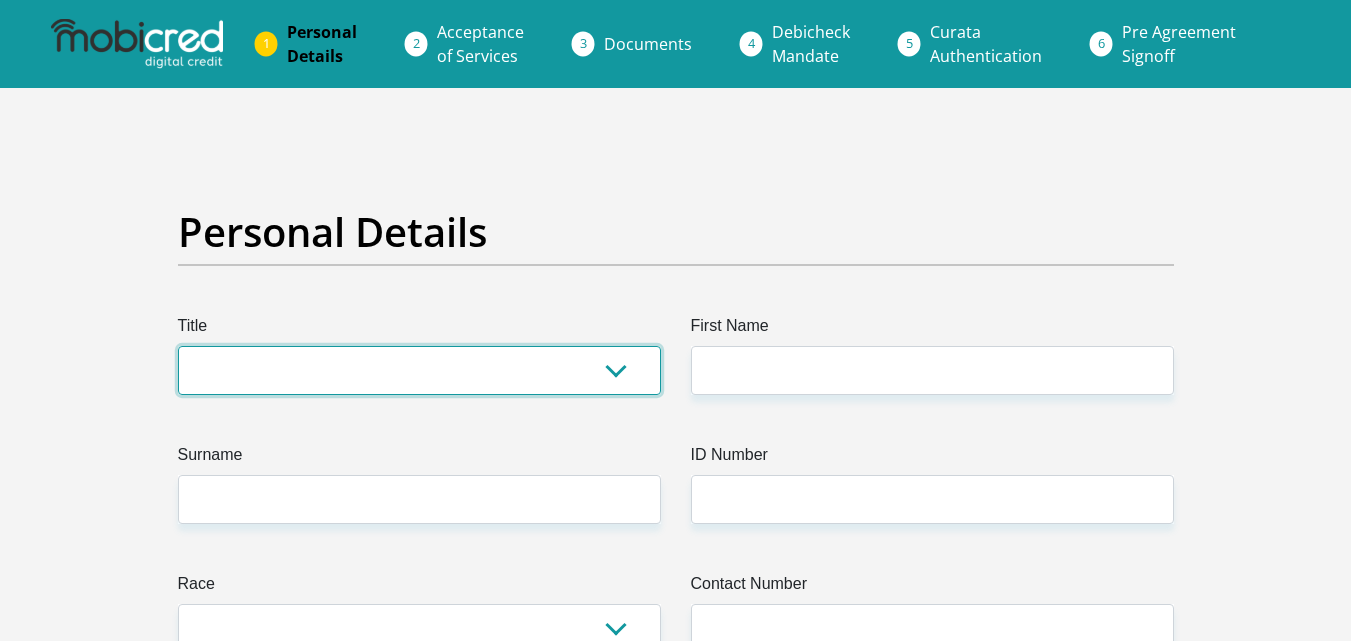 click on "Mr
Ms
Mrs
Dr
Other" at bounding box center [419, 370] 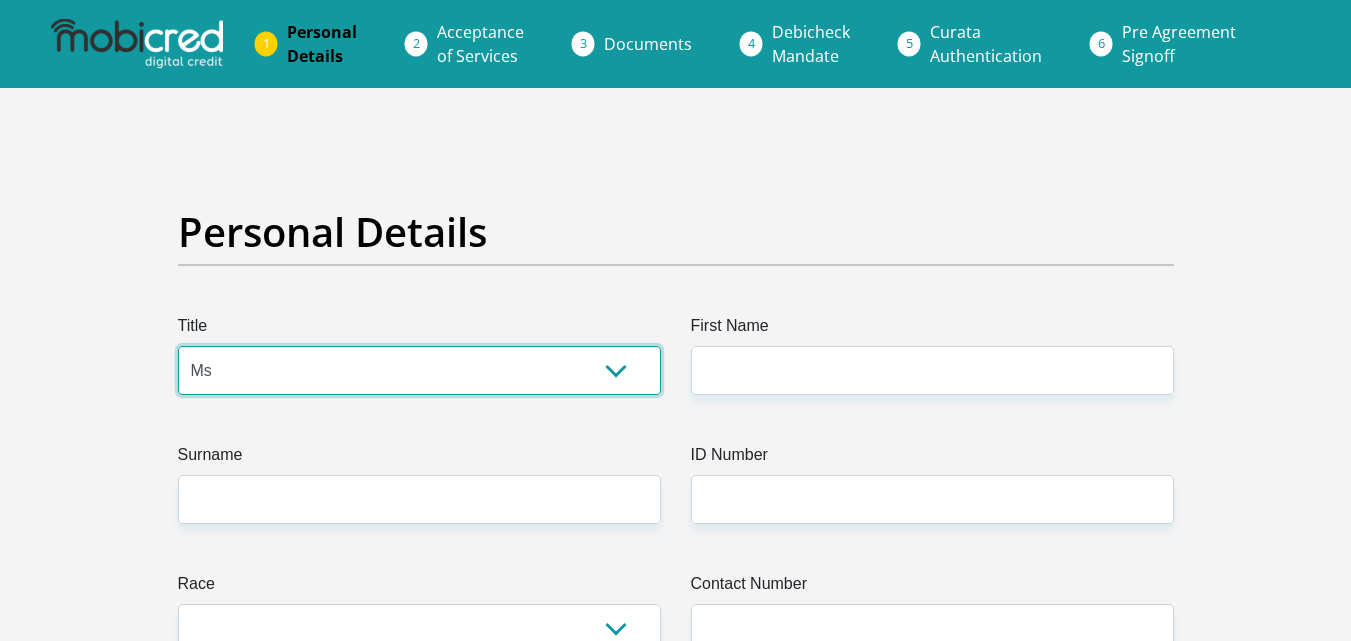 click on "Mr
Ms
Mrs
Dr
Other" at bounding box center [419, 370] 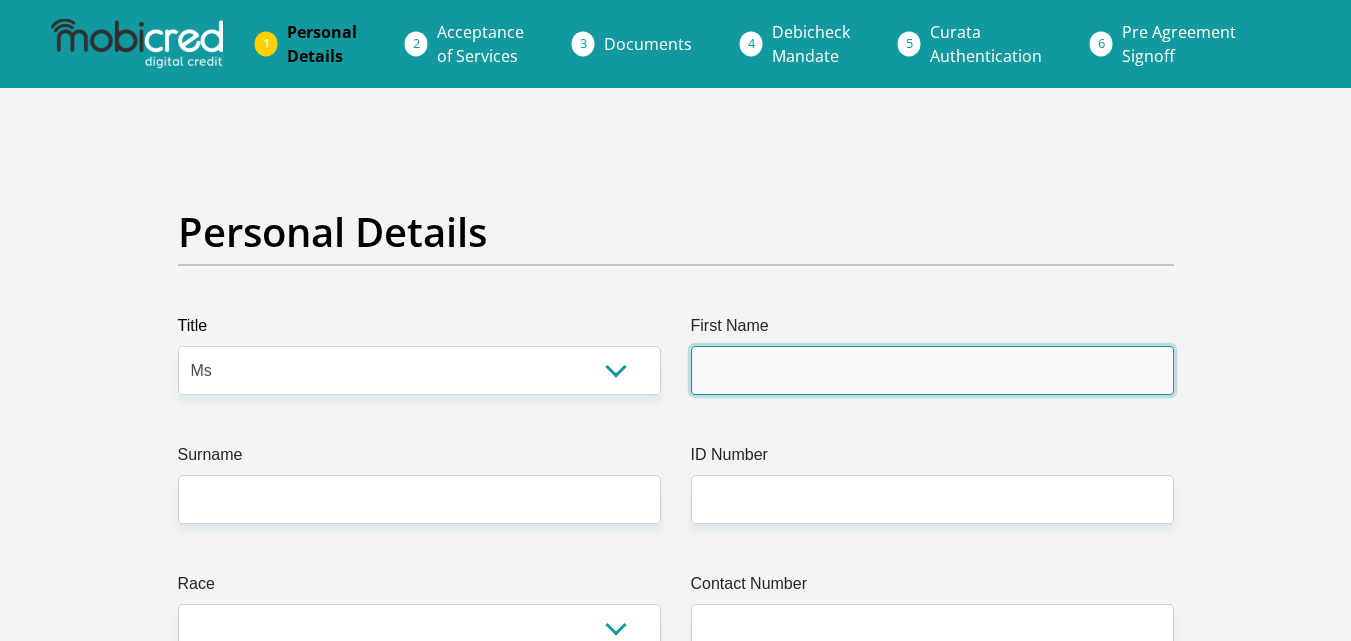 click on "First Name" at bounding box center [932, 370] 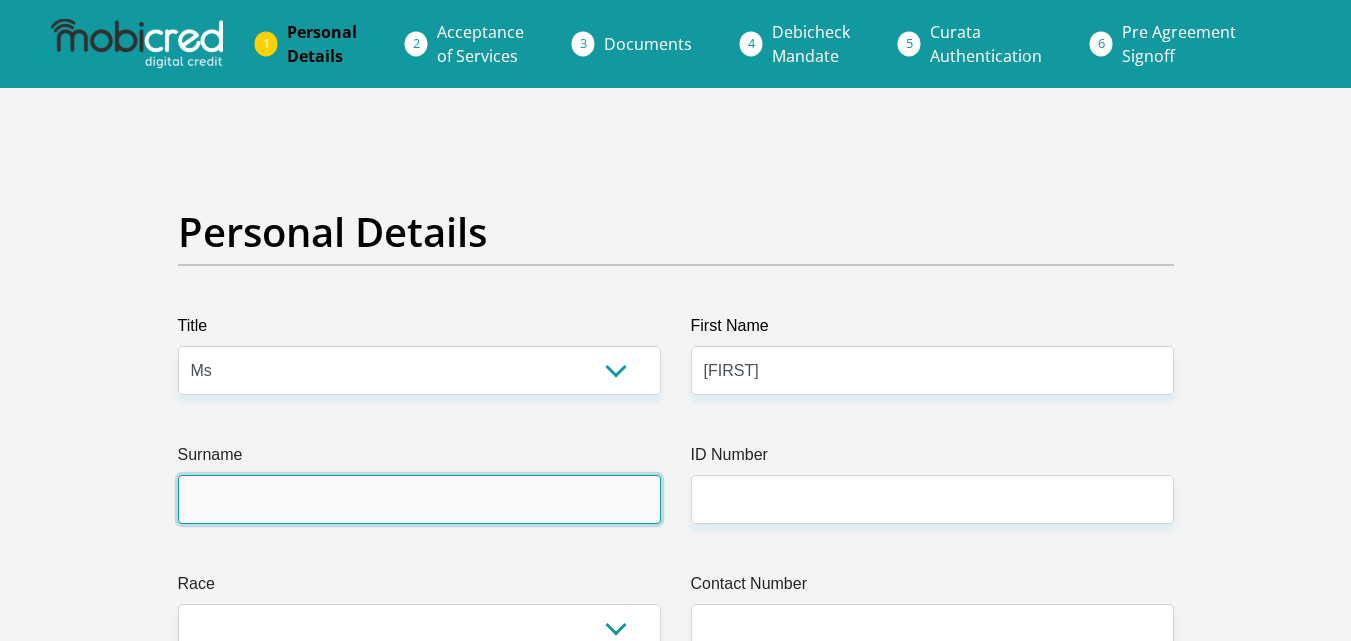click on "Surname" at bounding box center (419, 499) 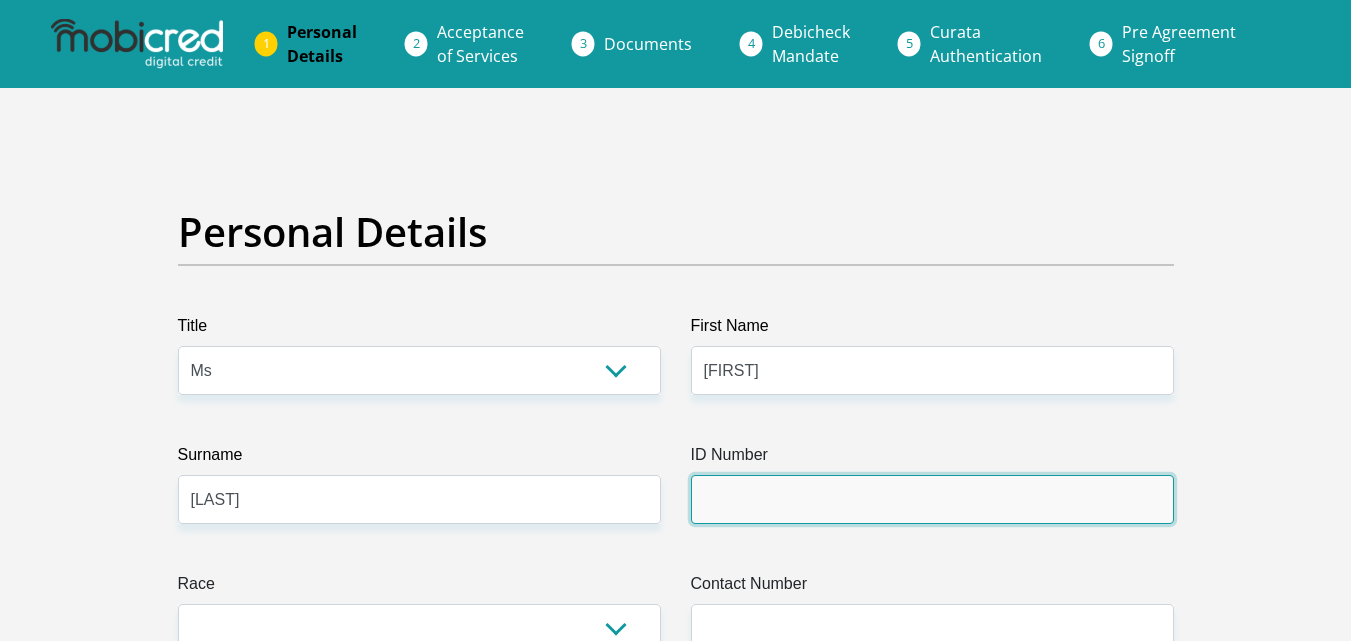 click on "ID Number" at bounding box center [932, 499] 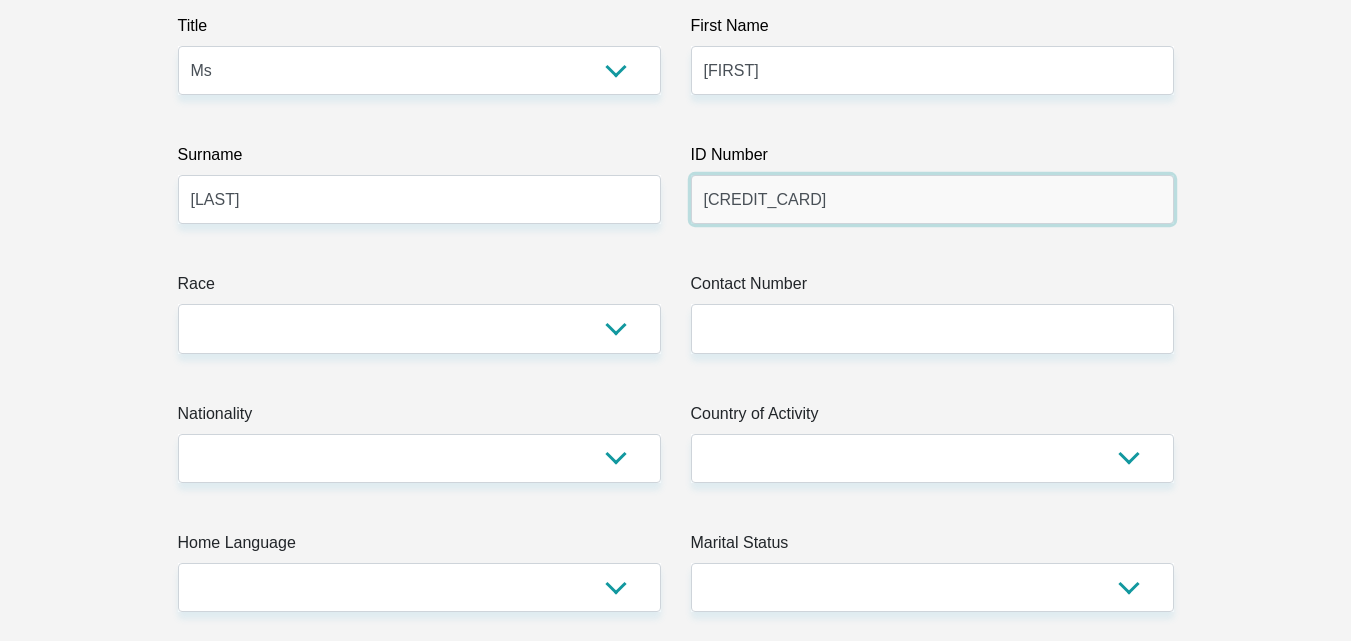 scroll, scrollTop: 400, scrollLeft: 0, axis: vertical 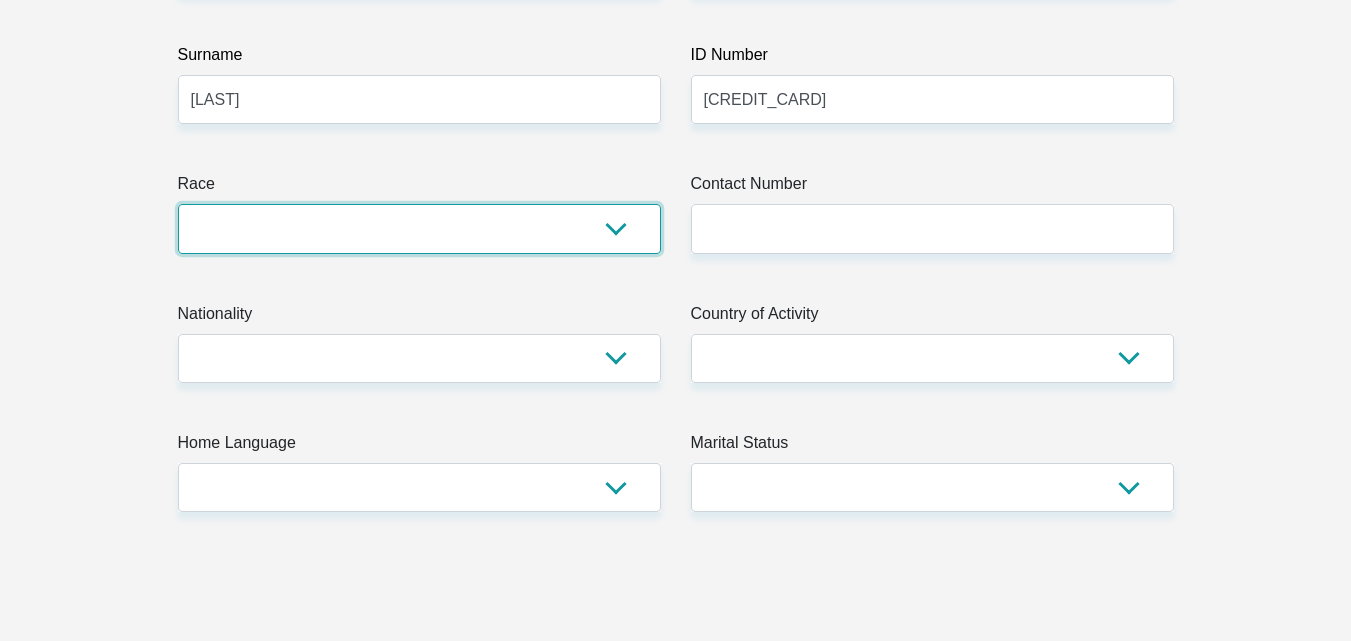 click on "Black
Coloured
Indian
White
Other" at bounding box center [419, 228] 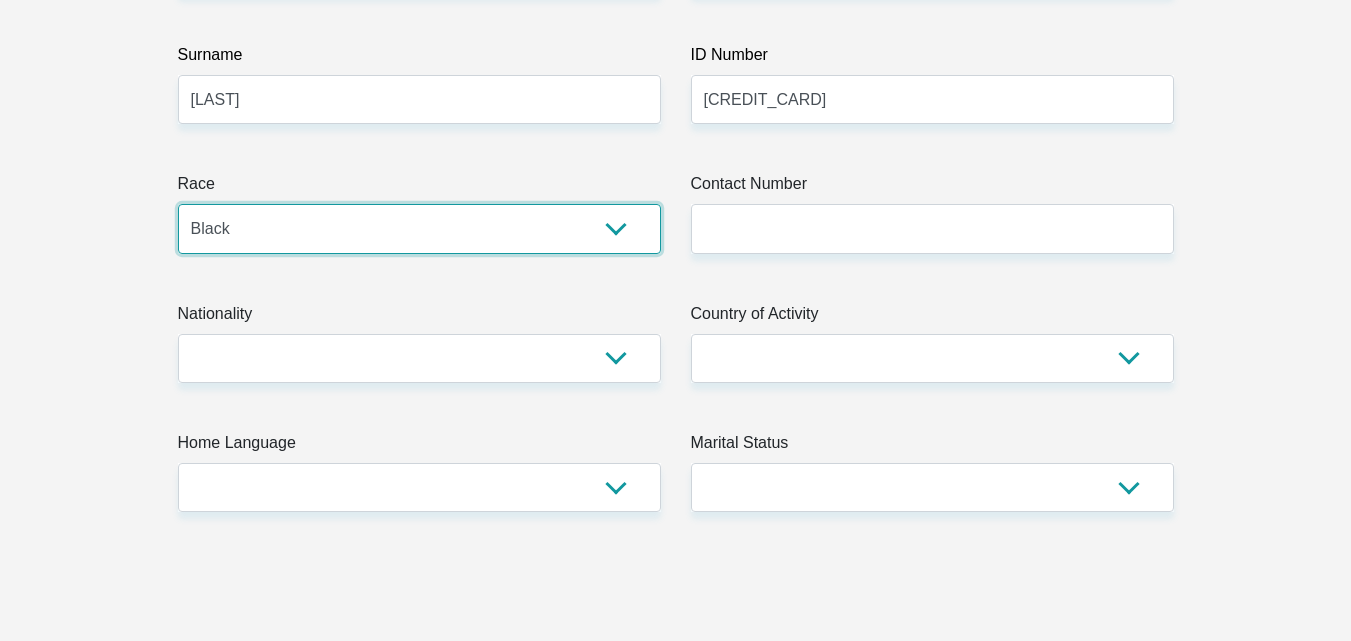 click on "Black
Coloured
Indian
White
Other" at bounding box center (419, 228) 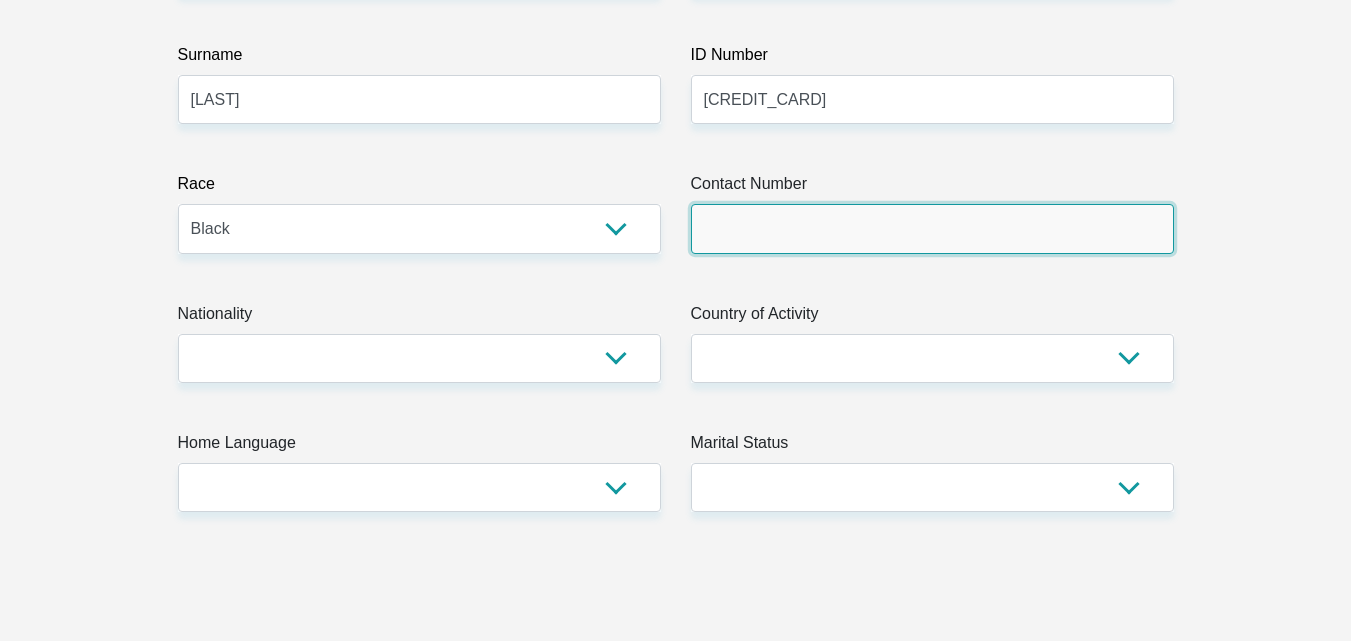 click on "Contact Number" at bounding box center [932, 228] 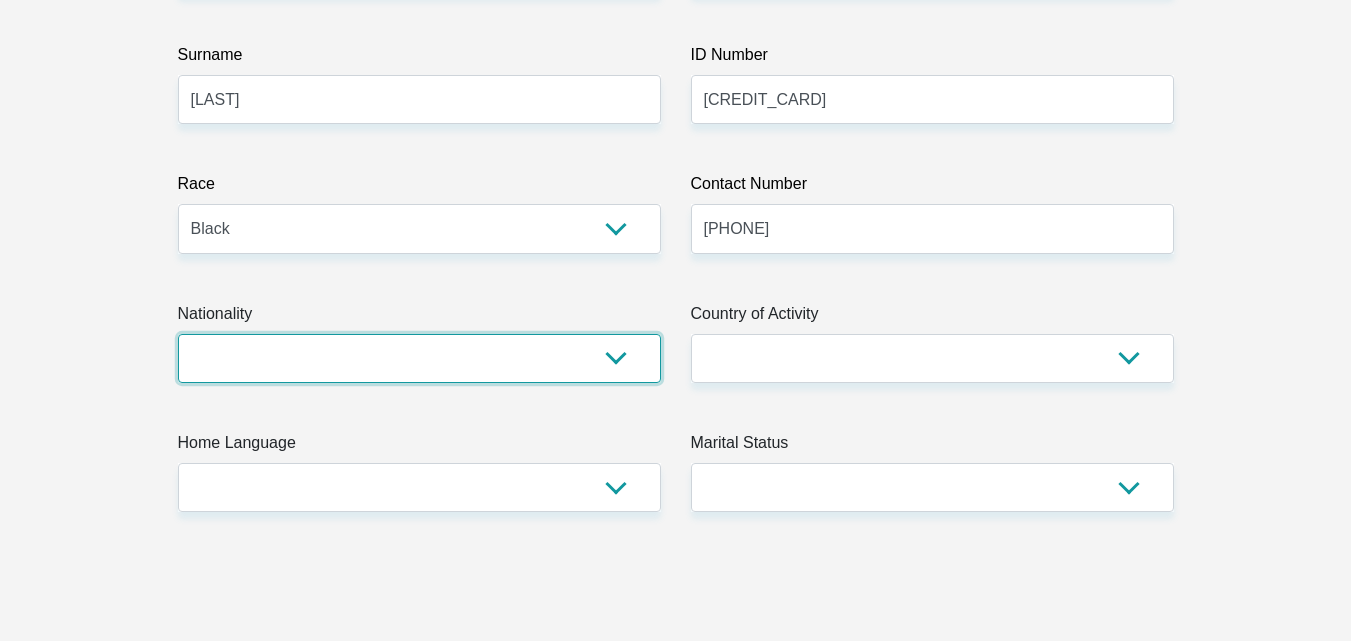 click on "South Africa
Afghanistan
Aland Islands
Albania
Algeria
America Samoa
American Virgin Islands
Andorra
Angola
Anguilla
Antarctica
Antigua and Barbuda
Argentina
Armenia
Aruba
Ascension Island
Australia
Austria
Azerbaijan
Bahamas
Bahrain
Bangladesh
Barbados
Chad" at bounding box center (419, 358) 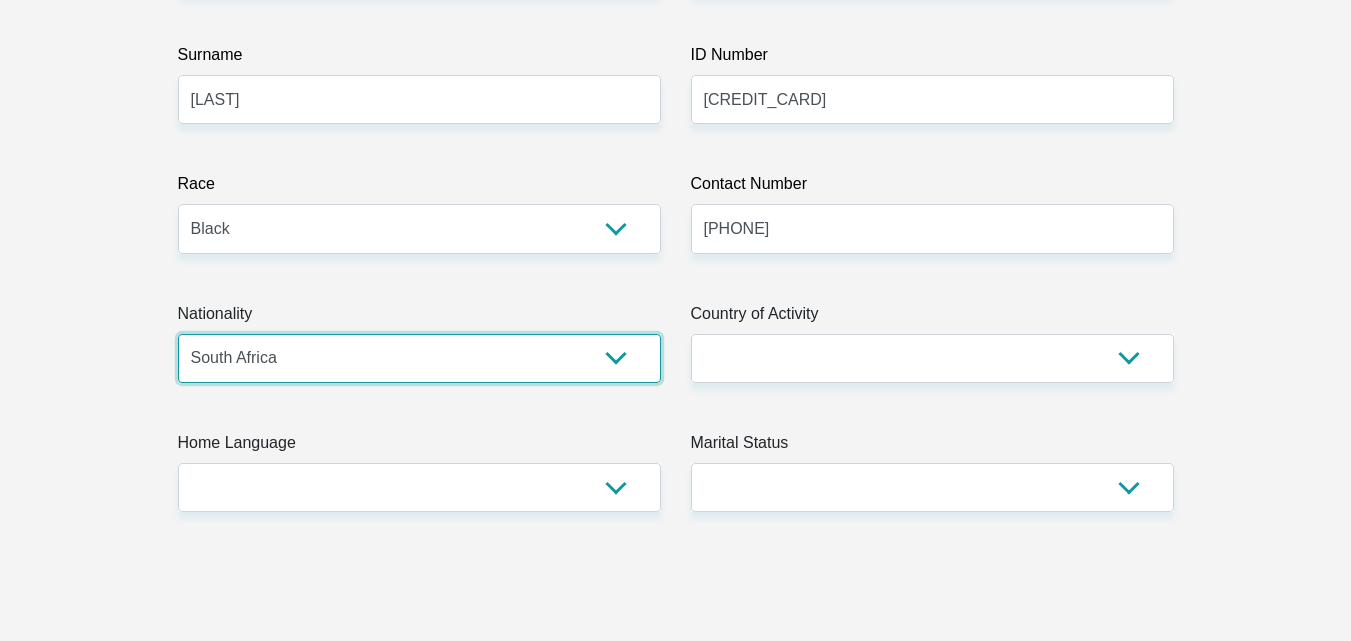 click on "South Africa
Afghanistan
Aland Islands
Albania
Algeria
America Samoa
American Virgin Islands
Andorra
Angola
Anguilla
Antarctica
Antigua and Barbuda
Argentina
Armenia
Aruba
Ascension Island
Australia
Austria
Azerbaijan
Bahamas
Bahrain
Bangladesh
Barbados
Chad" at bounding box center (419, 358) 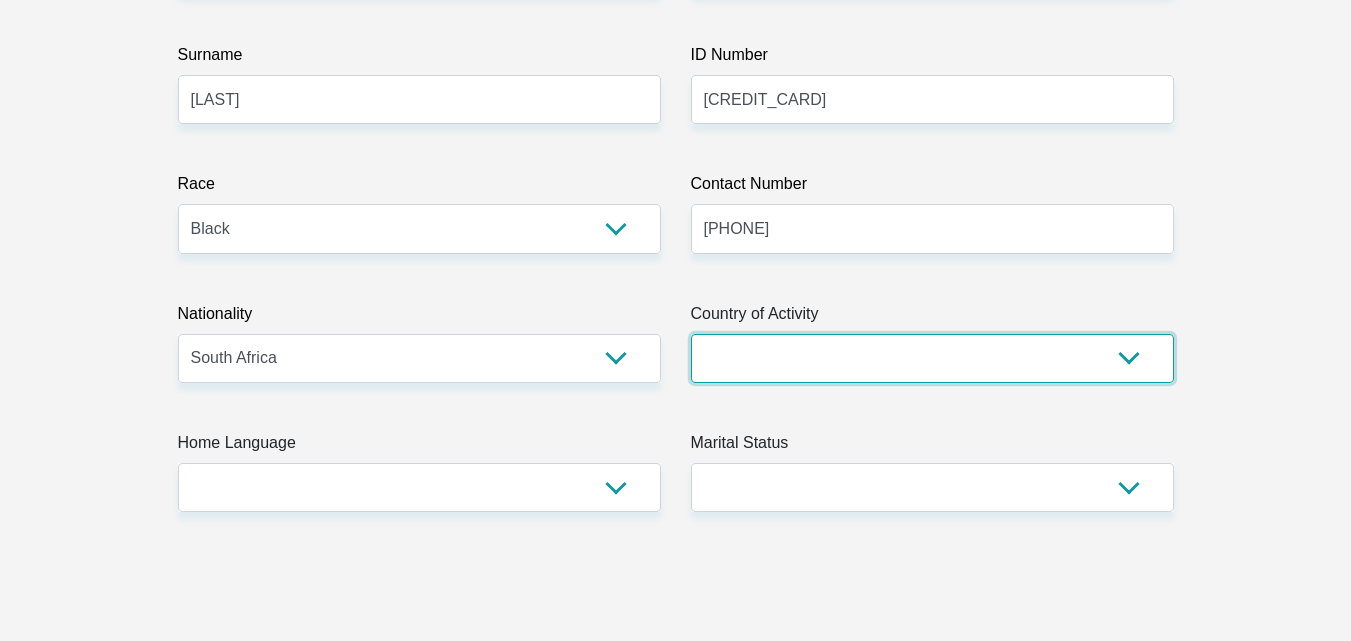 click on "South Africa
Afghanistan
Aland Islands
Albania
Algeria
America Samoa
American Virgin Islands
Andorra
Angola
Anguilla
Antarctica
Antigua and Barbuda
Argentina
Armenia
Aruba
Ascension Island
Australia
Austria
Azerbaijan
Chad" at bounding box center (932, 358) 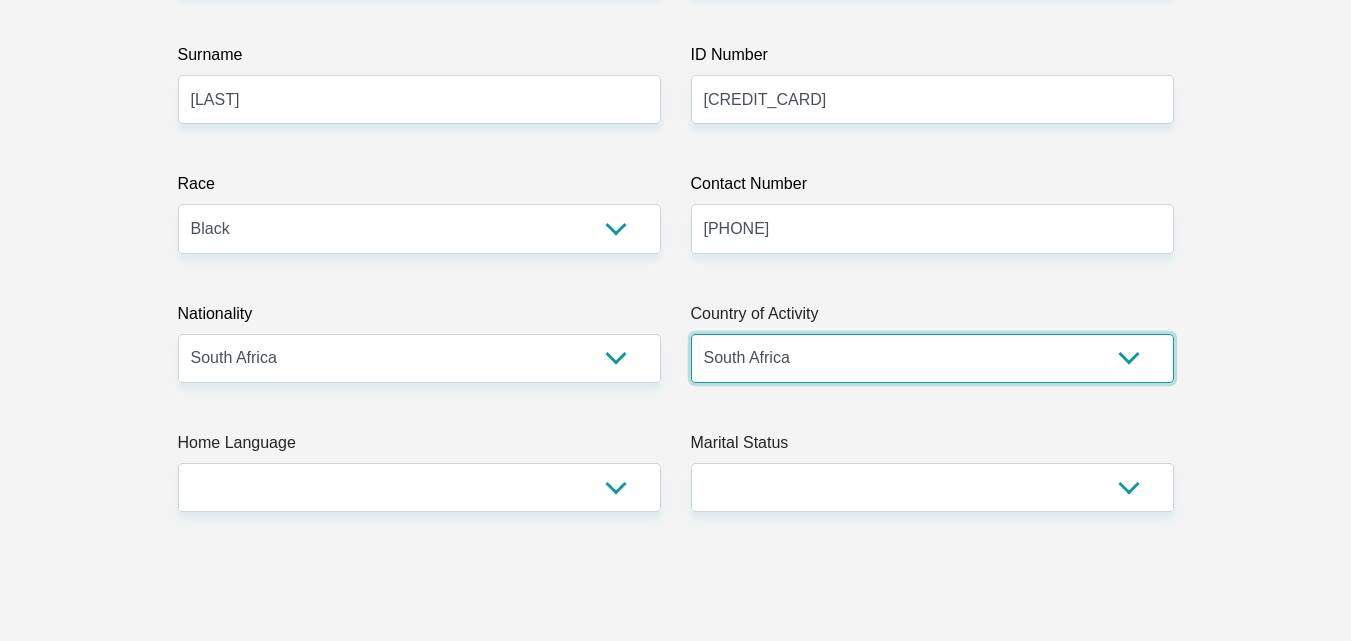 click on "South Africa
Afghanistan
Aland Islands
Albania
Algeria
America Samoa
American Virgin Islands
Andorra
Angola
Anguilla
Antarctica
Antigua and Barbuda
Argentina
Armenia
Aruba
Ascension Island
Australia
Austria
Azerbaijan
Chad" at bounding box center [932, 358] 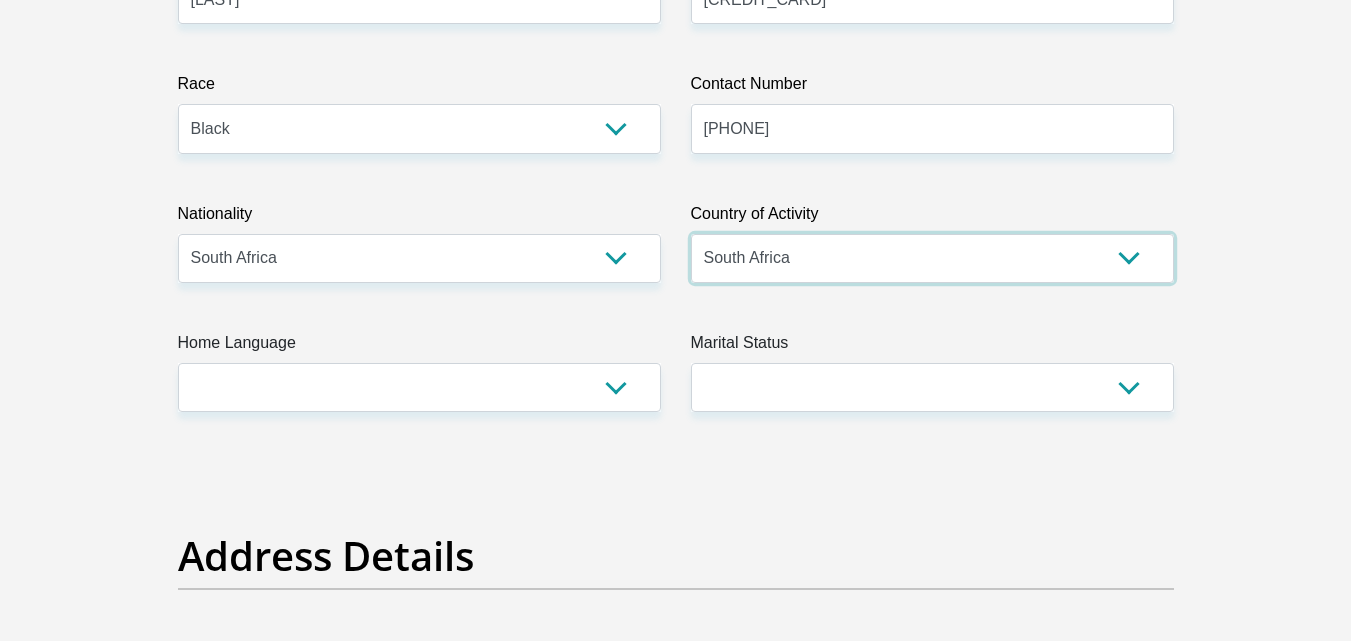scroll, scrollTop: 600, scrollLeft: 0, axis: vertical 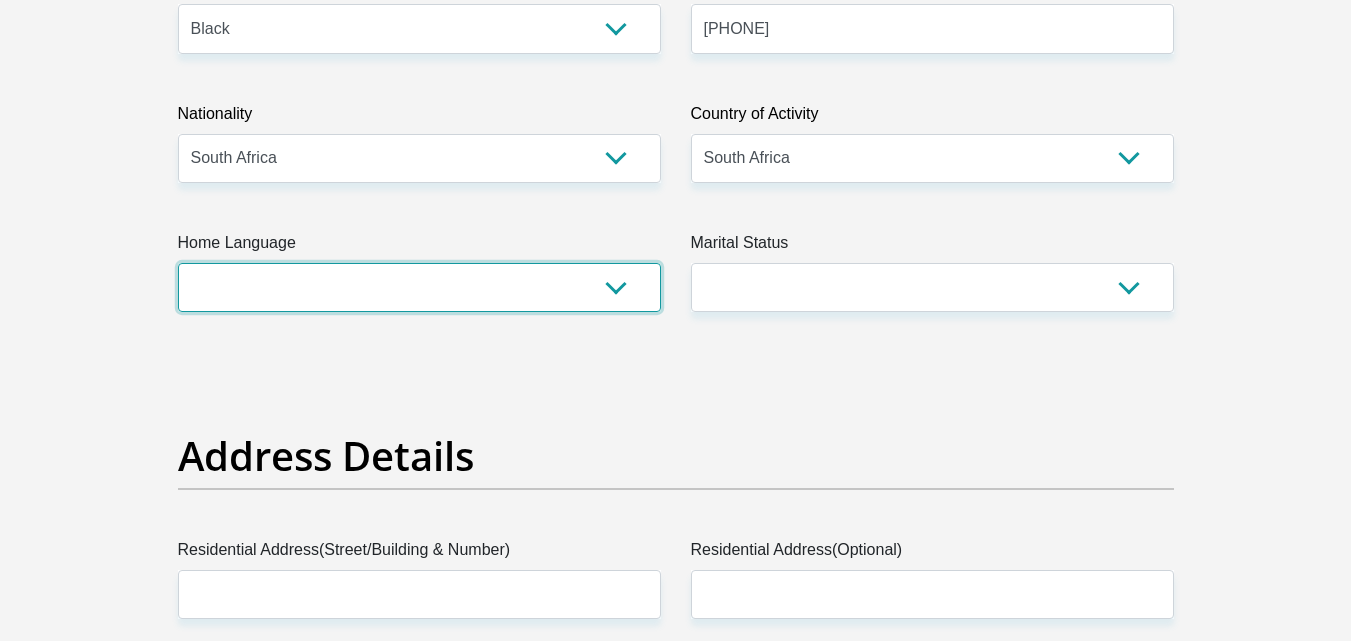 click on "Afrikaans
English
Sepedi
South Ndebele
Southern Sotho
Swati
Tsonga
Tswana
Venda
Xhosa
Zulu
Other" at bounding box center [419, 287] 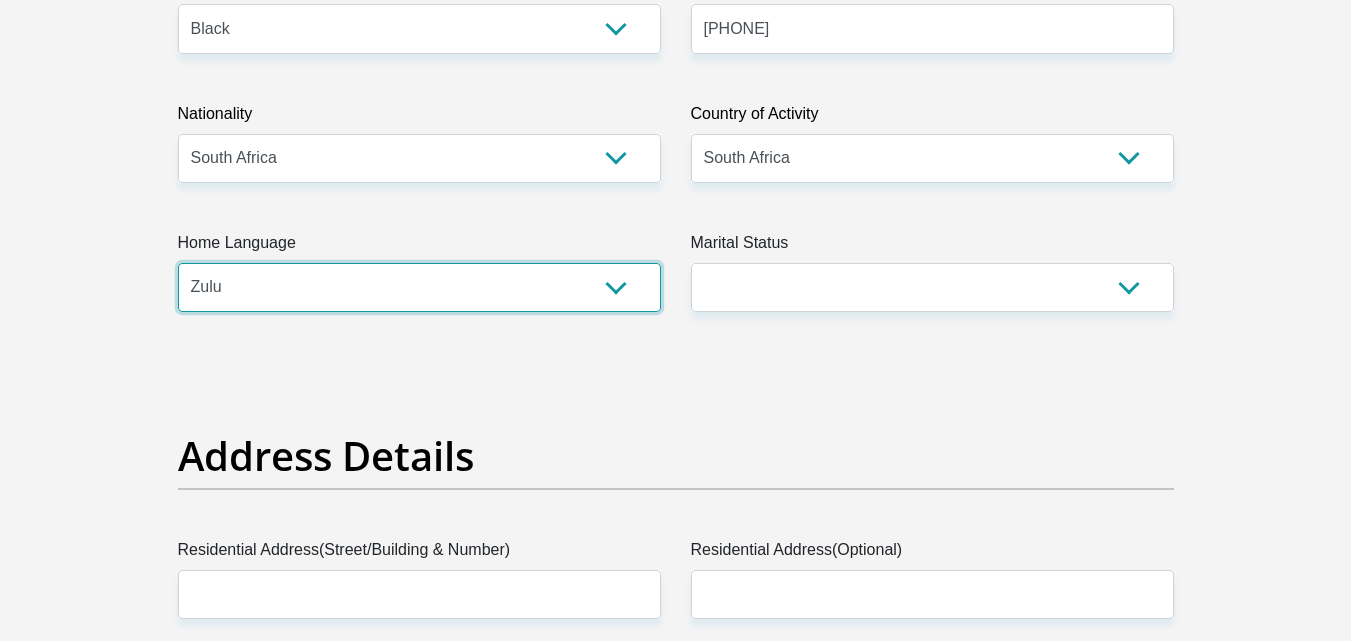 click on "Afrikaans
English
Sepedi
South Ndebele
Southern Sotho
Swati
Tsonga
Tswana
Venda
Xhosa
Zulu
Other" at bounding box center [419, 287] 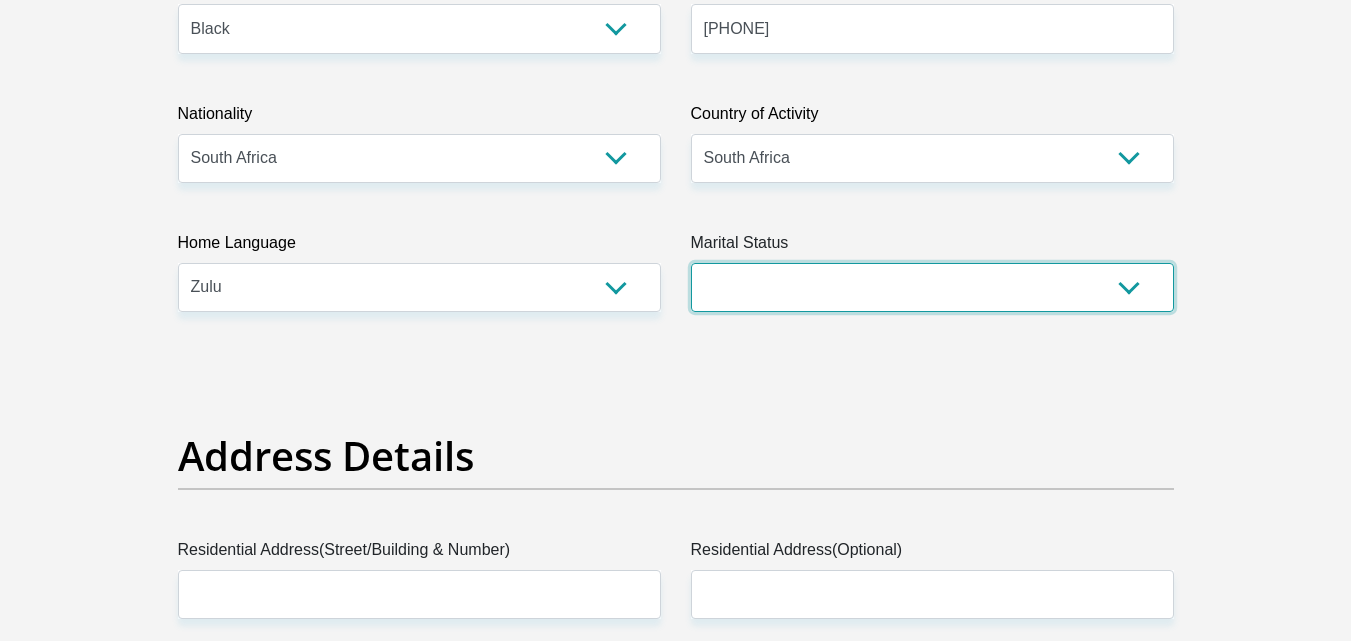 click on "Married ANC
Single
Divorced
Widowed
Married COP or Customary Law" at bounding box center (932, 287) 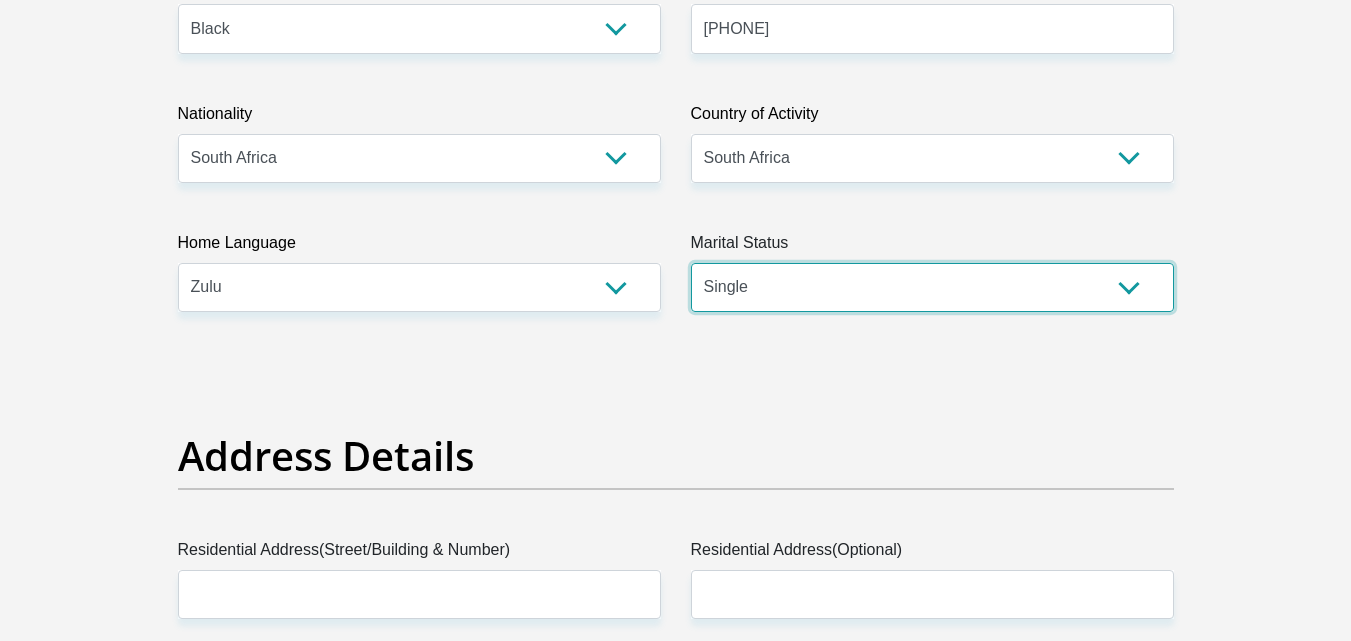 click on "Married ANC
Single
Divorced
Widowed
Married COP or Customary Law" at bounding box center [932, 287] 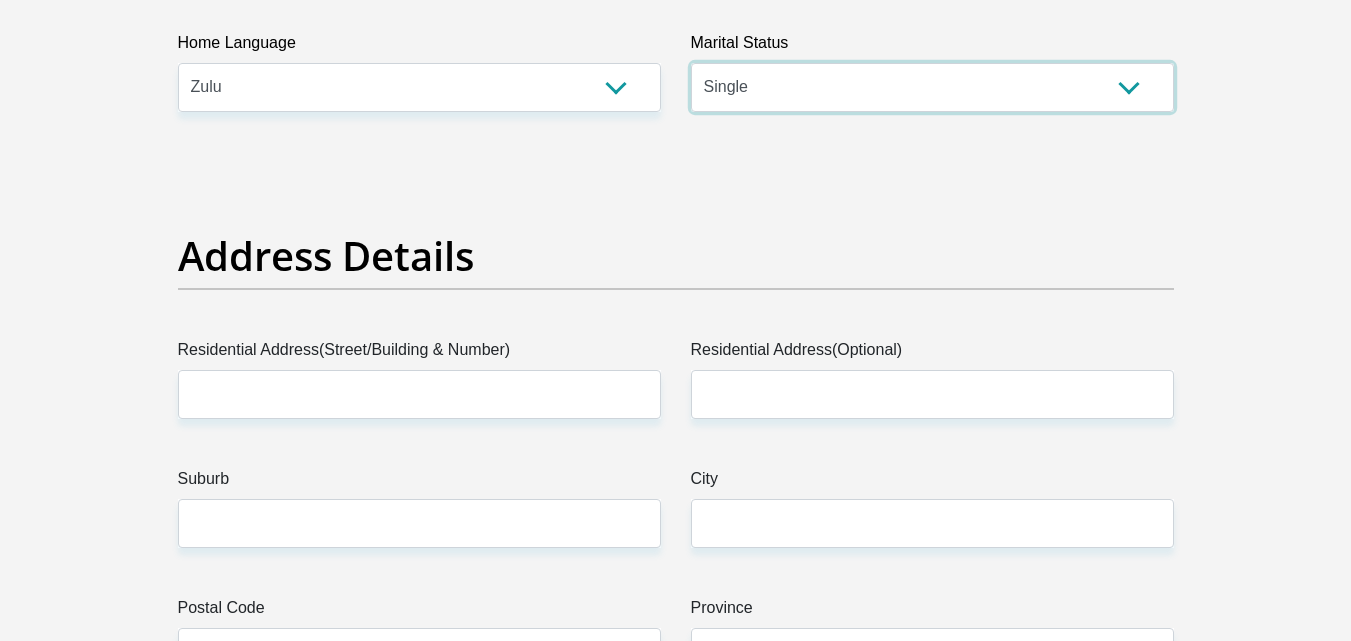 scroll, scrollTop: 900, scrollLeft: 0, axis: vertical 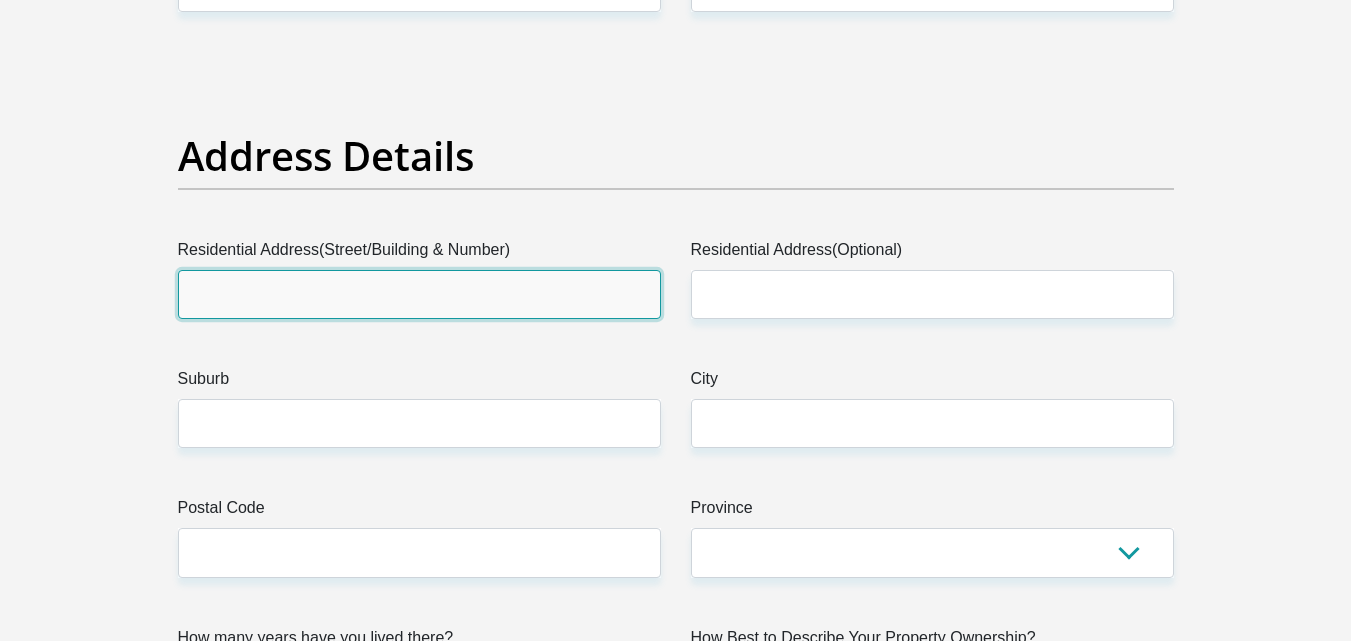 click on "Residential Address(Street/Building & Number)" at bounding box center (419, 294) 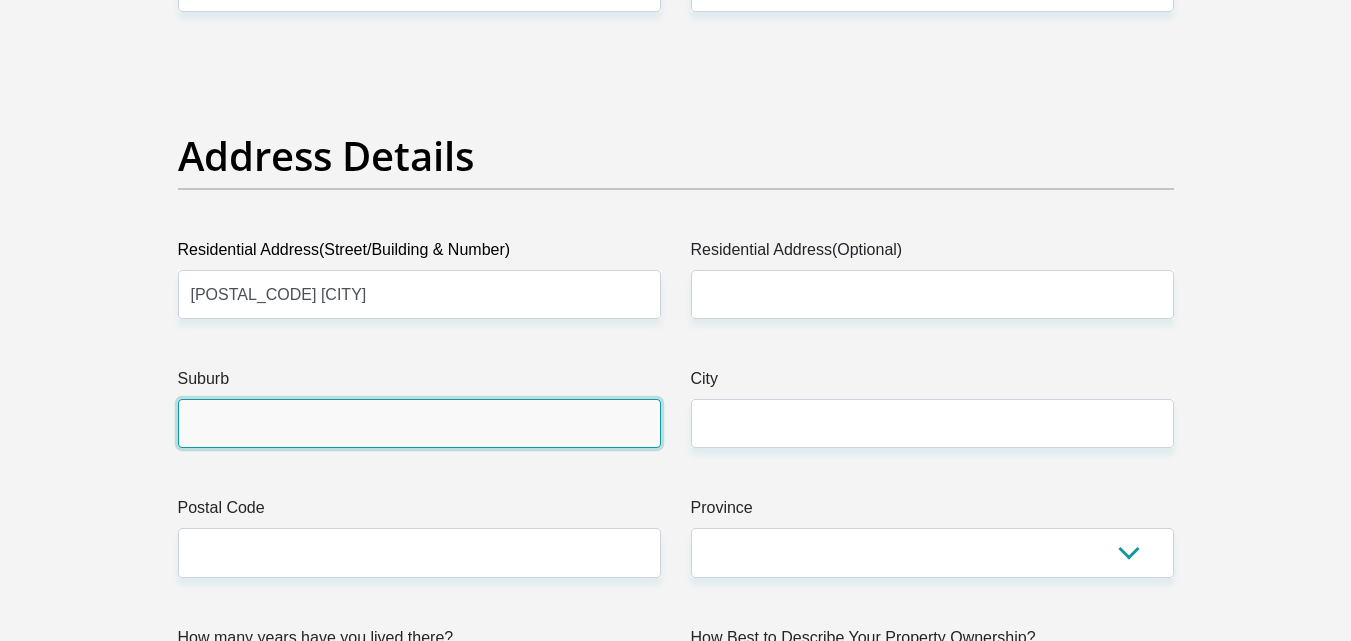click on "Suburb" at bounding box center (419, 423) 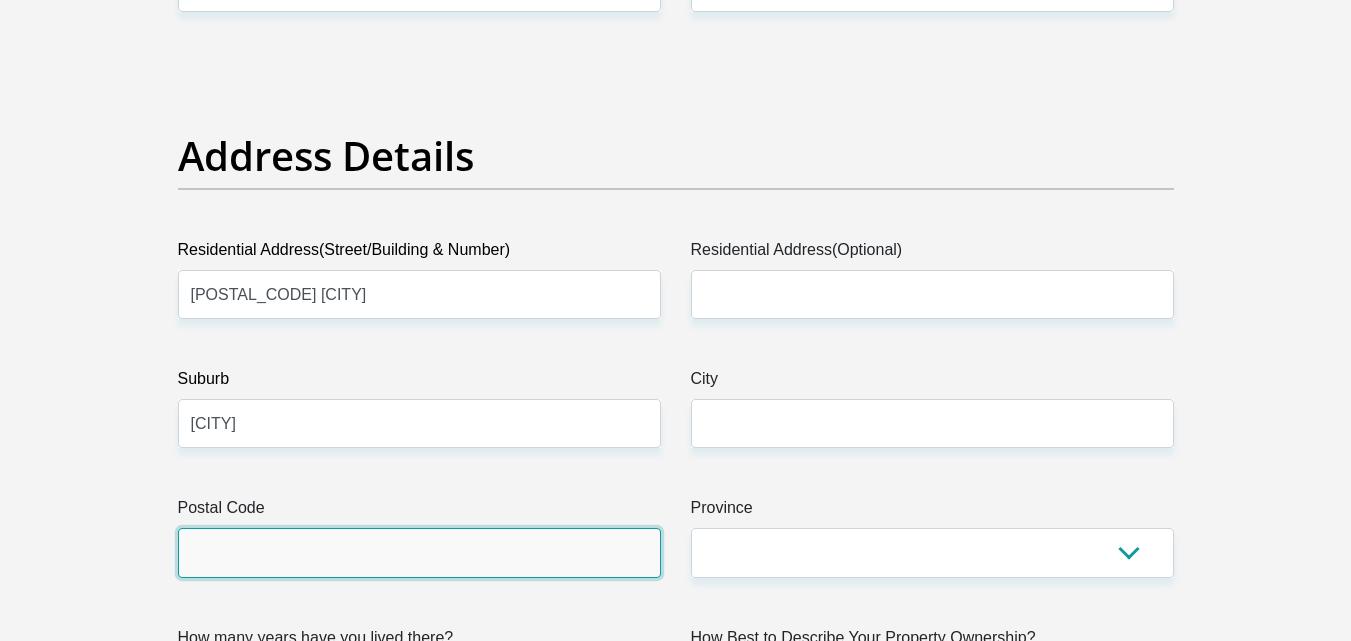 click on "Postal Code" at bounding box center [419, 552] 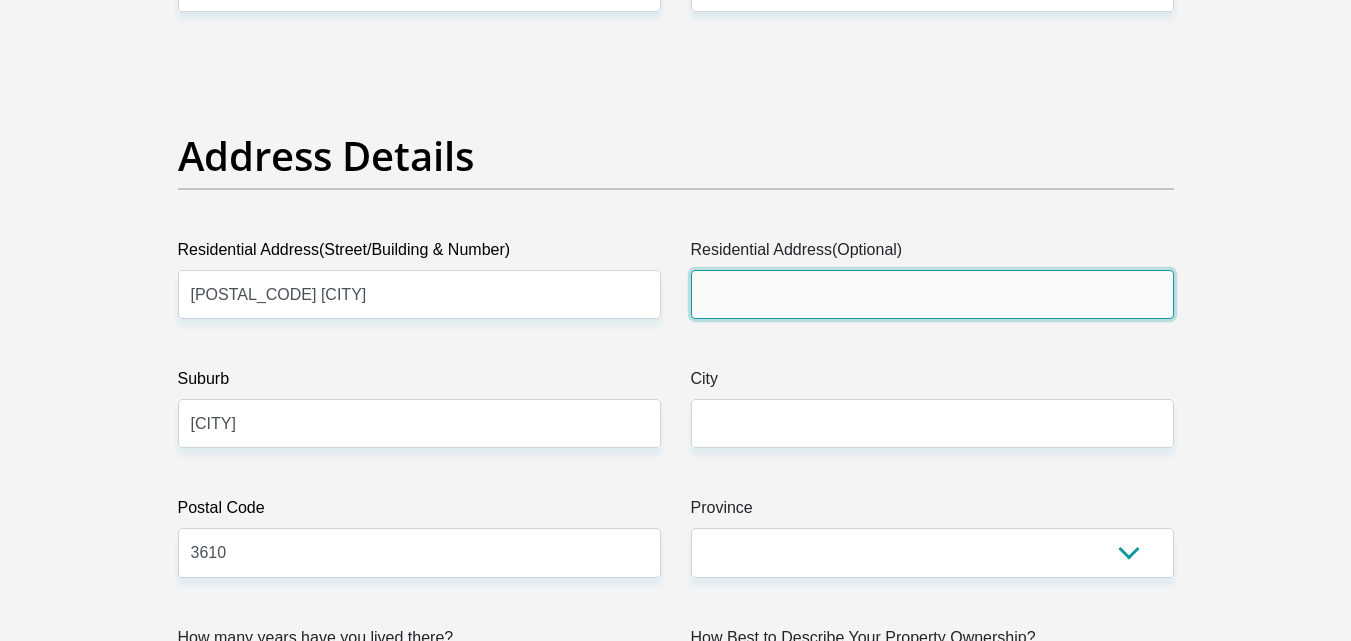 click on "Residential Address(Optional)" at bounding box center [932, 294] 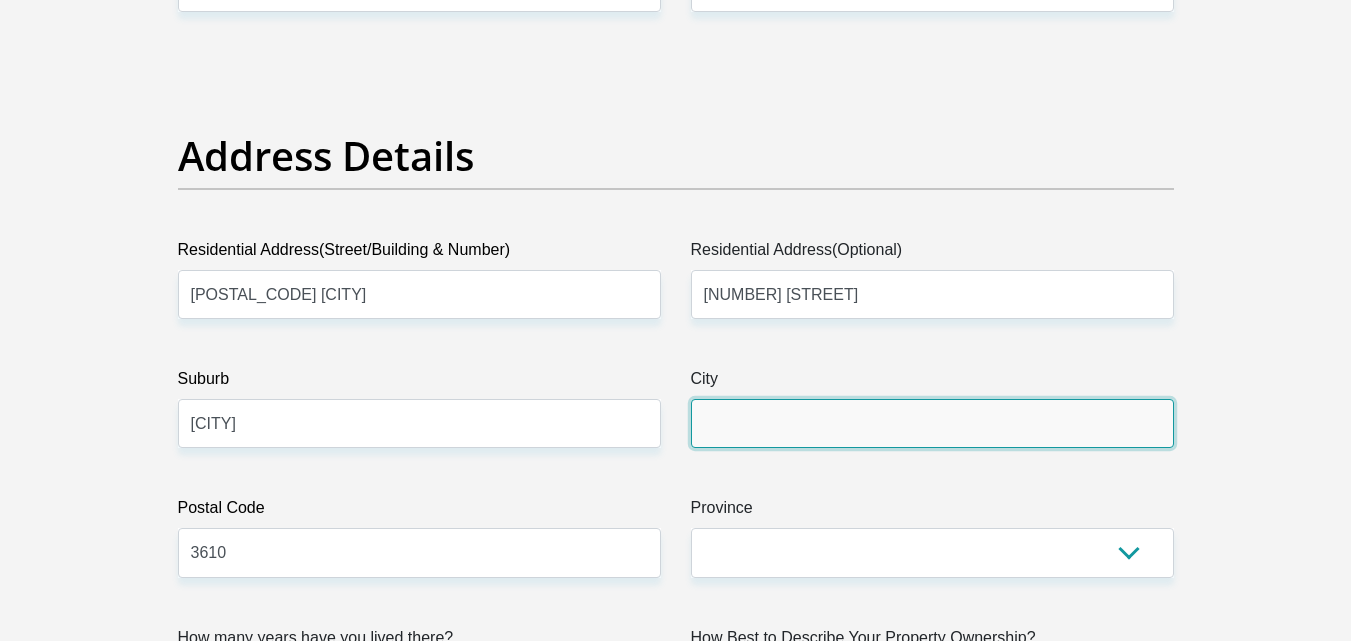 click on "City" at bounding box center (932, 423) 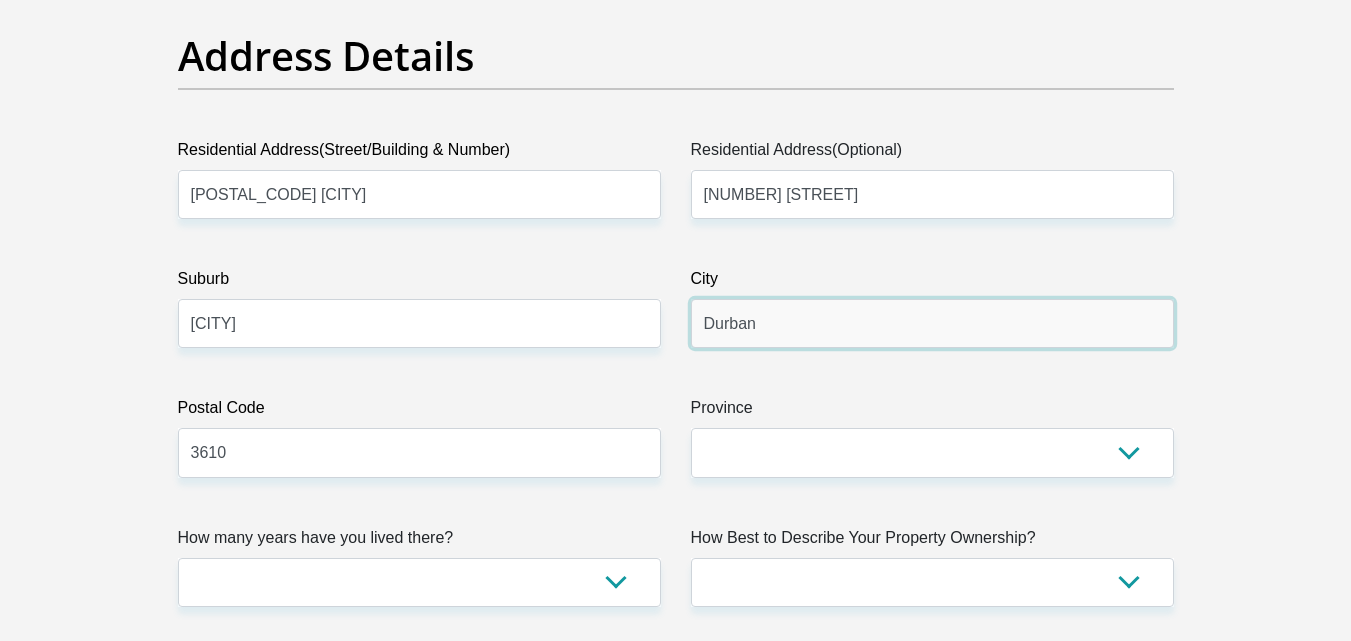 scroll, scrollTop: 1100, scrollLeft: 0, axis: vertical 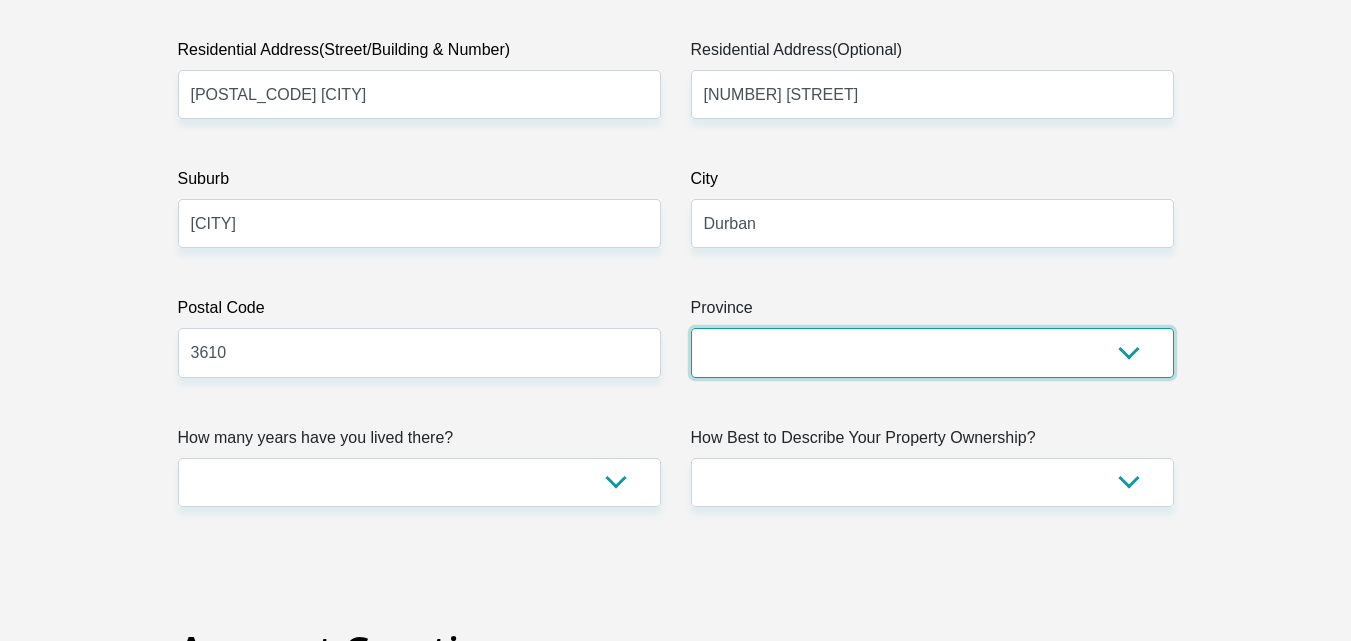 click on "Eastern Cape
Free State
Gauteng
KwaZulu-Natal
Limpopo
Mpumalanga
Northern Cape
North West
Western Cape" at bounding box center [932, 352] 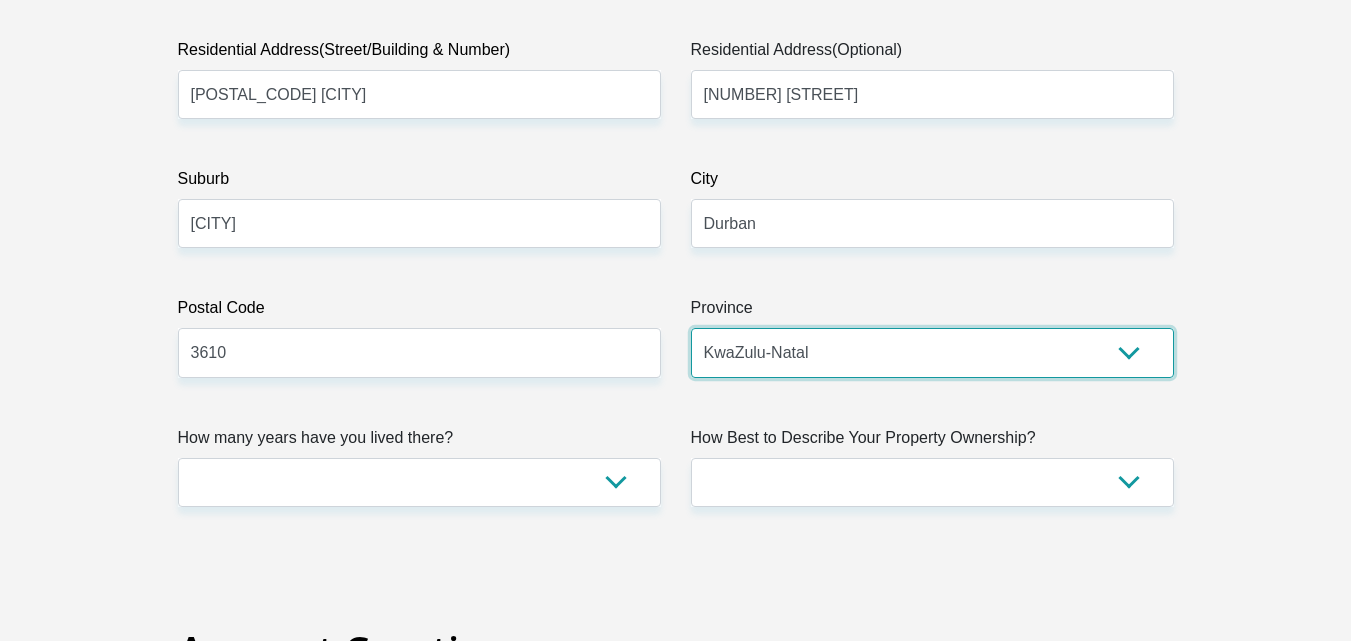 click on "Eastern Cape
Free State
Gauteng
KwaZulu-Natal
Limpopo
Mpumalanga
Northern Cape
North West
Western Cape" at bounding box center (932, 352) 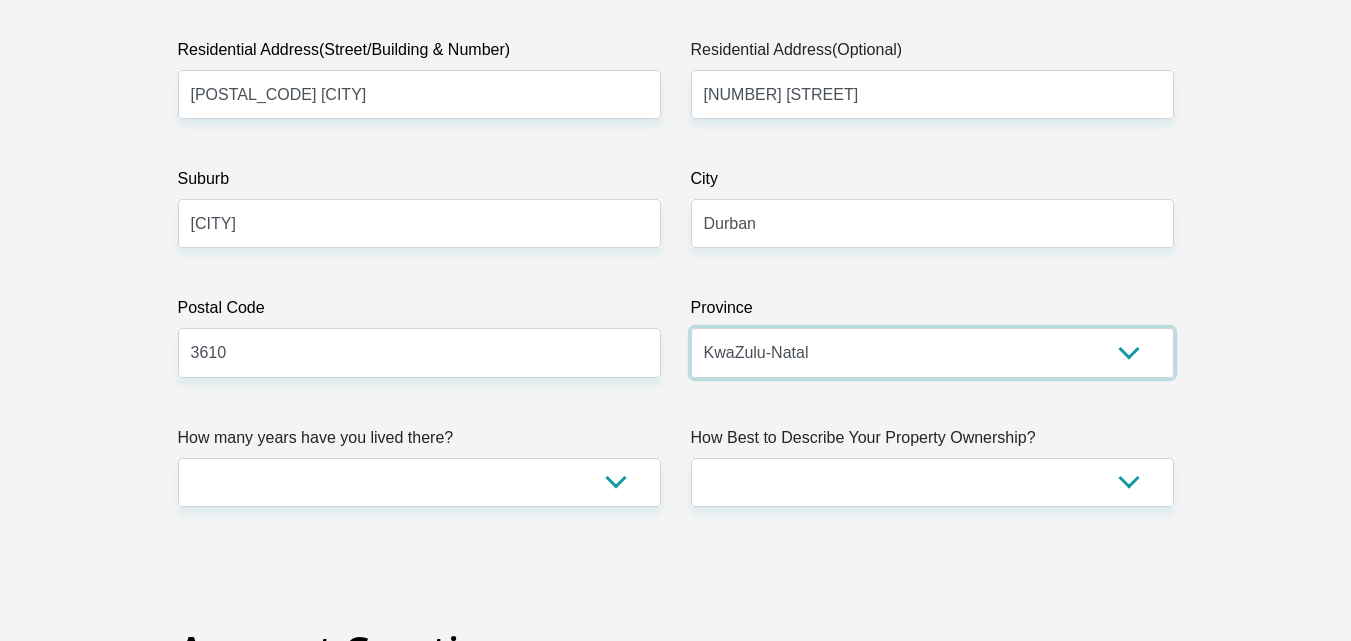 scroll, scrollTop: 1300, scrollLeft: 0, axis: vertical 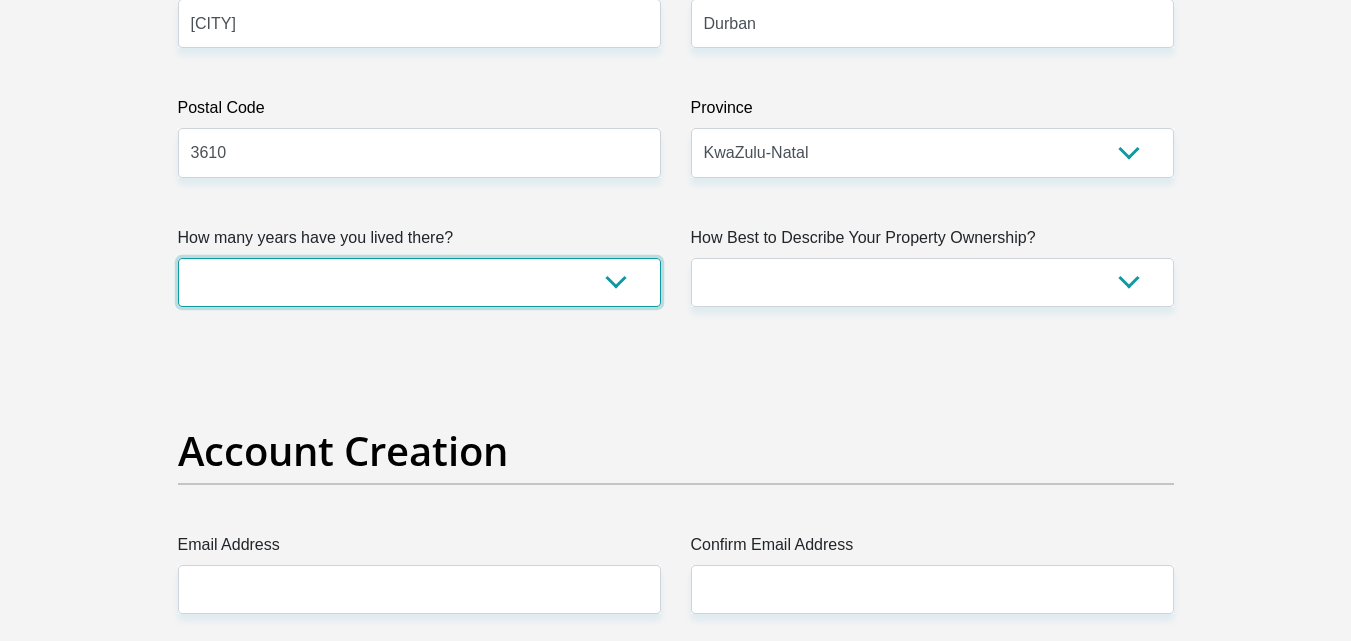 click on "less than 1 year
1-3 years
3-5 years
5+ years" at bounding box center [419, 282] 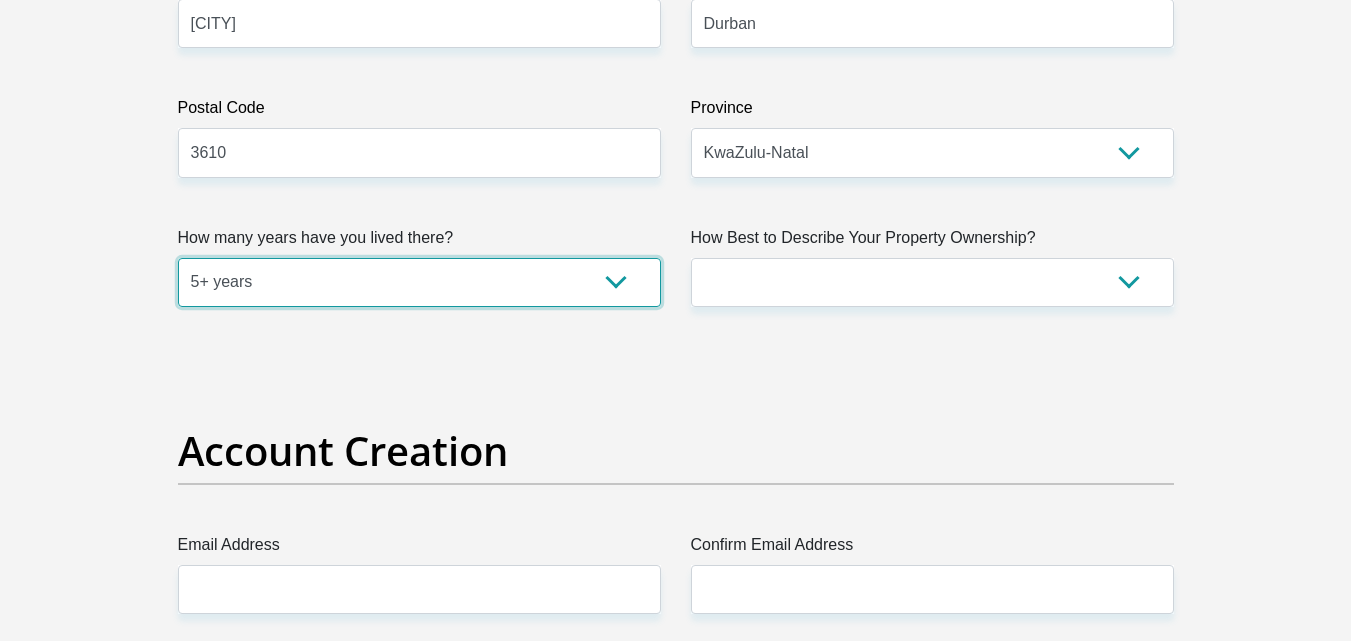 click on "less than 1 year
1-3 years
3-5 years
5+ years" at bounding box center [419, 282] 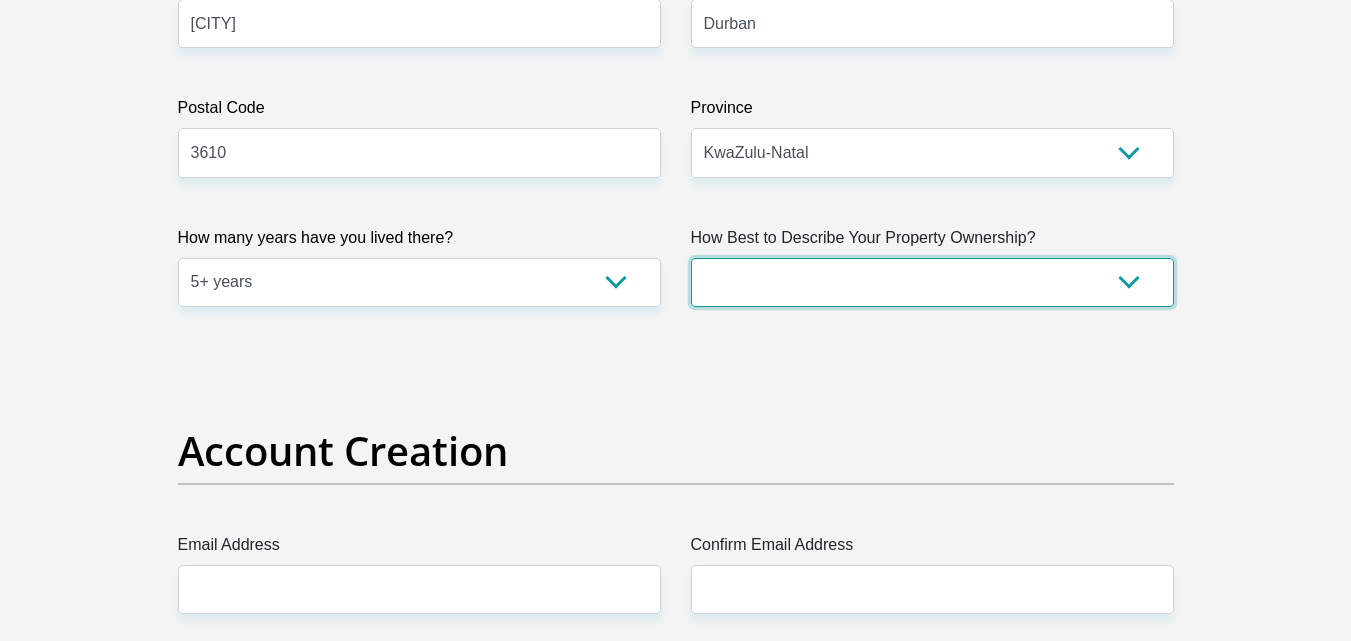 click on "Owned
Rented
Family Owned
Company Dwelling" at bounding box center (932, 282) 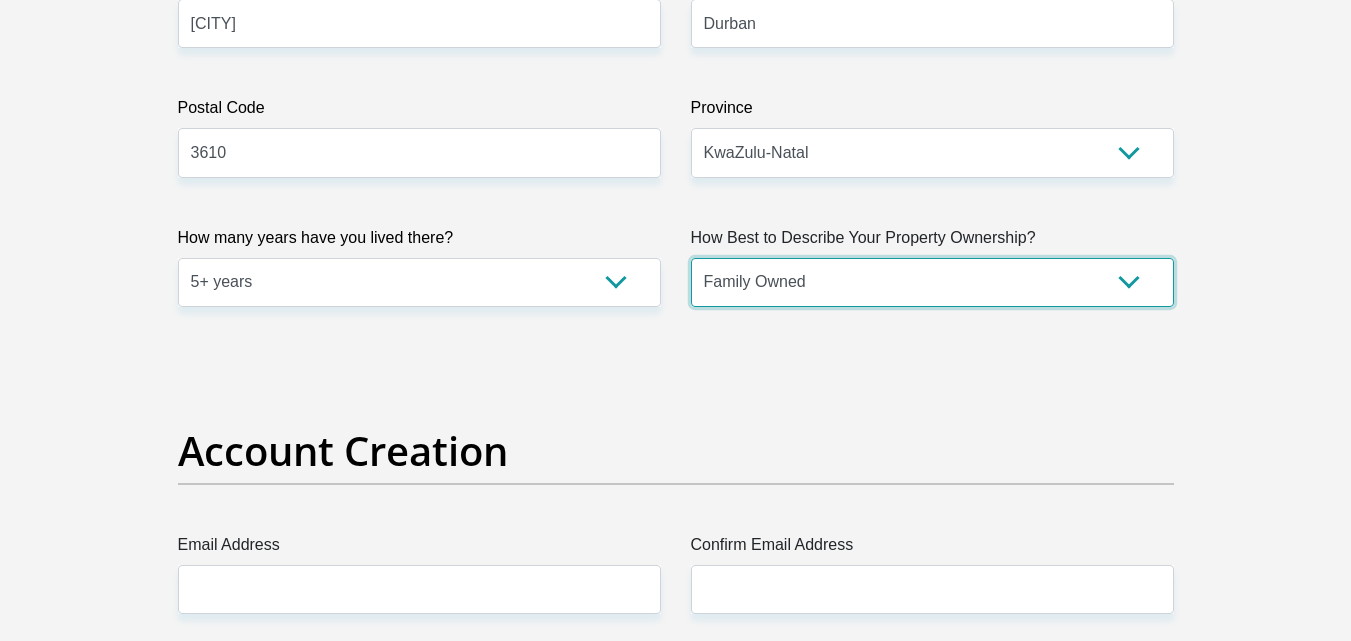 click on "Owned
Rented
Family Owned
Company Dwelling" at bounding box center (932, 282) 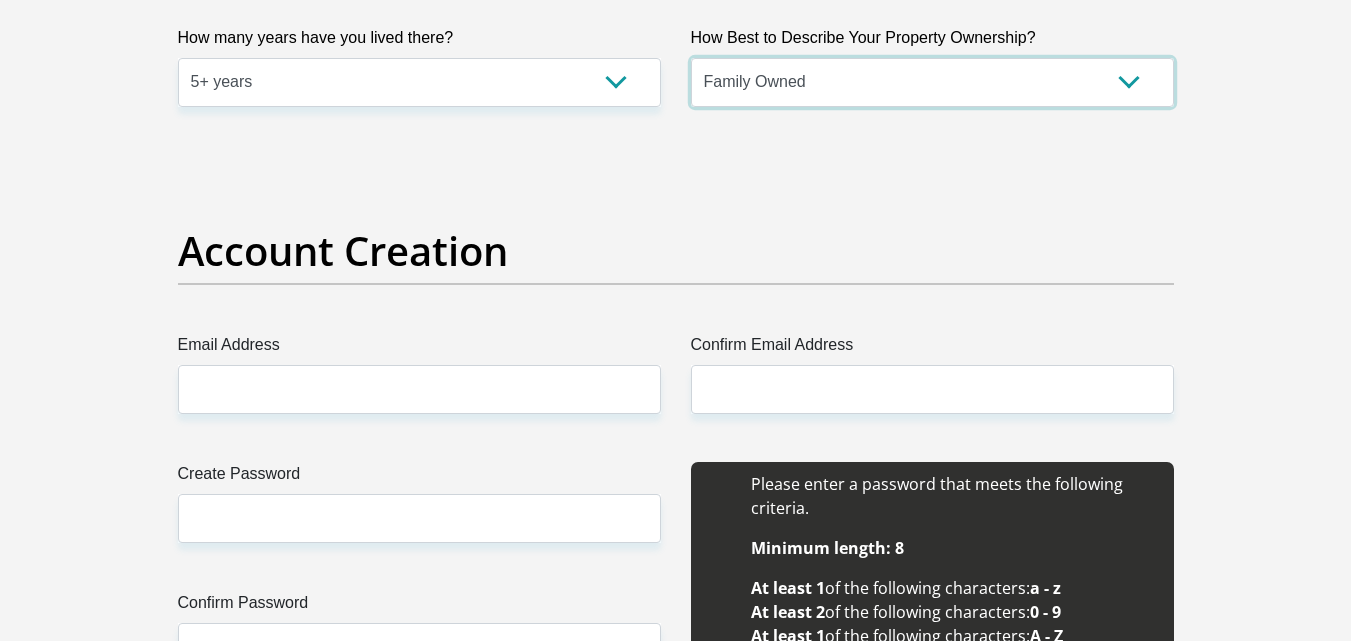 scroll, scrollTop: 1600, scrollLeft: 0, axis: vertical 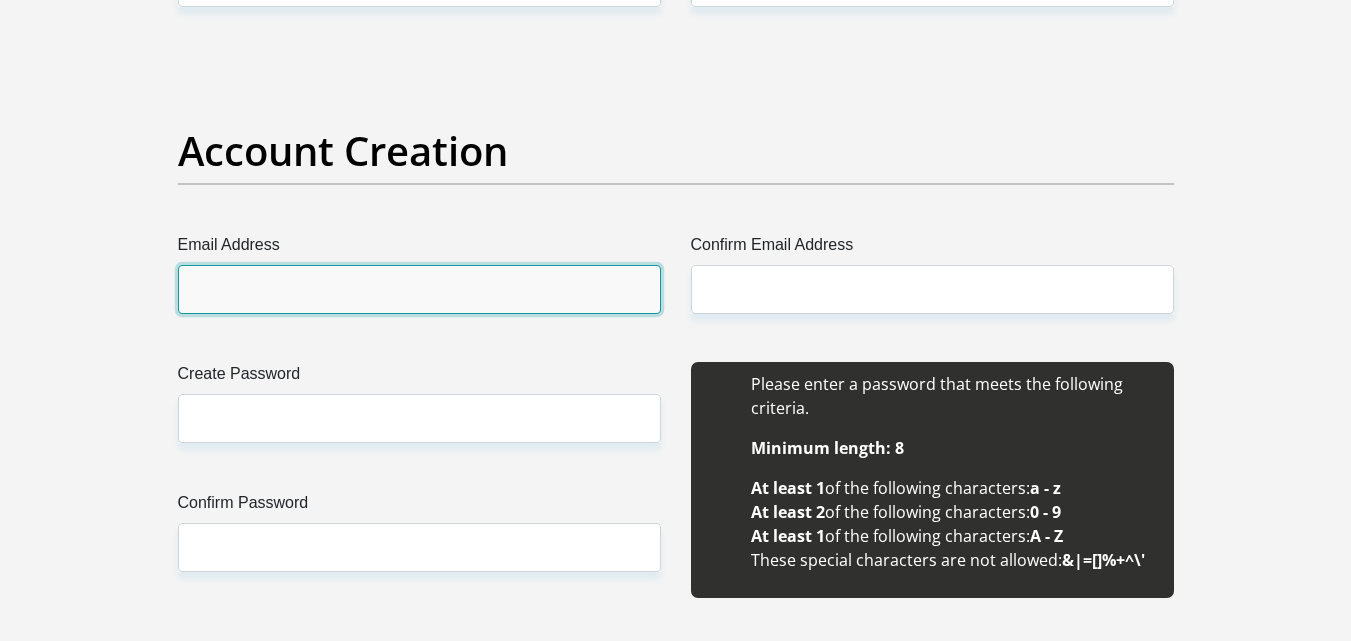 click on "Email Address" at bounding box center [419, 289] 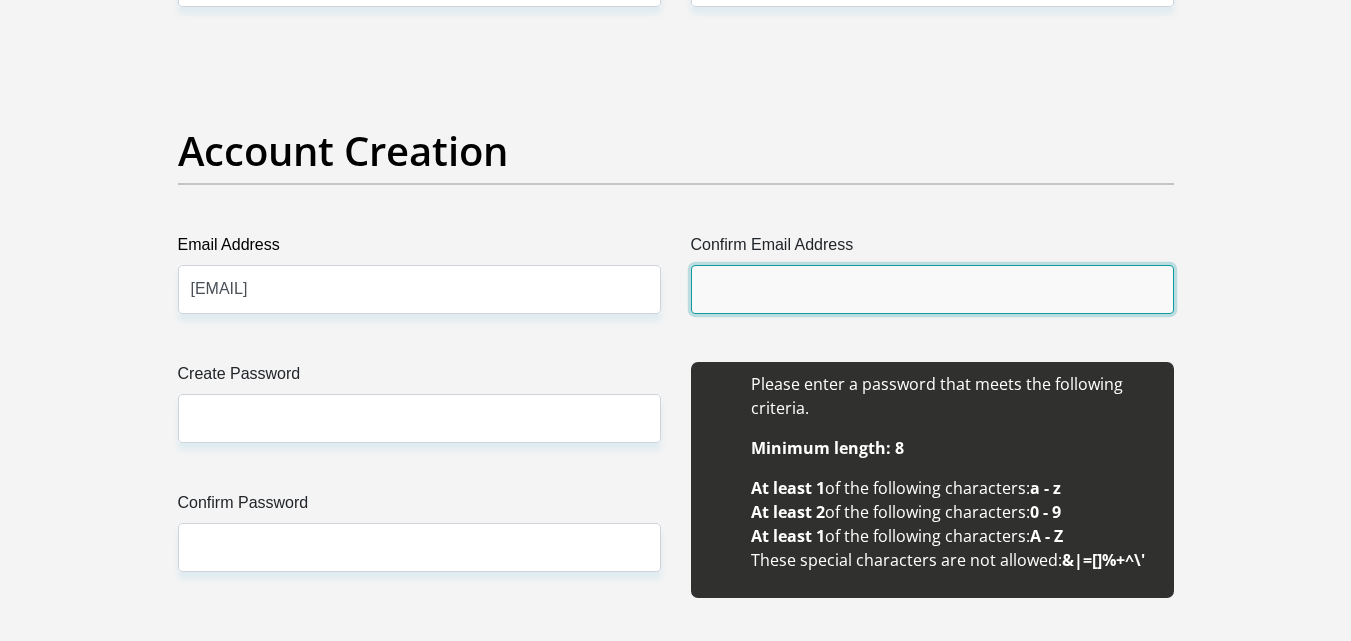 click on "Confirm Email Address" at bounding box center [932, 289] 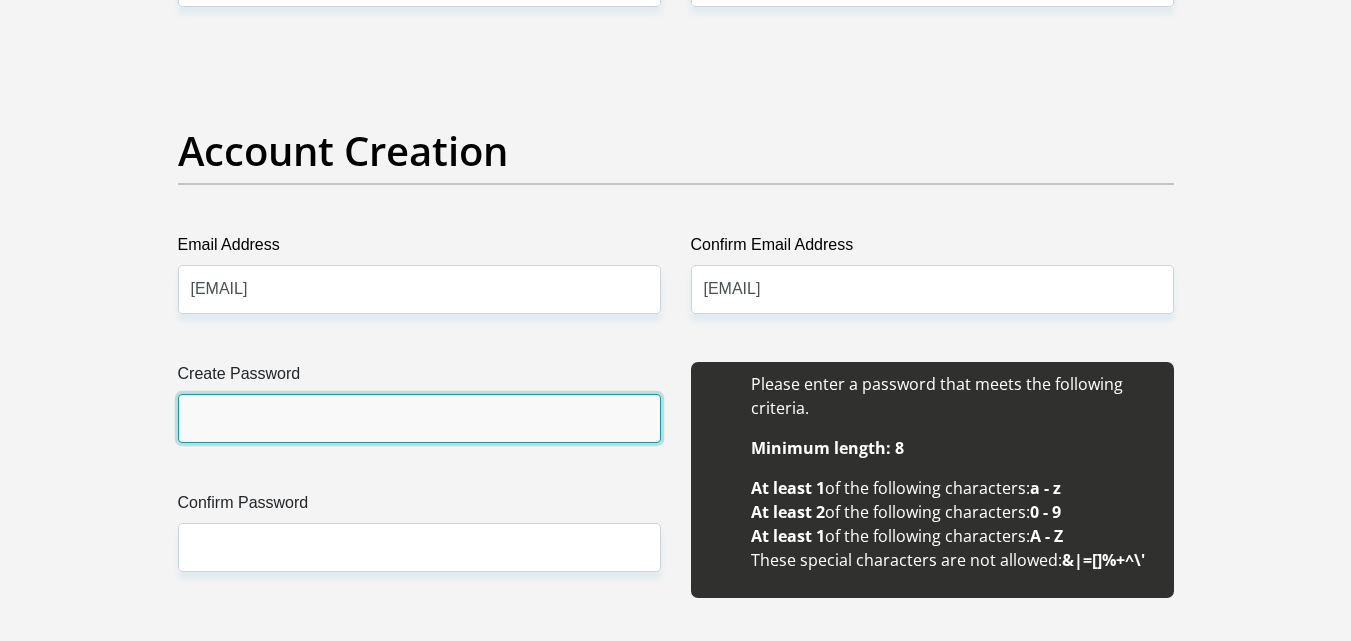click on "Create Password" at bounding box center [419, 418] 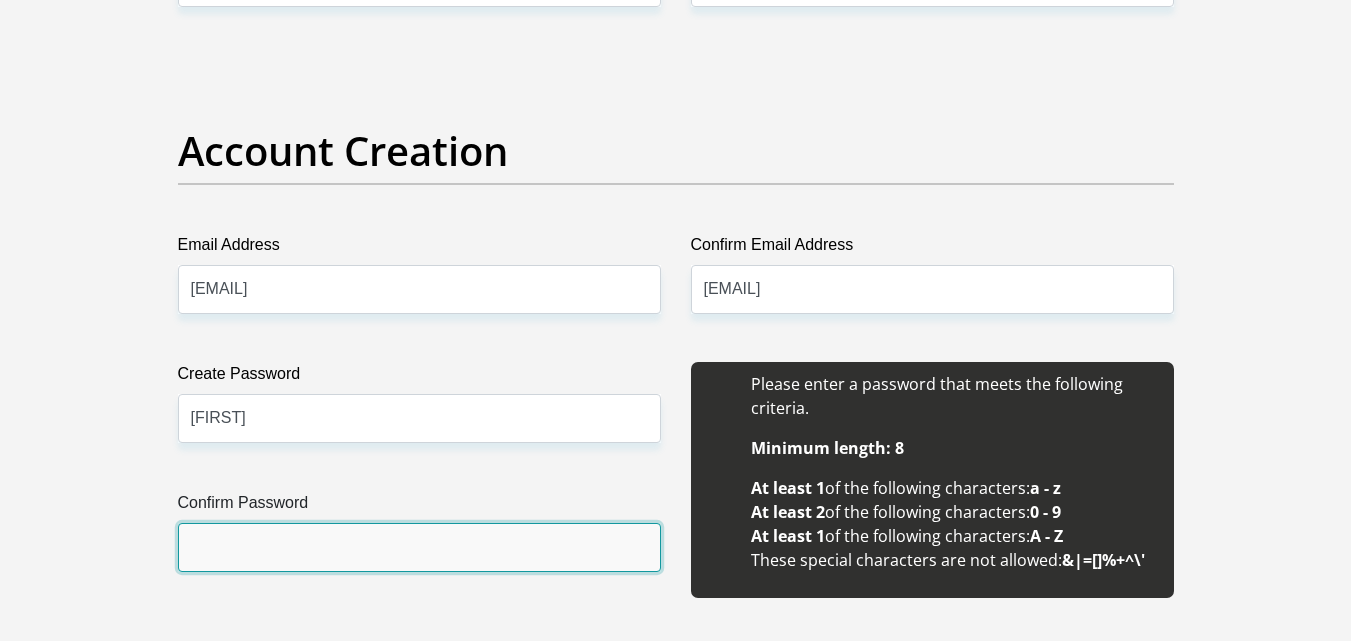click on "Confirm Password" at bounding box center (419, 547) 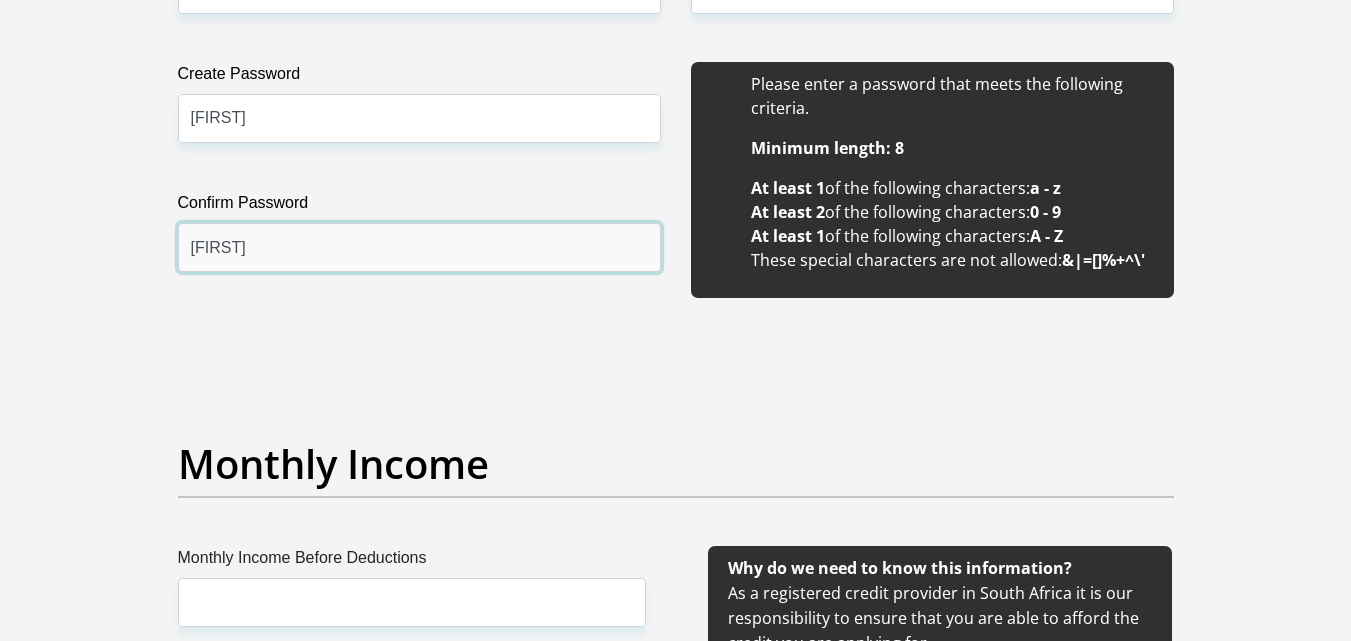 scroll, scrollTop: 2200, scrollLeft: 0, axis: vertical 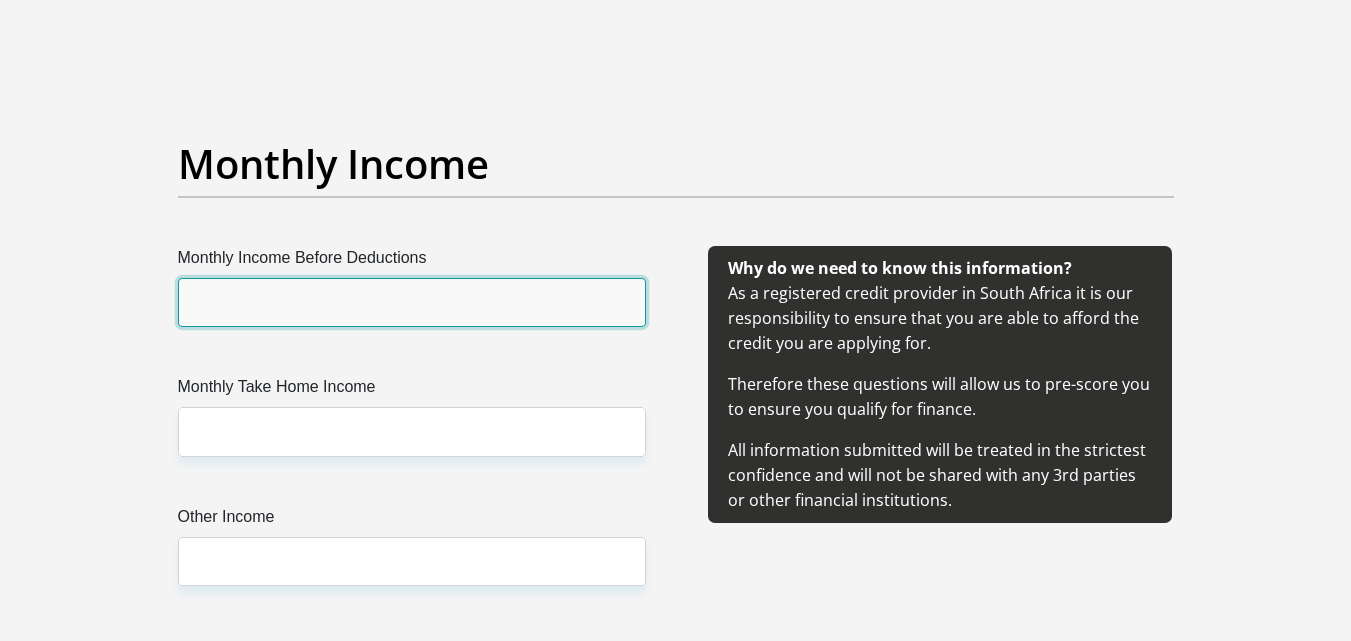 click on "Monthly Income Before Deductions" at bounding box center [412, 302] 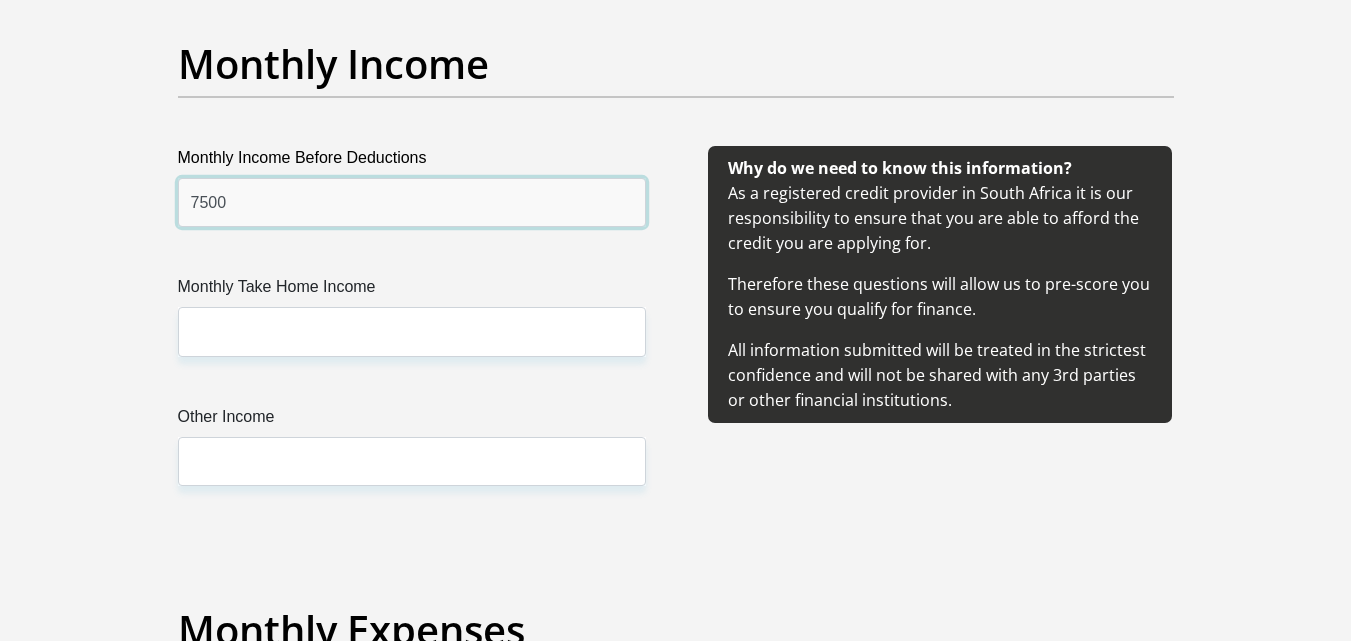 scroll, scrollTop: 2400, scrollLeft: 0, axis: vertical 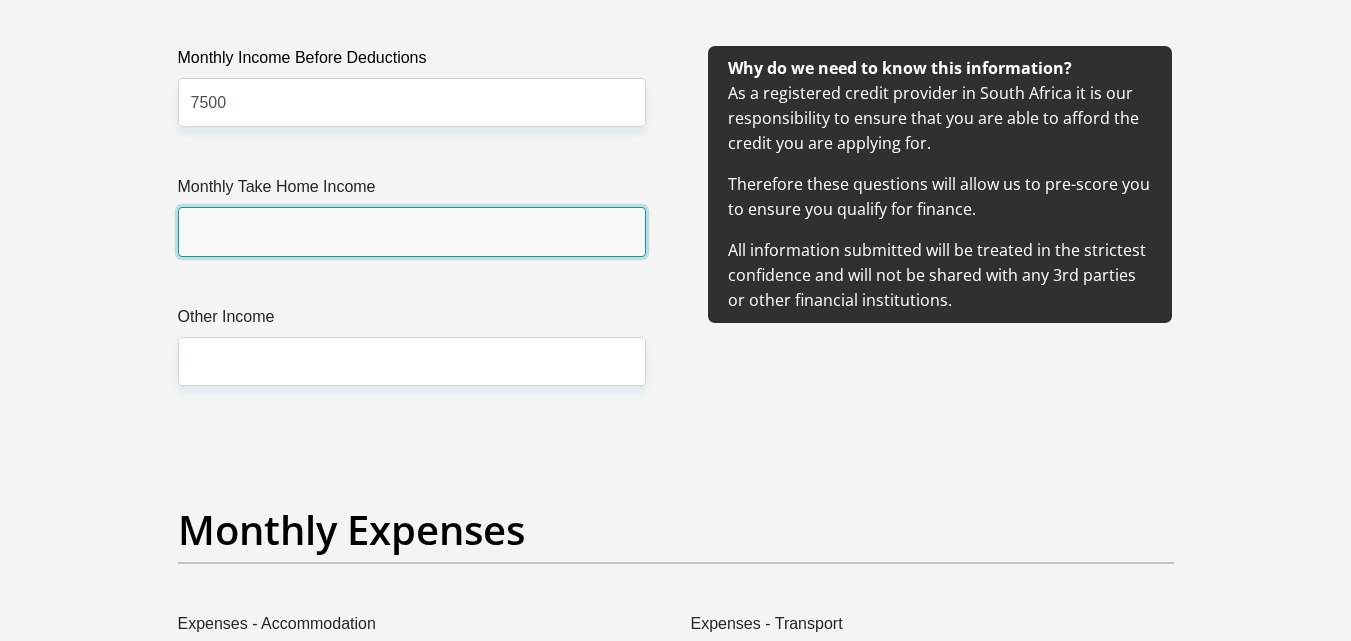 click on "Monthly Take Home Income" at bounding box center [412, 231] 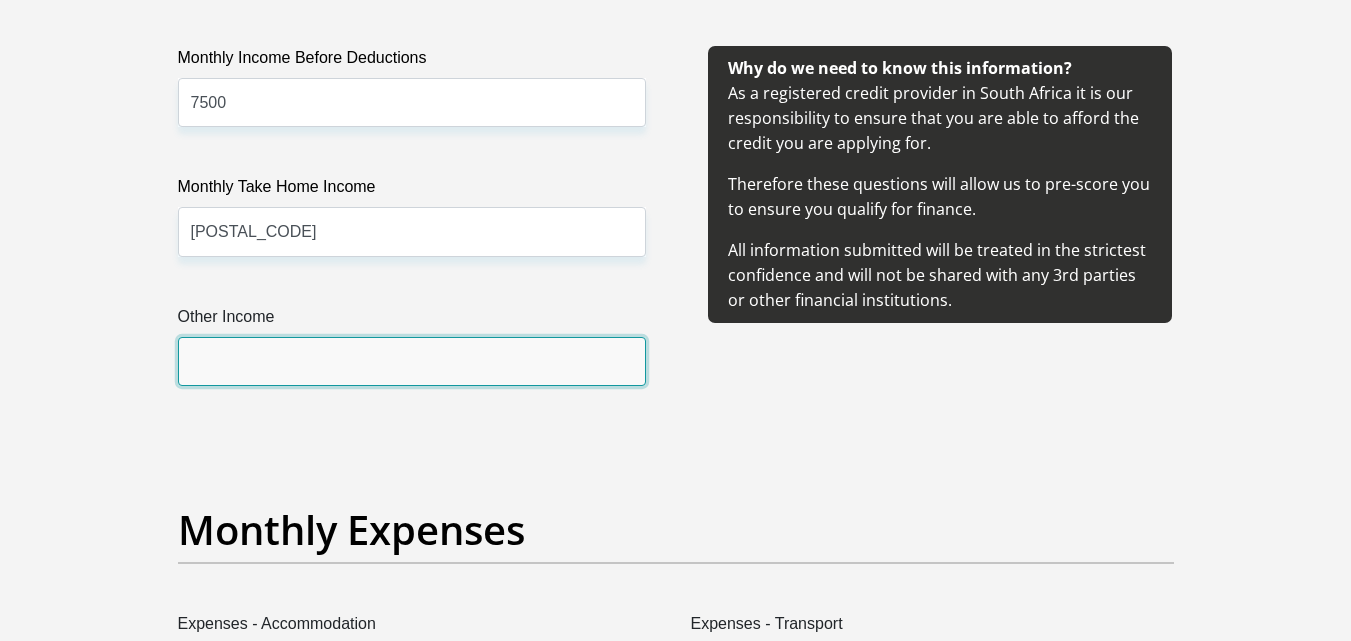 click on "Other Income" at bounding box center [412, 361] 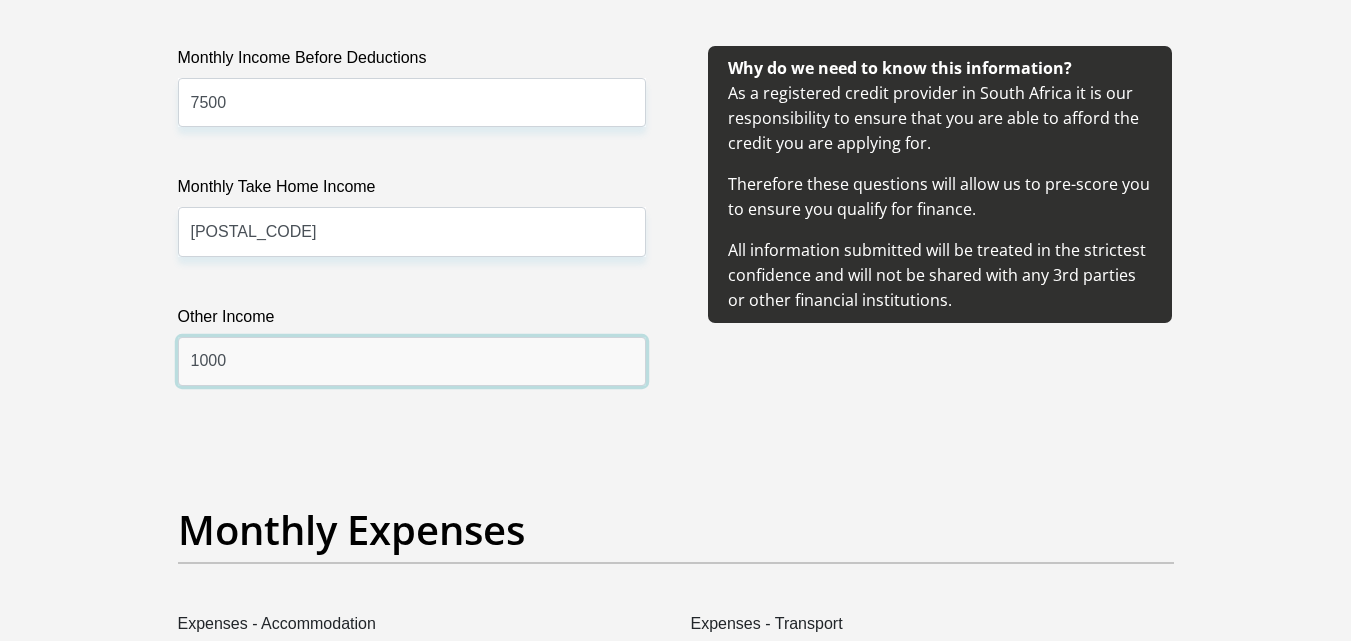 scroll, scrollTop: 2600, scrollLeft: 0, axis: vertical 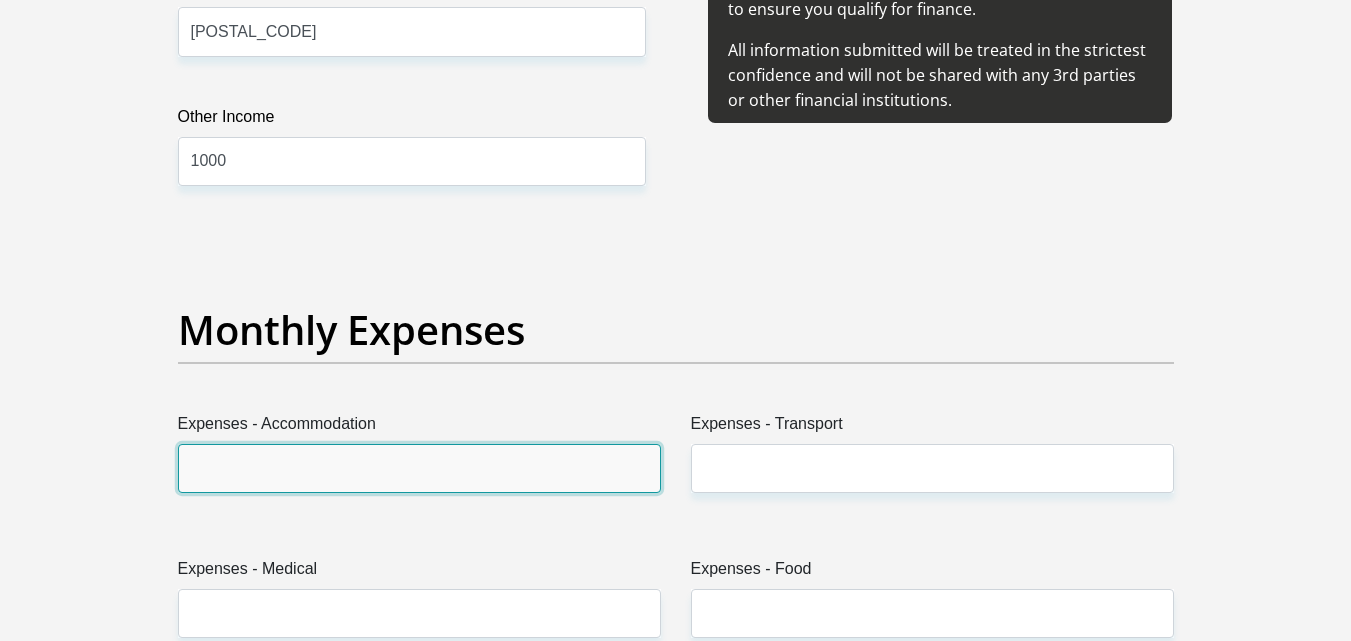 click on "Expenses - Accommodation" at bounding box center (419, 468) 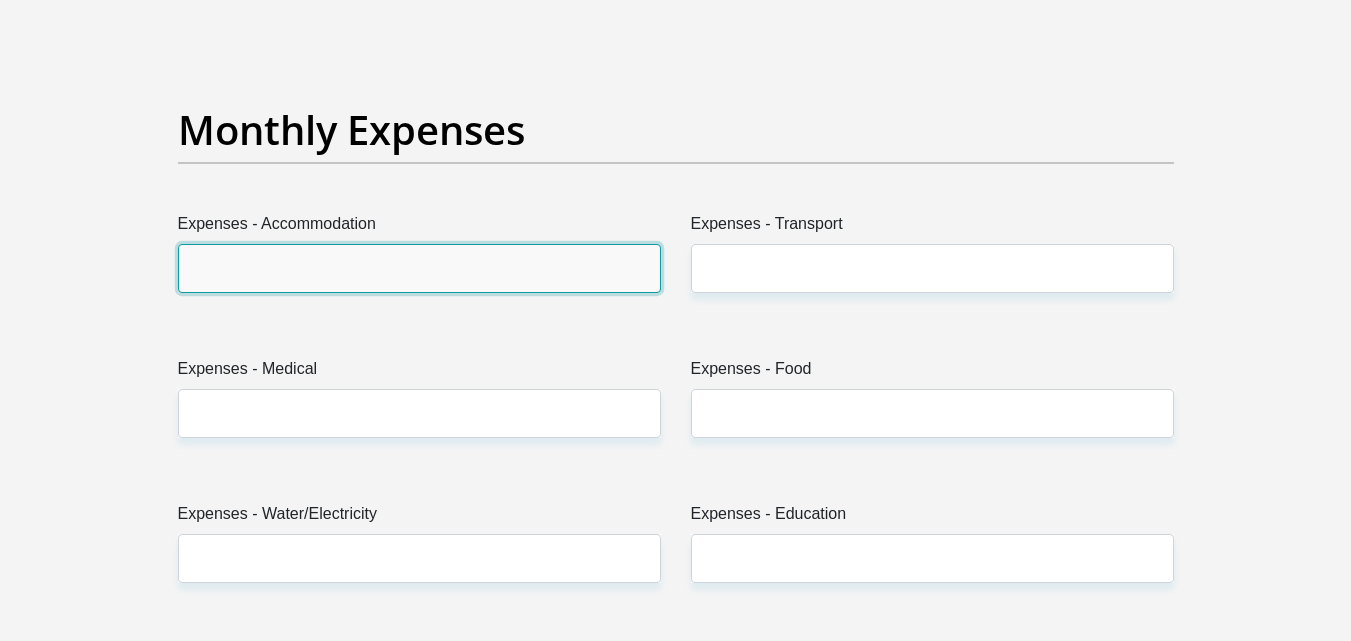 click on "Expenses - Accommodation" at bounding box center [419, 268] 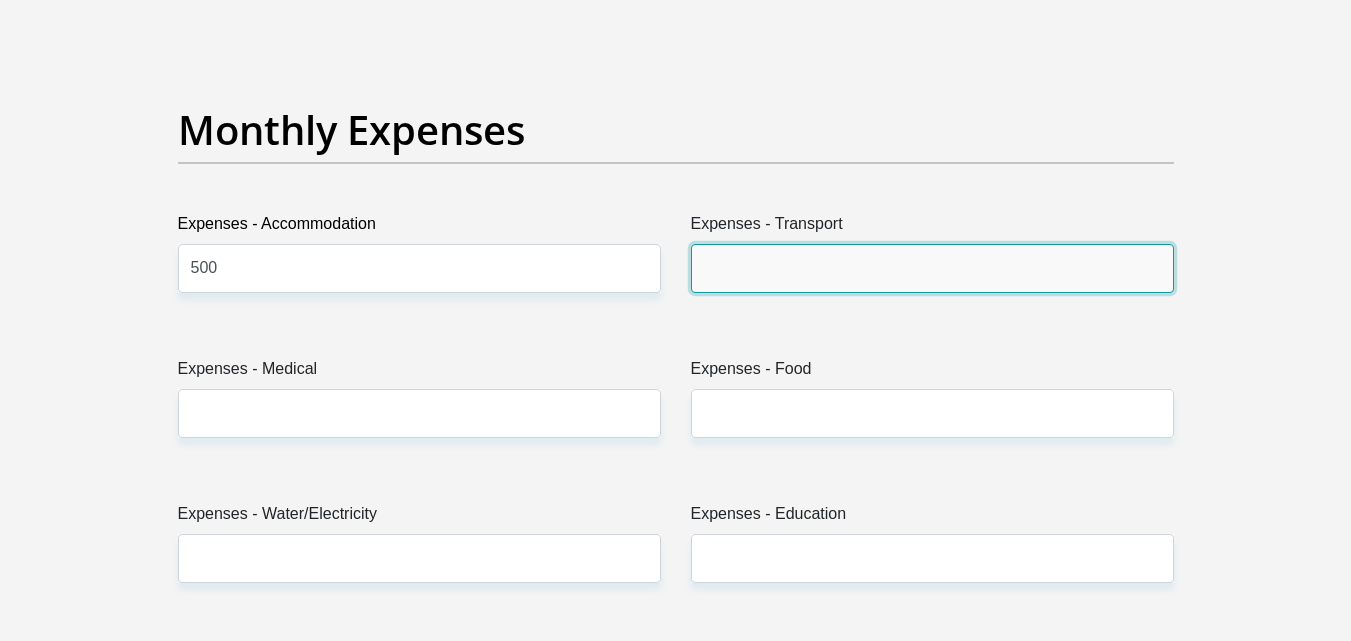 click on "Expenses - Transport" at bounding box center [932, 268] 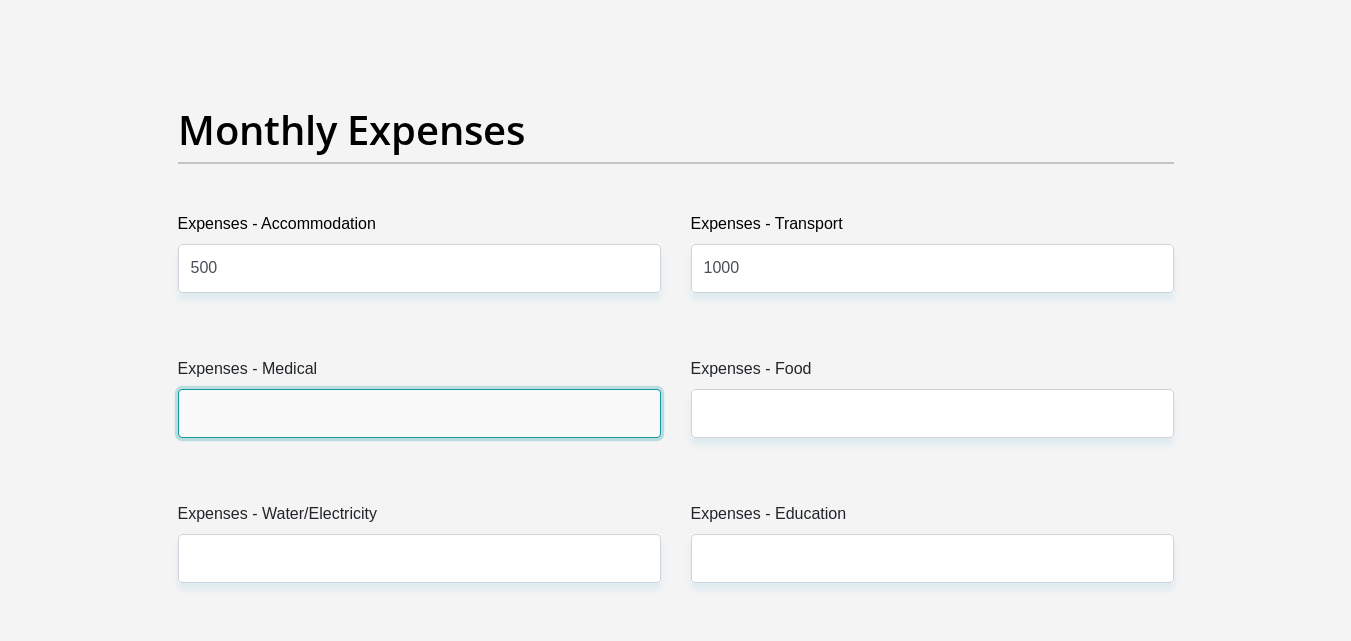 click on "Expenses - Medical" at bounding box center [419, 413] 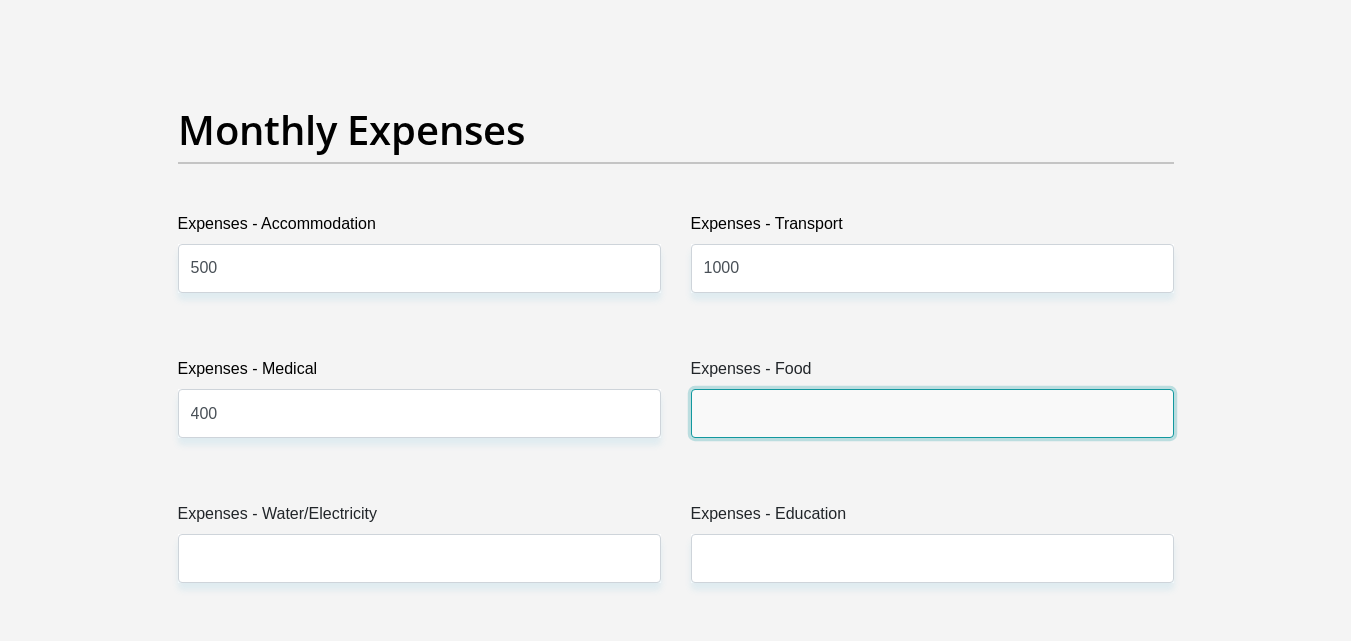 click on "Expenses - Food" at bounding box center (932, 413) 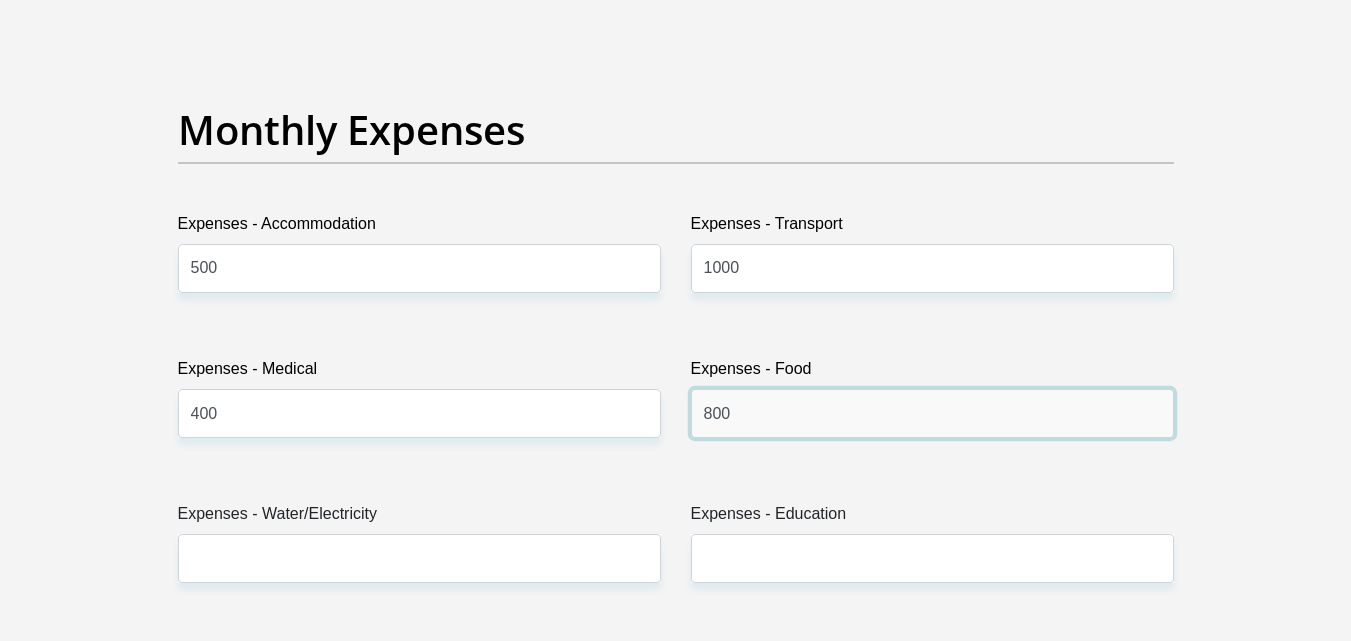 scroll, scrollTop: 3200, scrollLeft: 0, axis: vertical 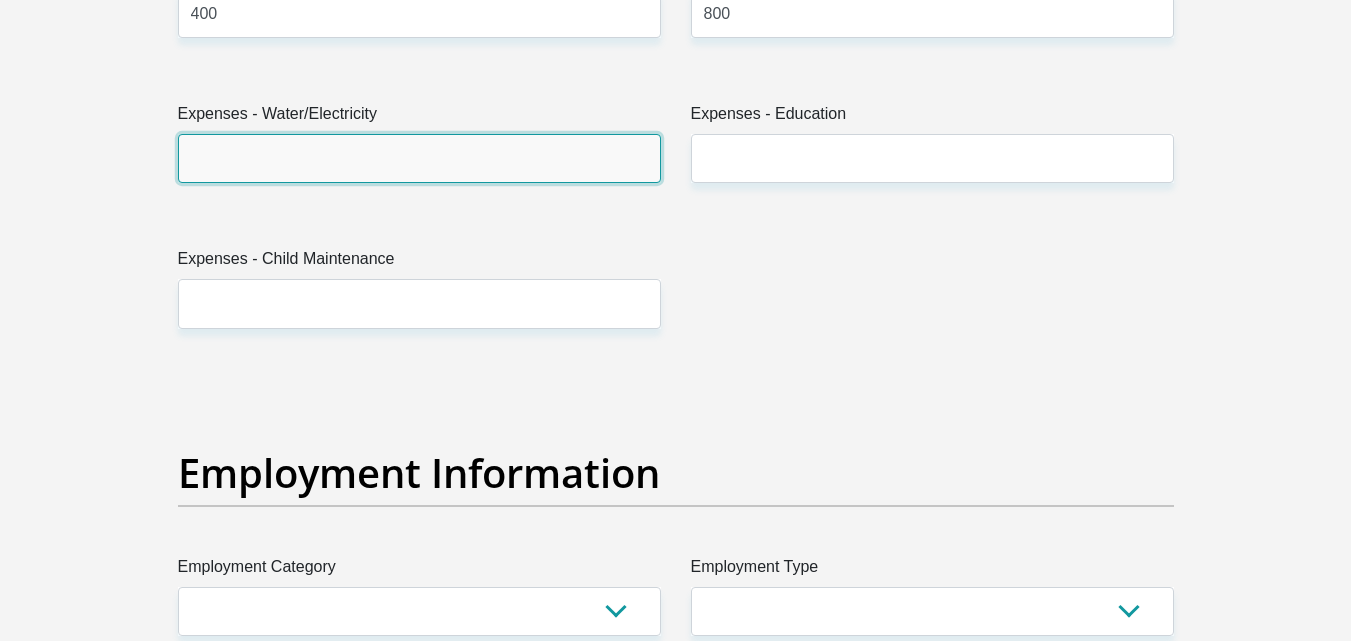 click on "Expenses - Water/Electricity" at bounding box center (419, 158) 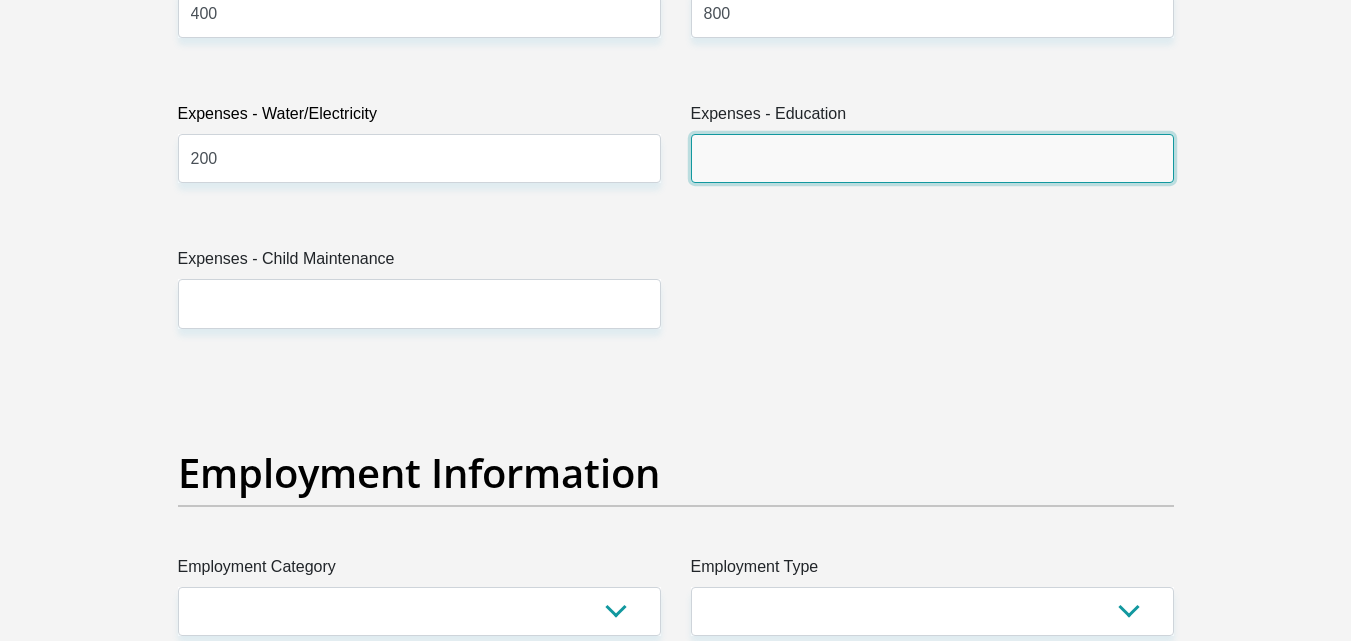 click on "Expenses - Education" at bounding box center [932, 158] 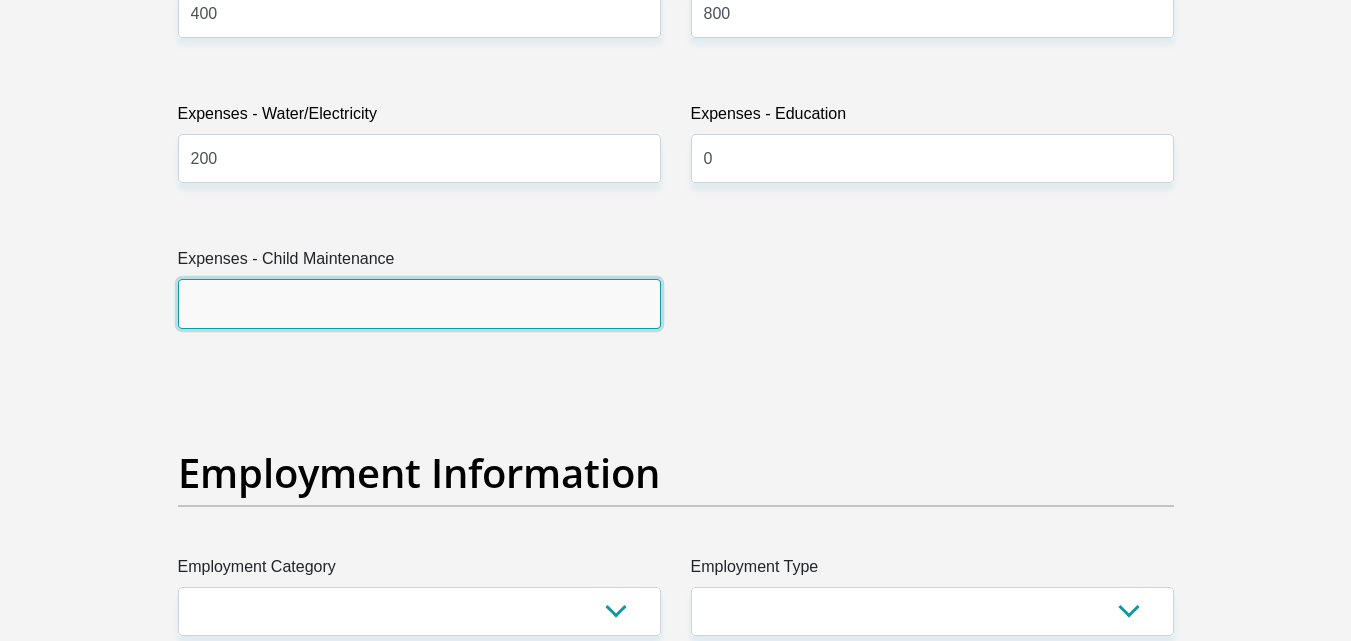 click on "Expenses - Child Maintenance" at bounding box center (419, 303) 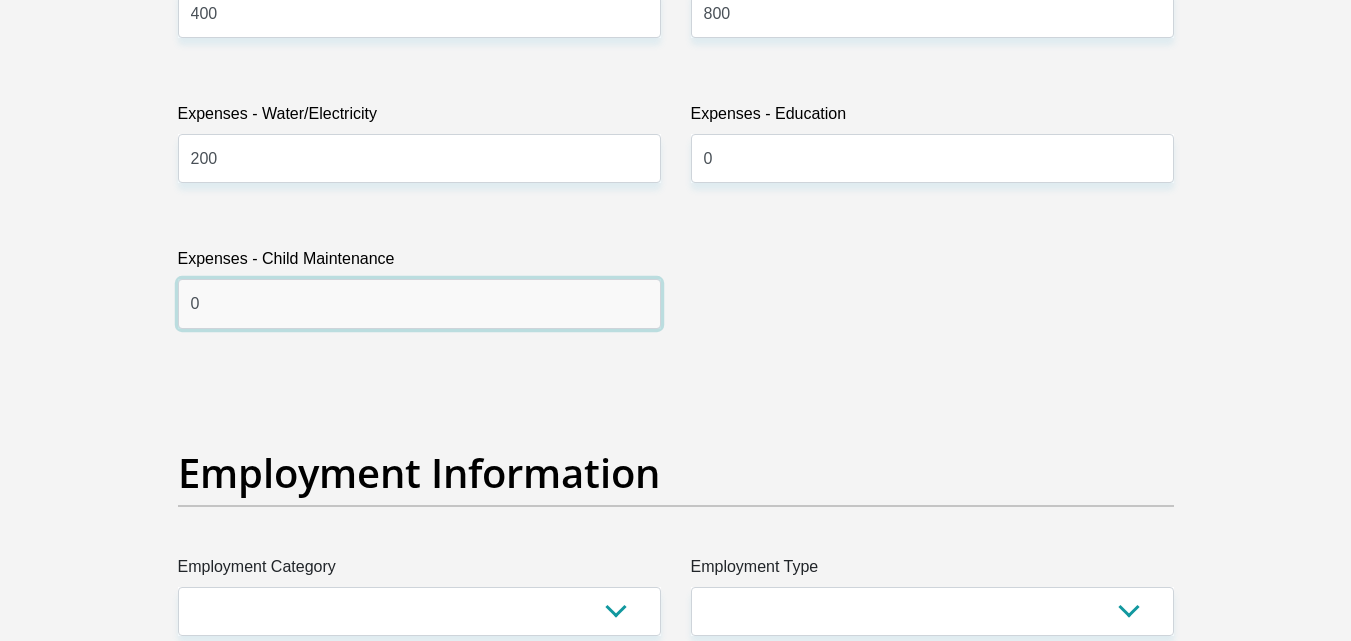 scroll, scrollTop: 3400, scrollLeft: 0, axis: vertical 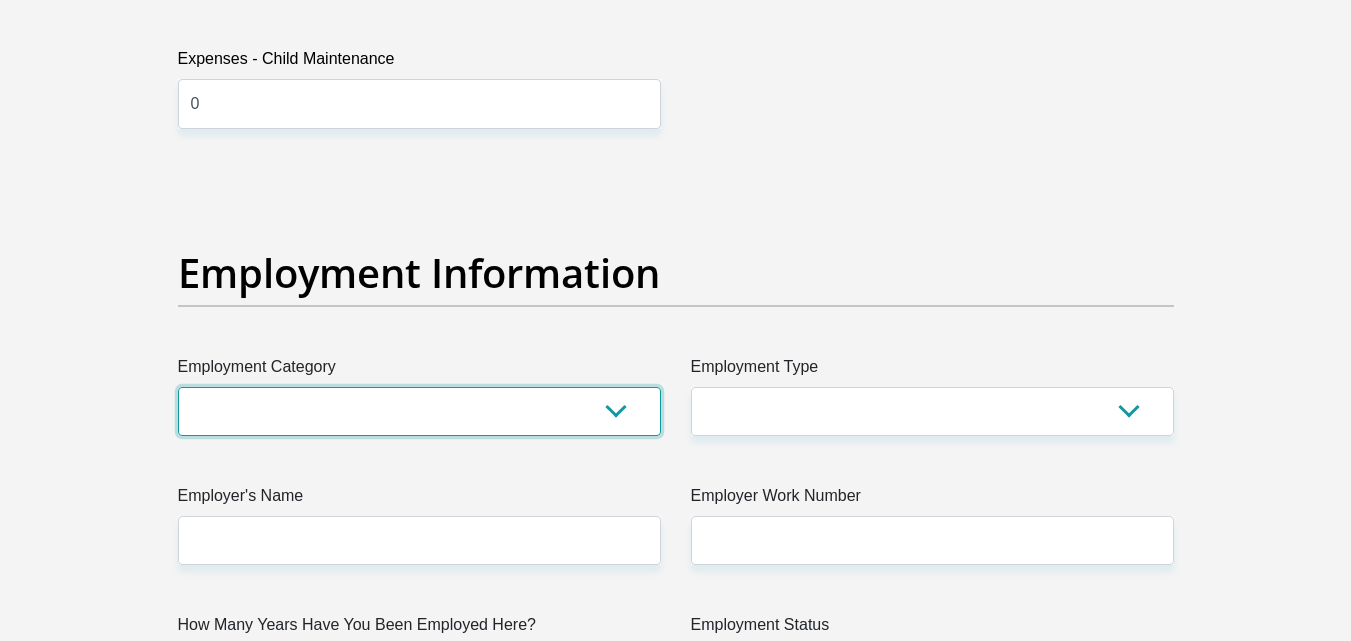 click on "AGRICULTURE
ALCOHOL & TOBACCO
CONSTRUCTION MATERIALS
METALLURGY
EQUIPMENT FOR RENEWABLE ENERGY
SPECIALIZED CONTRACTORS
CAR
GAMING (INCL. INTERNET
OTHER WHOLESALE
UNLICENSED PHARMACEUTICALS
CURRENCY EXCHANGE HOUSES
OTHER FINANCIAL INSTITUTIONS & INSURANCE
REAL ESTATE AGENTS
OIL & GAS
OTHER MATERIALS (E.G. IRON ORE)
PRECIOUS STONES & PRECIOUS METALS
POLITICAL ORGANIZATIONS
RELIGIOUS ORGANIZATIONS(NOT SECTS)
ACTI. HAVING BUSINESS DEAL WITH PUBLIC ADMINISTRATION
LAUNDROMATS" at bounding box center (419, 411) 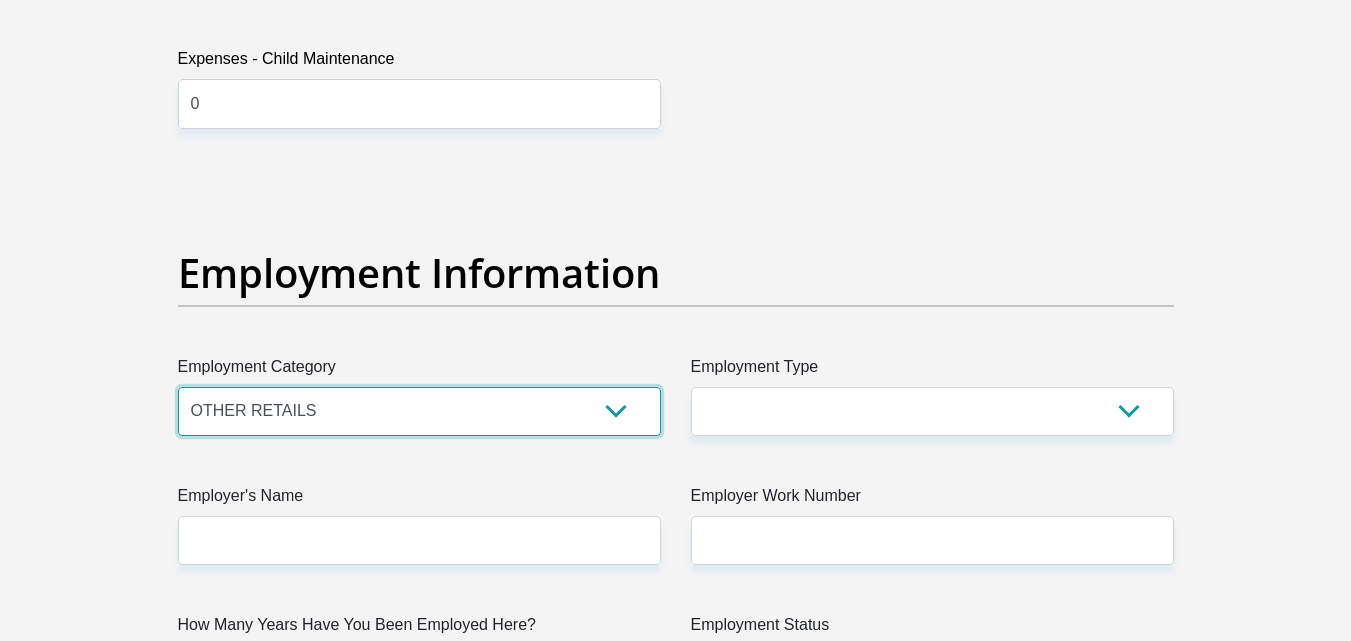 click on "AGRICULTURE
ALCOHOL & TOBACCO
CONSTRUCTION MATERIALS
METALLURGY
EQUIPMENT FOR RENEWABLE ENERGY
SPECIALIZED CONTRACTORS
CAR
GAMING (INCL. INTERNET
OTHER WHOLESALE
UNLICENSED PHARMACEUTICALS
CURRENCY EXCHANGE HOUSES
OTHER FINANCIAL INSTITUTIONS & INSURANCE
REAL ESTATE AGENTS
OIL & GAS
OTHER MATERIALS (E.G. IRON ORE)
PRECIOUS STONES & PRECIOUS METALS
POLITICAL ORGANIZATIONS
RELIGIOUS ORGANIZATIONS(NOT SECTS)
ACTI. HAVING BUSINESS DEAL WITH PUBLIC ADMINISTRATION
LAUNDROMATS" at bounding box center (419, 411) 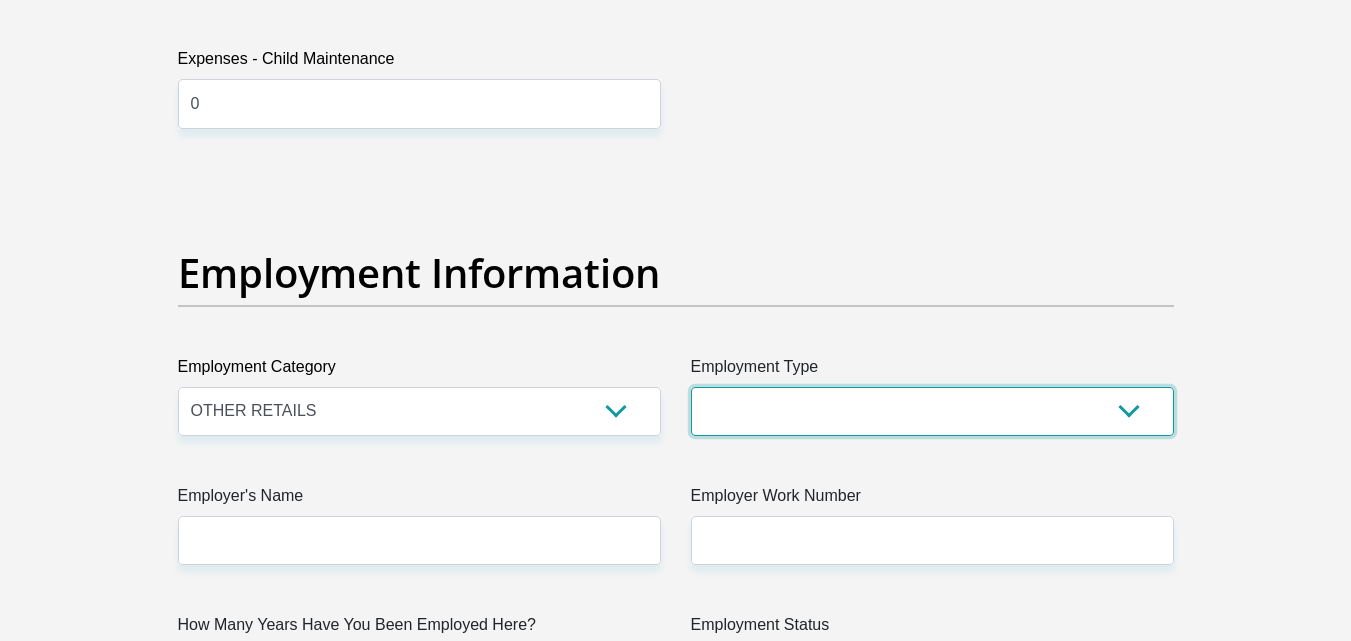 click on "College/Lecturer
Craft Seller
Creative
Driver
Executive
Farmer
Forces - Non Commissioned
Forces - Officer
Hawker
Housewife
Labourer
Licenced Professional
Manager
Miner
Non Licenced Professional
Office Staff/Clerk
Outside Worker
Pensioner
Permanent Teacher
Production/Manufacturing
Sales
Self-Employed
Semi-Professional Worker
Service Industry  Social Worker  Student" at bounding box center (932, 411) 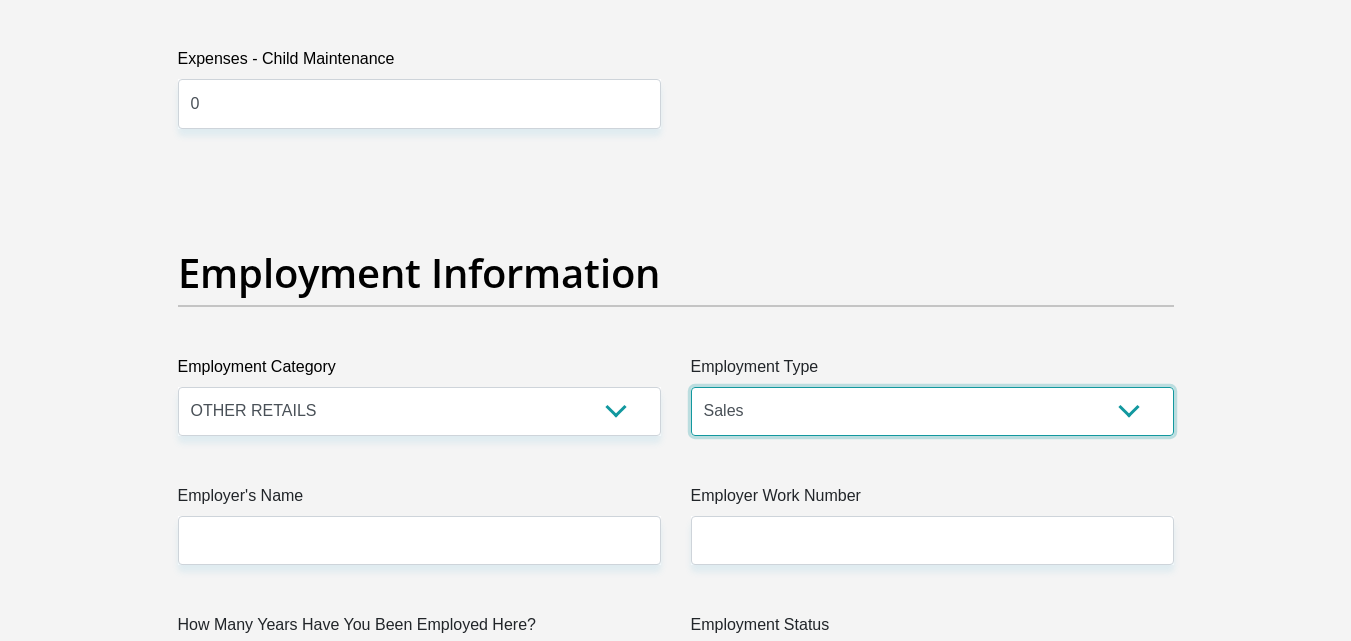 click on "College/Lecturer
Craft Seller
Creative
Driver
Executive
Farmer
Forces - Non Commissioned
Forces - Officer
Hawker
Housewife
Labourer
Licenced Professional
Manager
Miner
Non Licenced Professional
Office Staff/Clerk
Outside Worker
Pensioner
Permanent Teacher
Production/Manufacturing
Sales
Self-Employed
Semi-Professional Worker
Service Industry  Social Worker  Student" at bounding box center (932, 411) 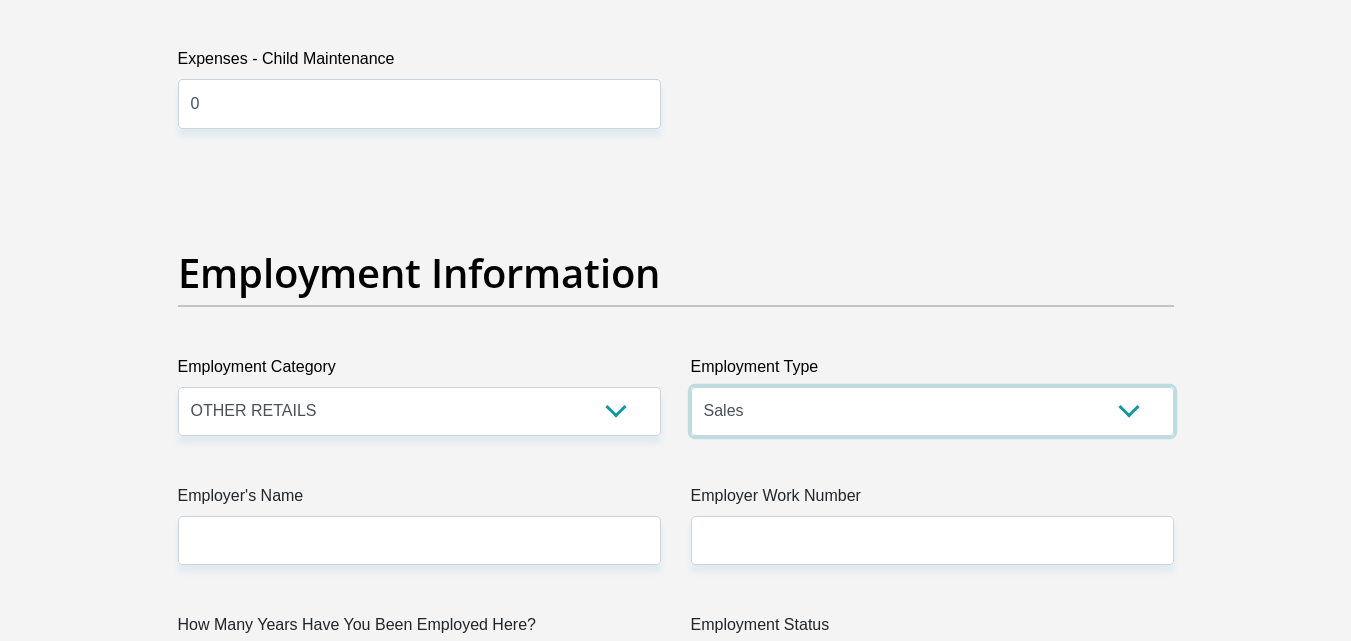 scroll, scrollTop: 3500, scrollLeft: 0, axis: vertical 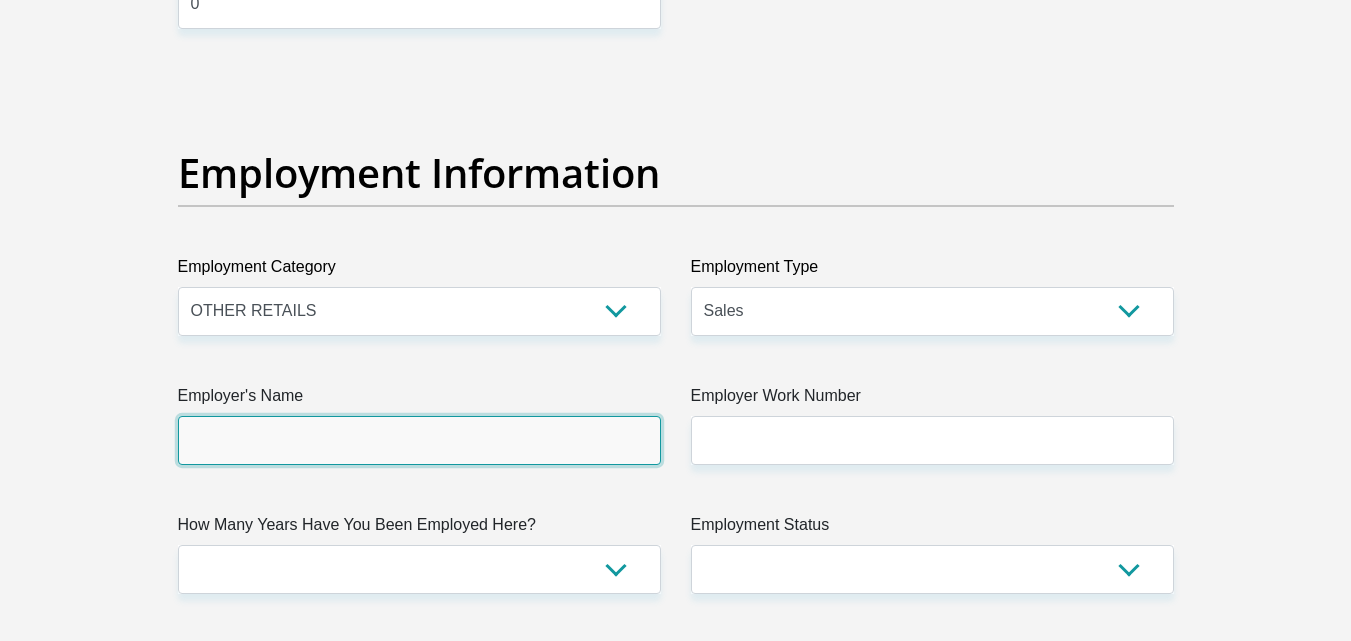 click on "Employer's Name" at bounding box center (419, 440) 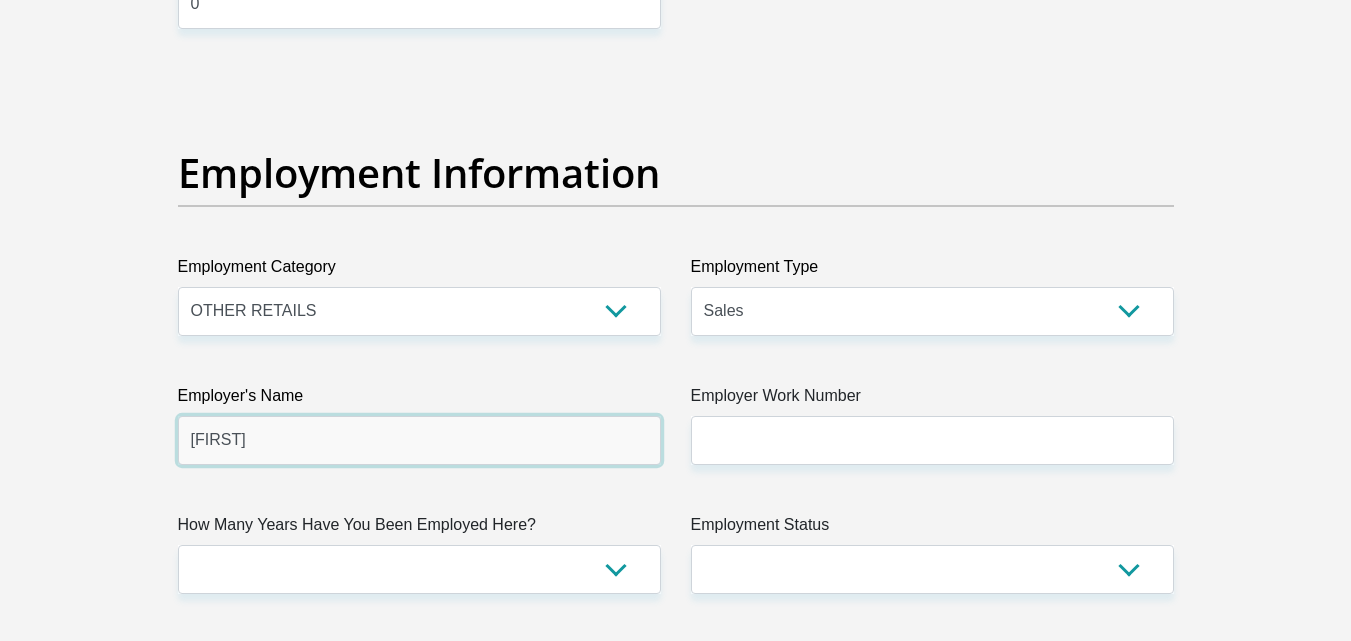 type on "Nutuncx" 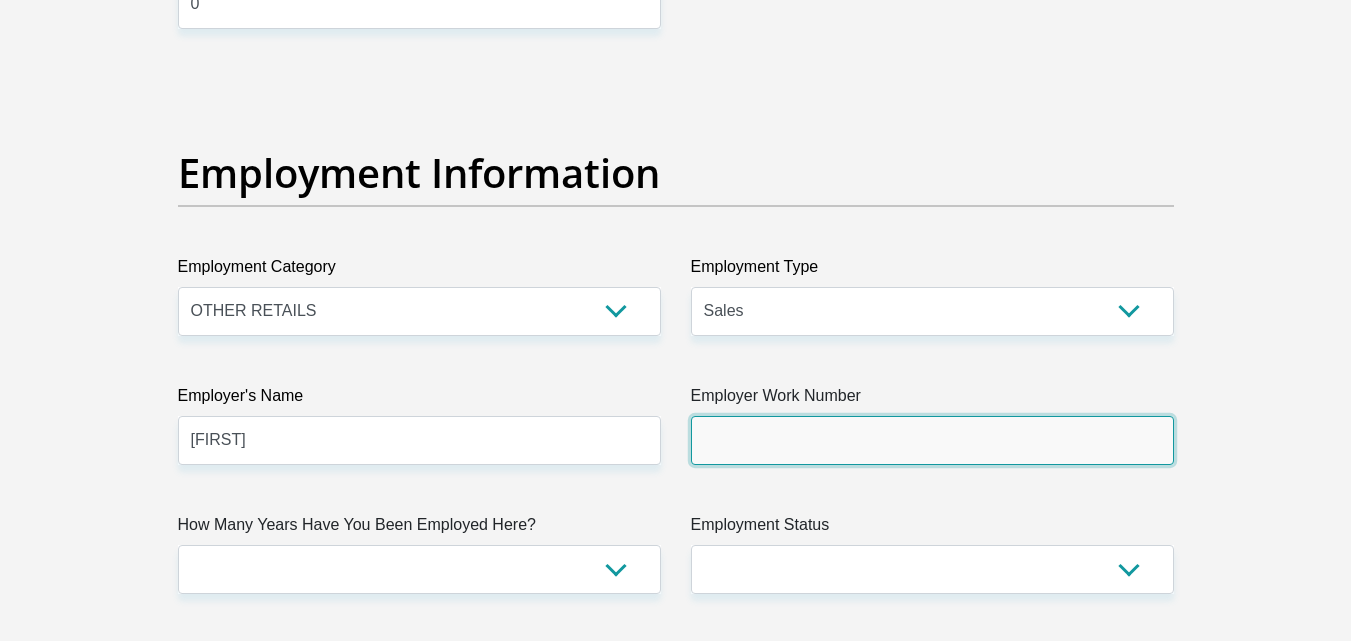 click on "Employer Work Number" at bounding box center (932, 440) 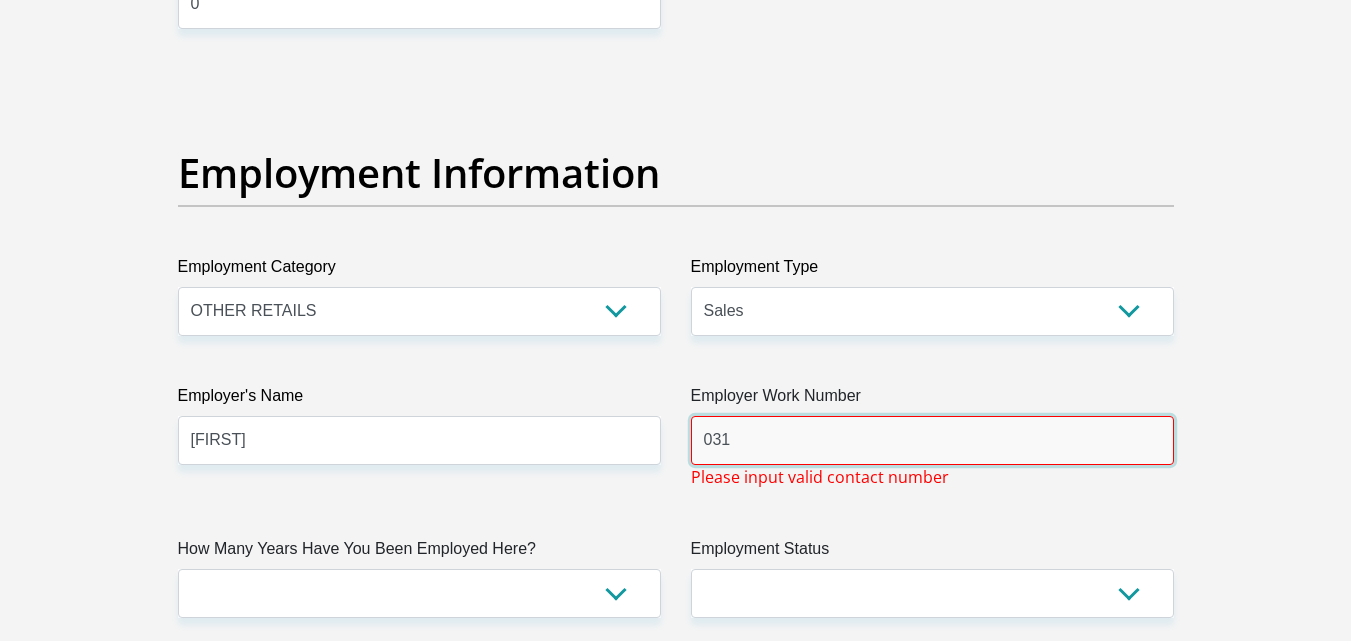 drag, startPoint x: 743, startPoint y: 442, endPoint x: 681, endPoint y: 434, distance: 62.514 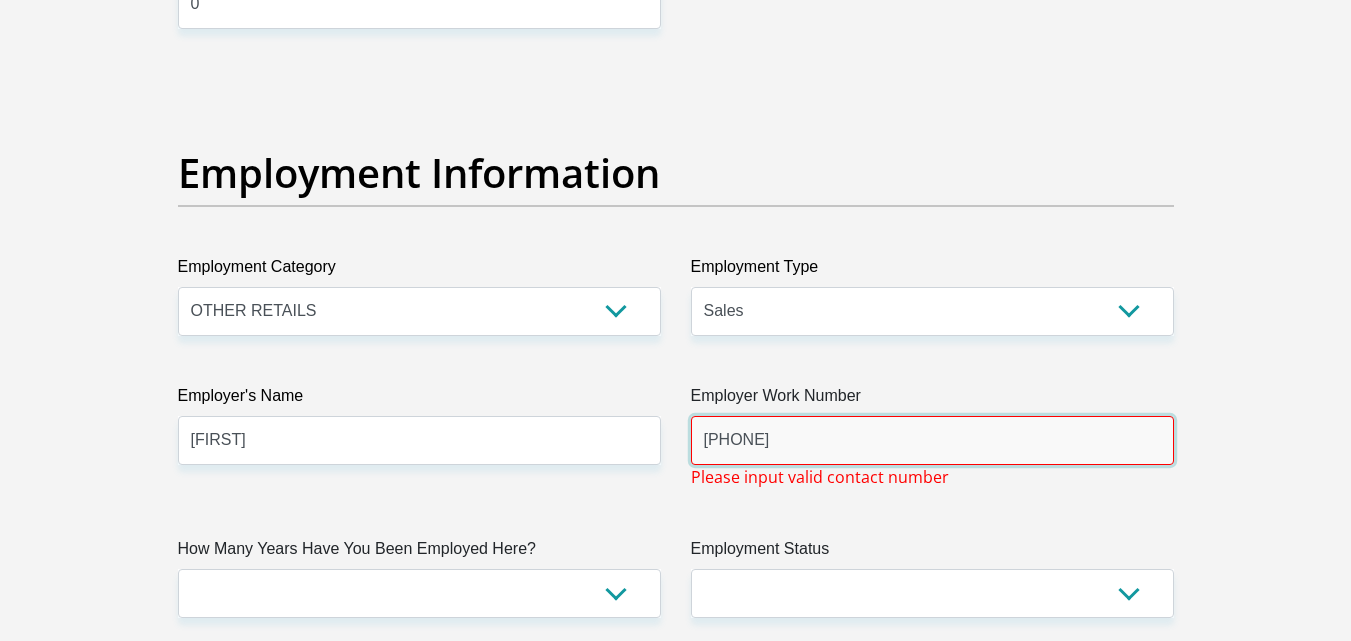 click on "031 816 9396" at bounding box center (932, 440) 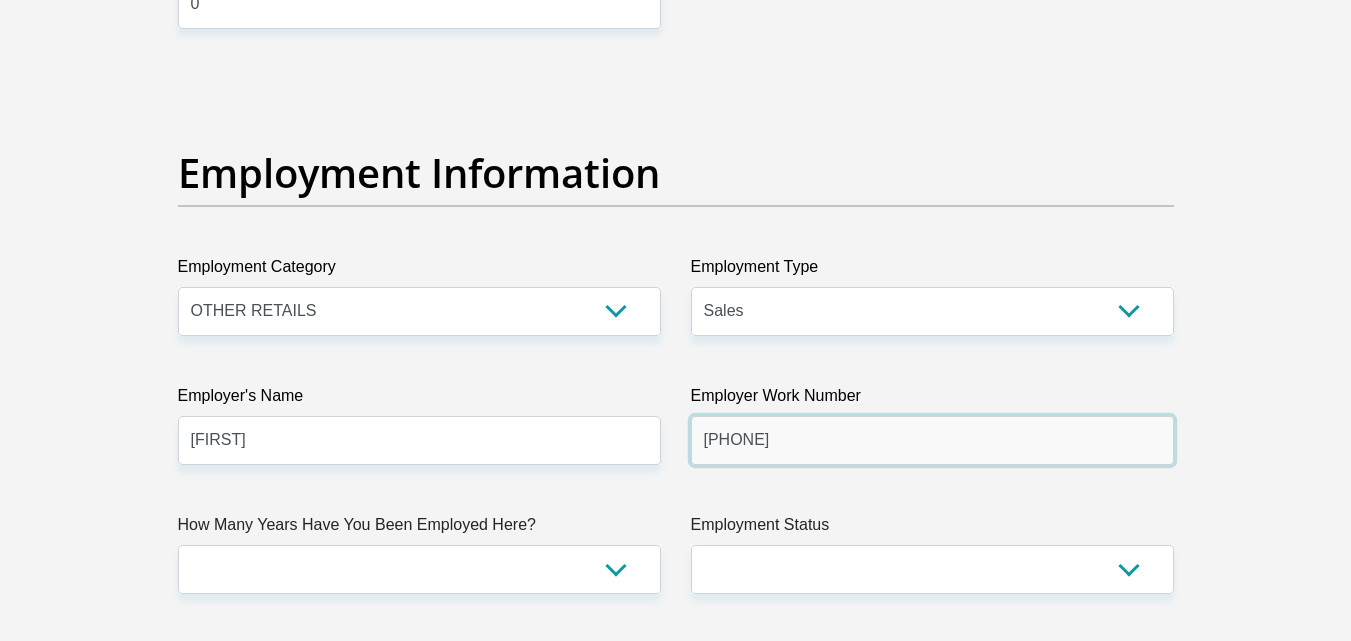 scroll, scrollTop: 3800, scrollLeft: 0, axis: vertical 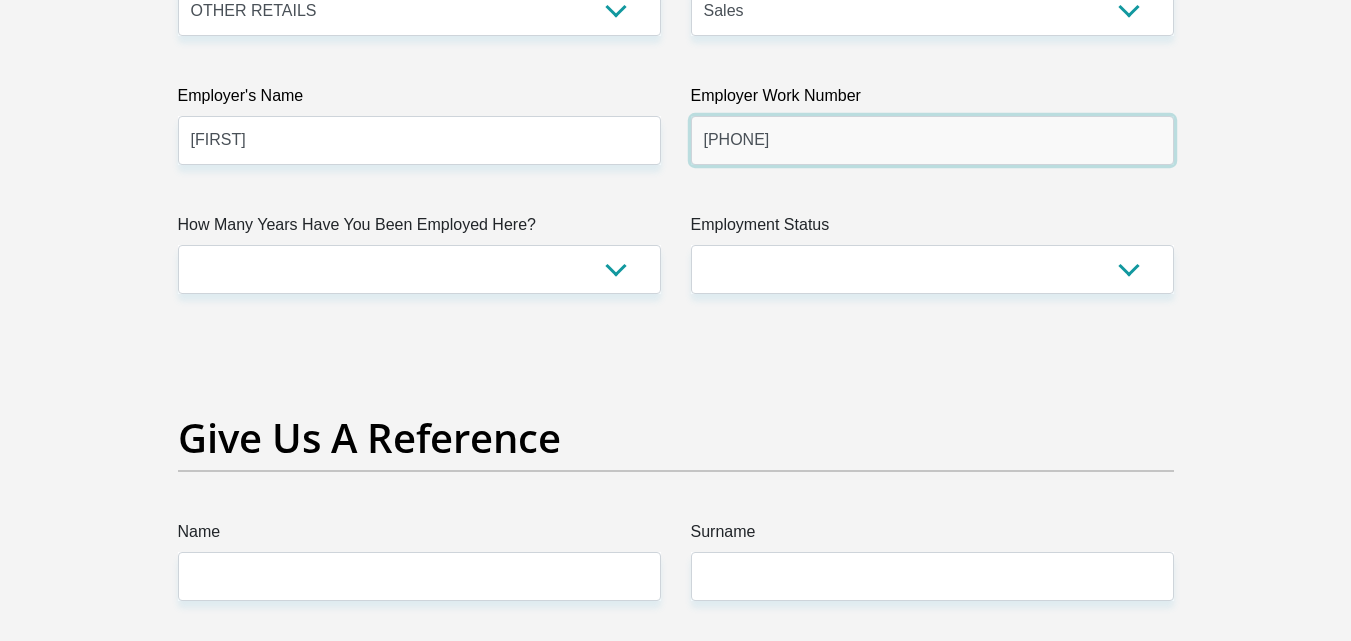 type on "0318169396" 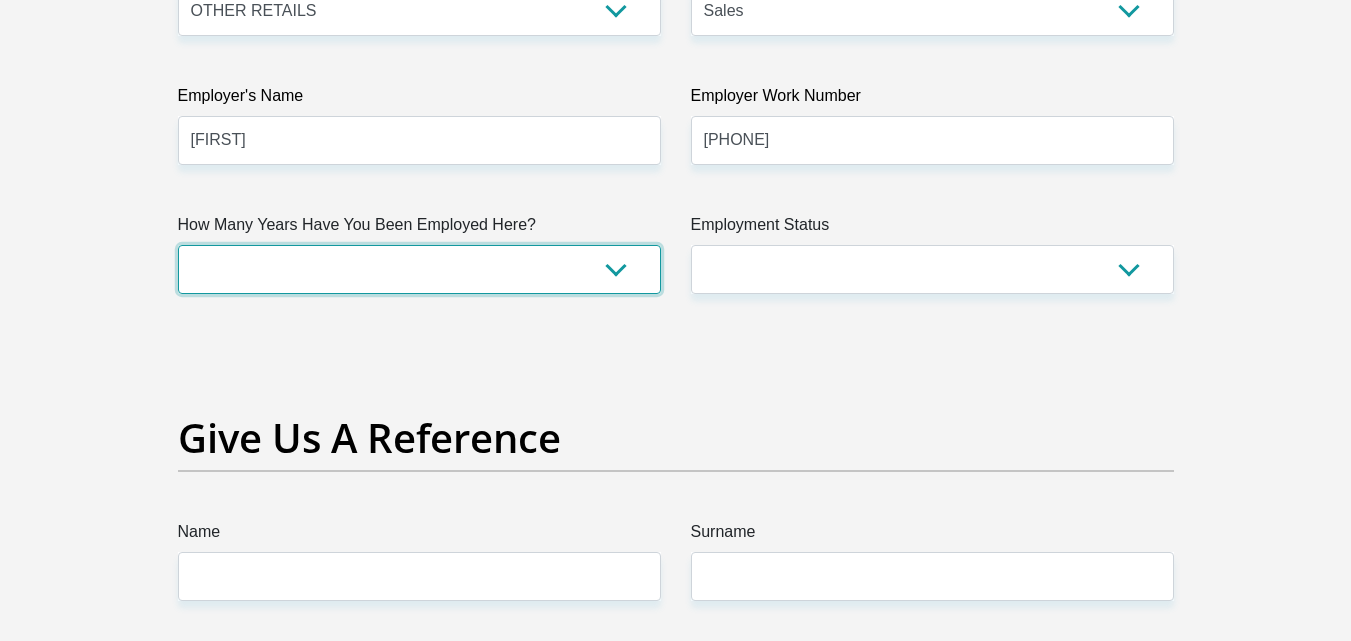 click on "less than 1 year
1-3 years
3-5 years
5+ years" at bounding box center [419, 269] 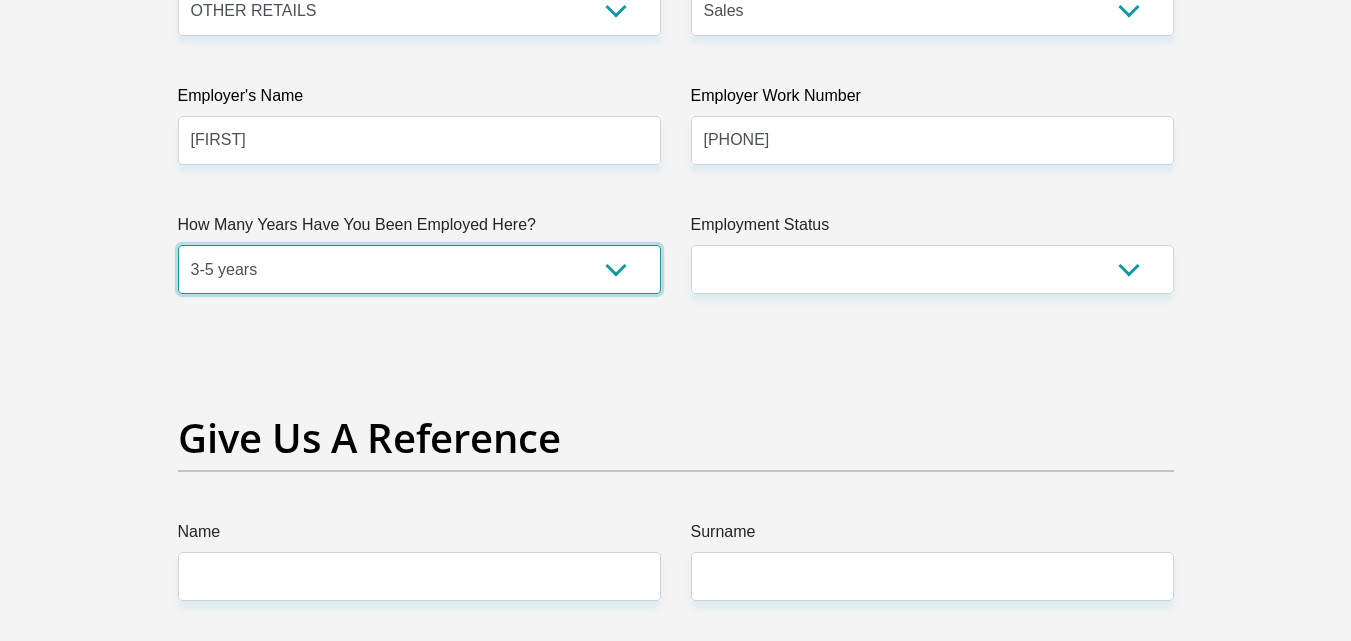 click on "less than 1 year
1-3 years
3-5 years
5+ years" at bounding box center (419, 269) 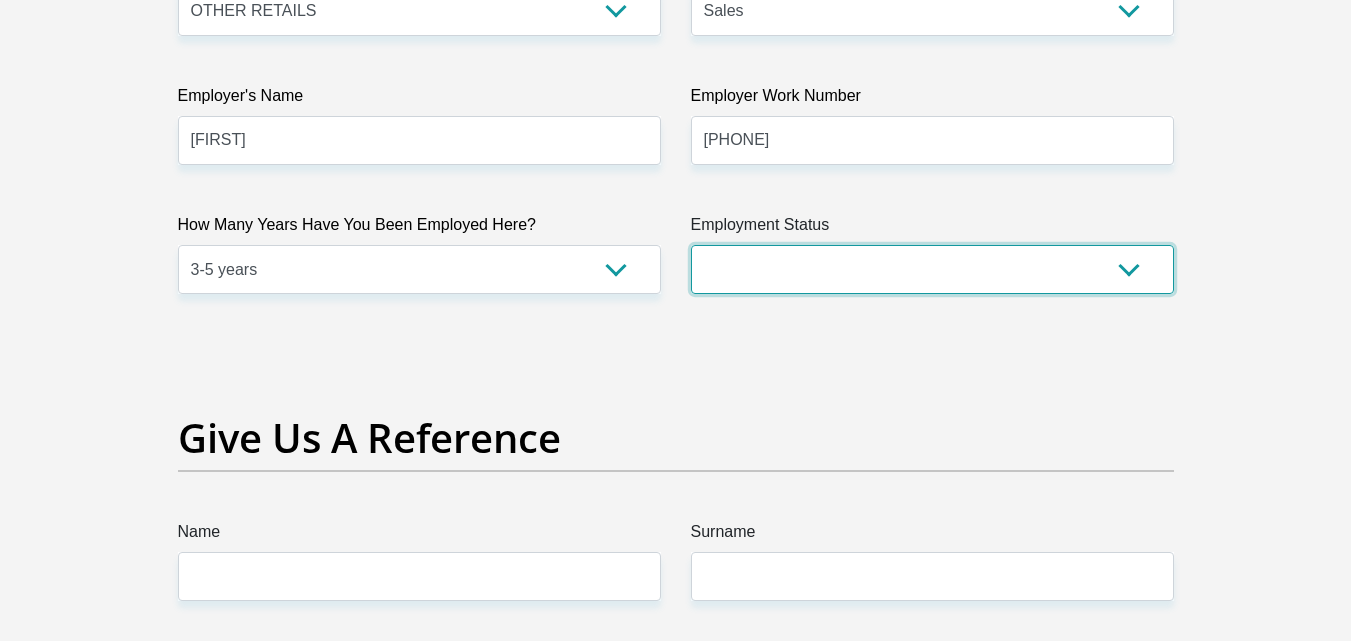 click on "Permanent/Full-time
Part-time/Casual
Contract Worker
Self-Employed
Housewife
Retired
Student
Medically Boarded
Disability
Unemployed" at bounding box center (932, 269) 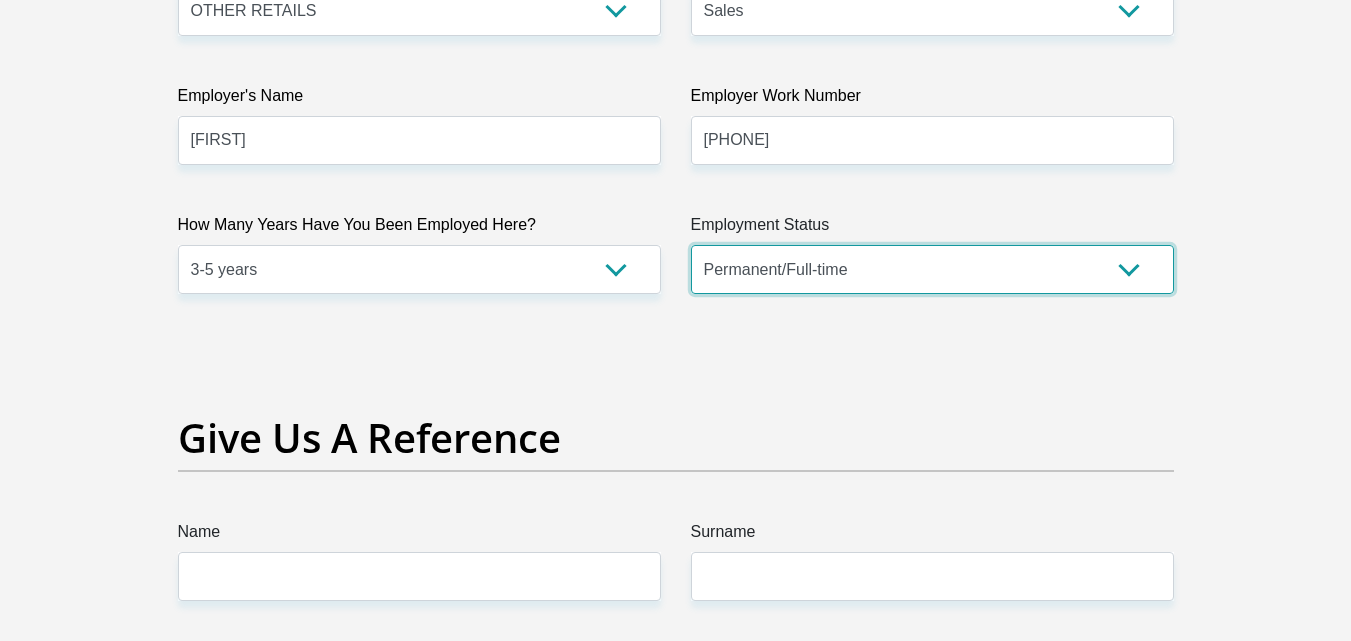 click on "Permanent/Full-time
Part-time/Casual
Contract Worker
Self-Employed
Housewife
Retired
Student
Medically Boarded
Disability
Unemployed" at bounding box center (932, 269) 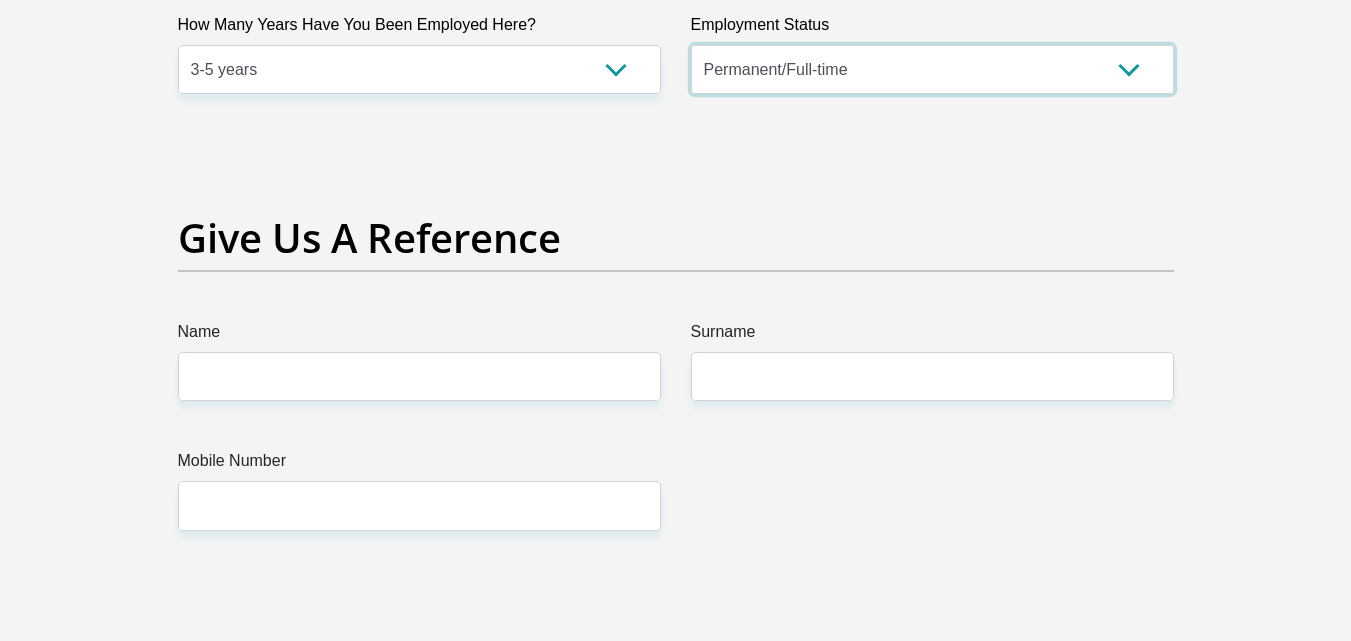 scroll, scrollTop: 4100, scrollLeft: 0, axis: vertical 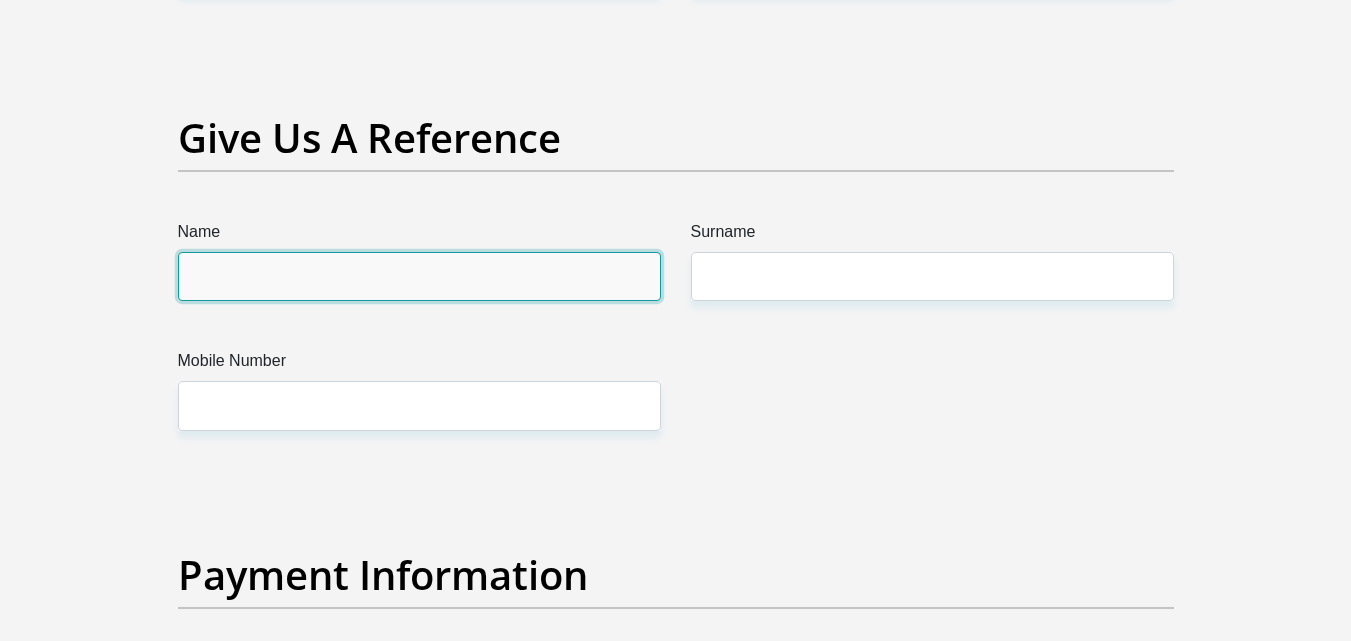 click on "Name" at bounding box center (419, 276) 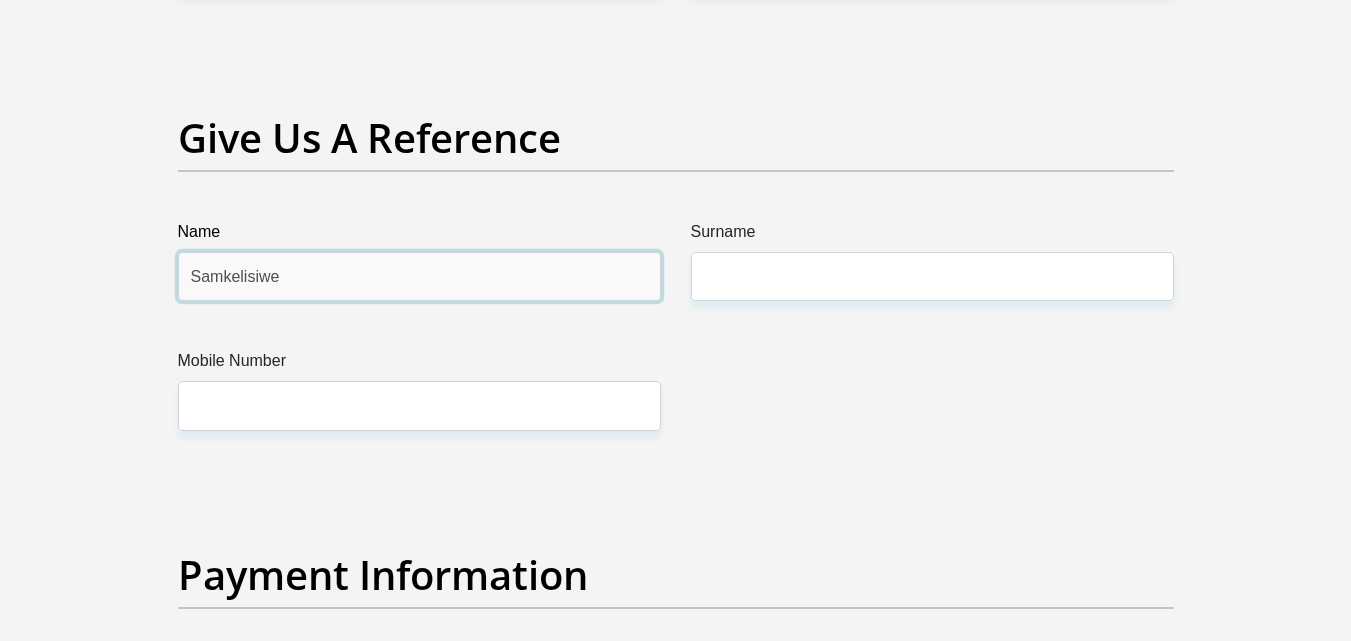 type on "Samkelisiwe" 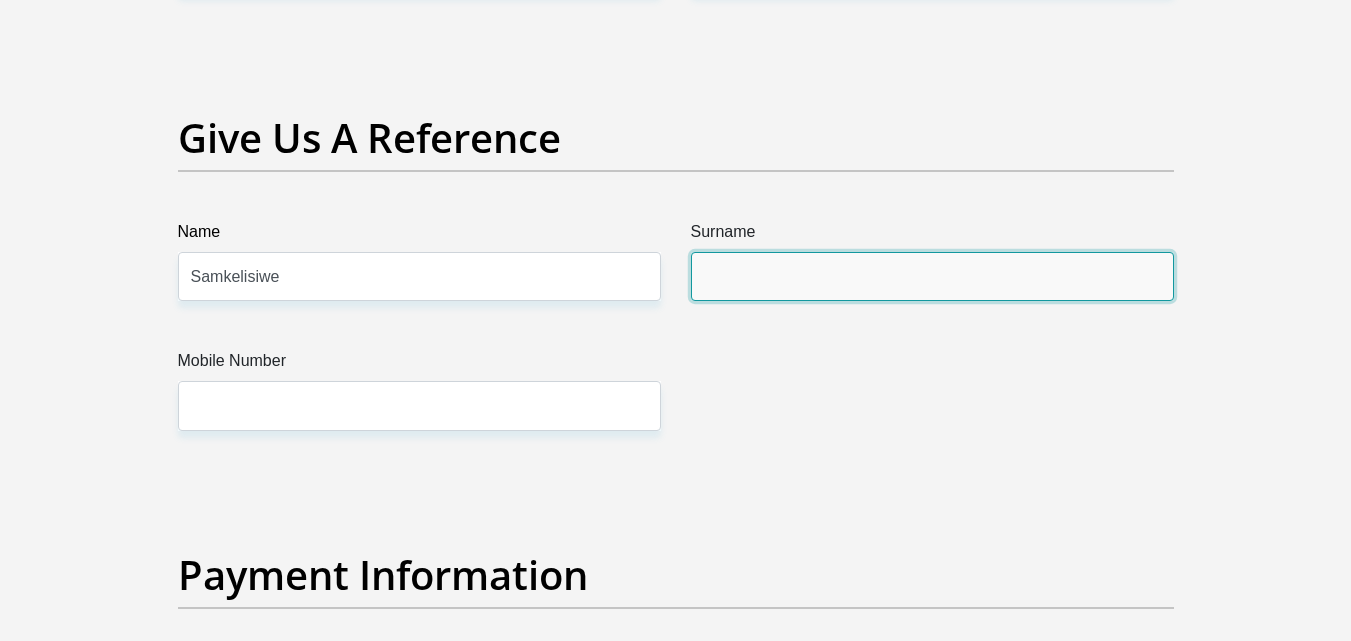click on "Surname" at bounding box center (932, 276) 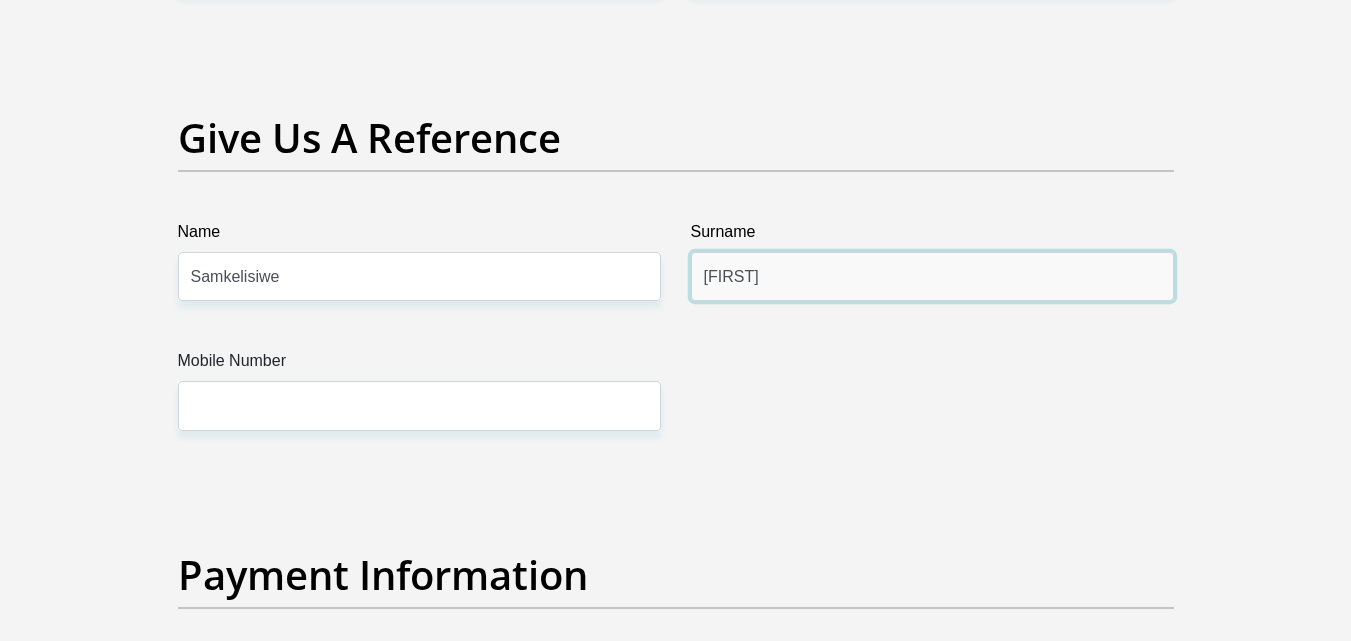 type on "Shusha" 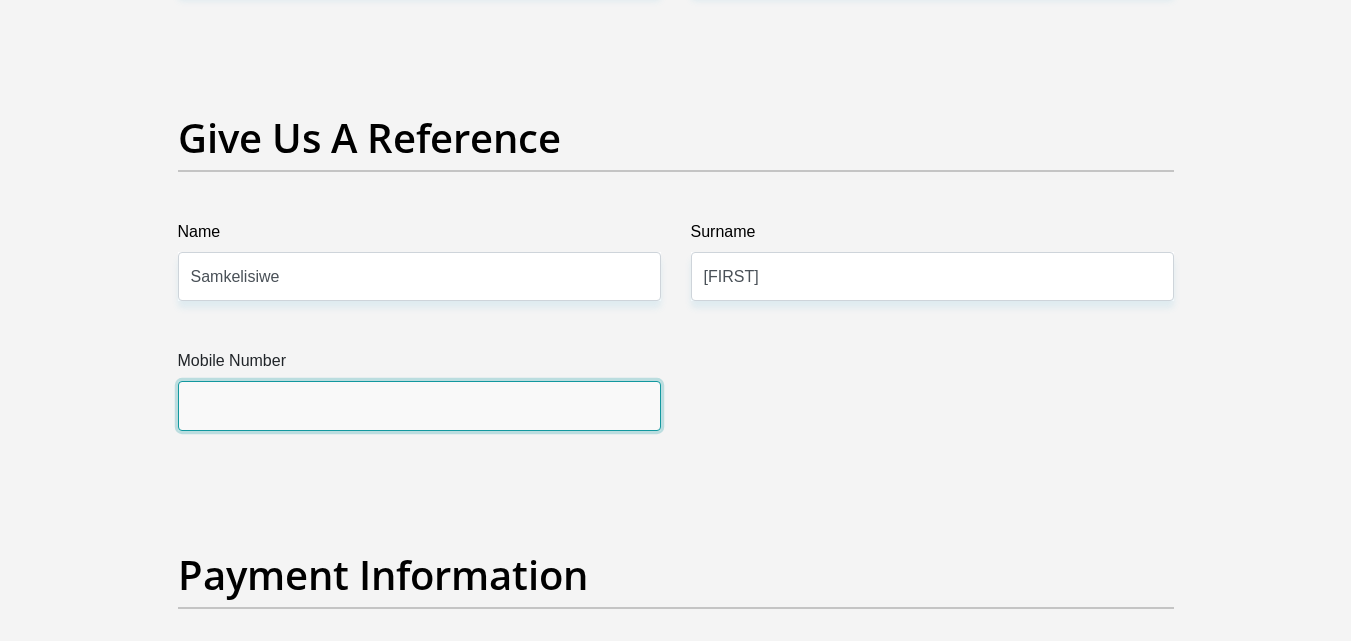 click on "Mobile Number" at bounding box center [419, 405] 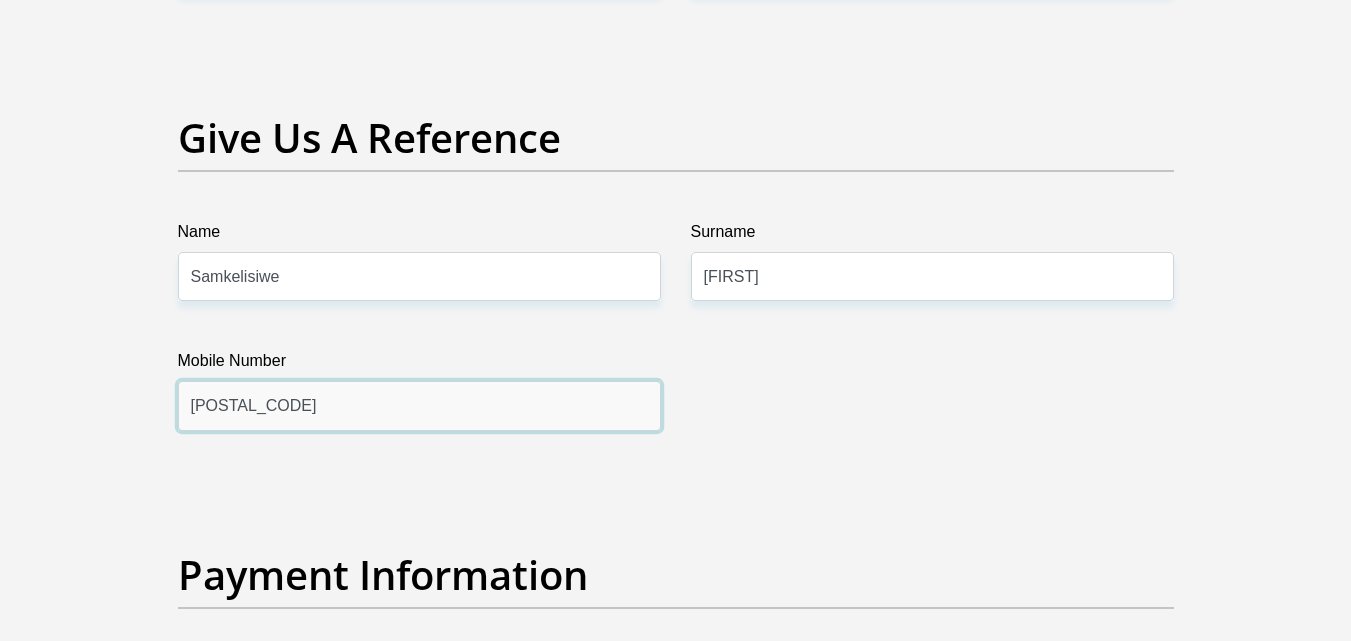 scroll, scrollTop: 4400, scrollLeft: 0, axis: vertical 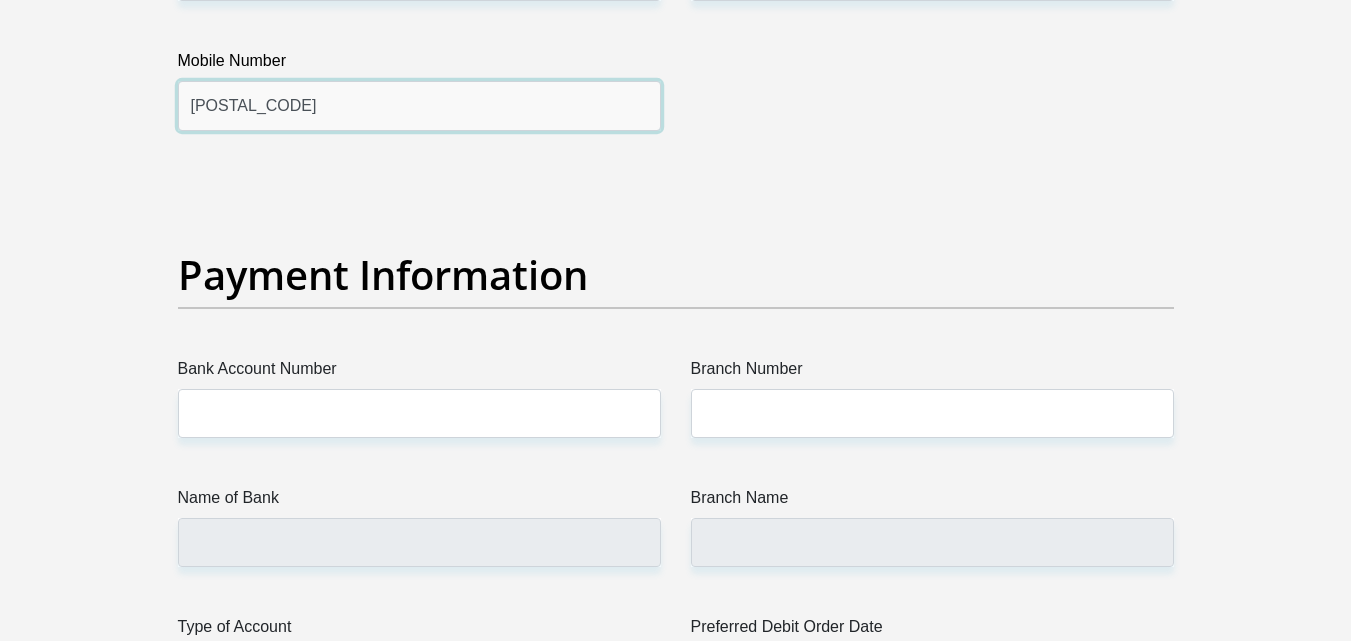 type on "0679448529" 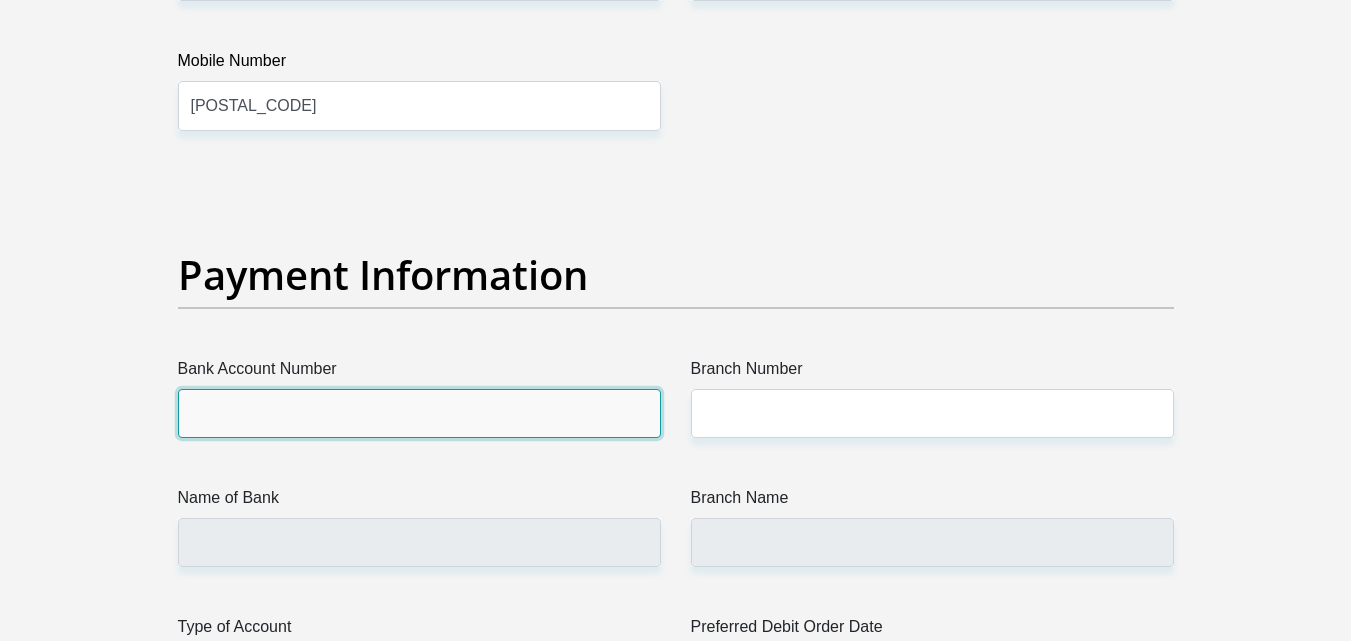 click on "Bank Account Number" at bounding box center (419, 413) 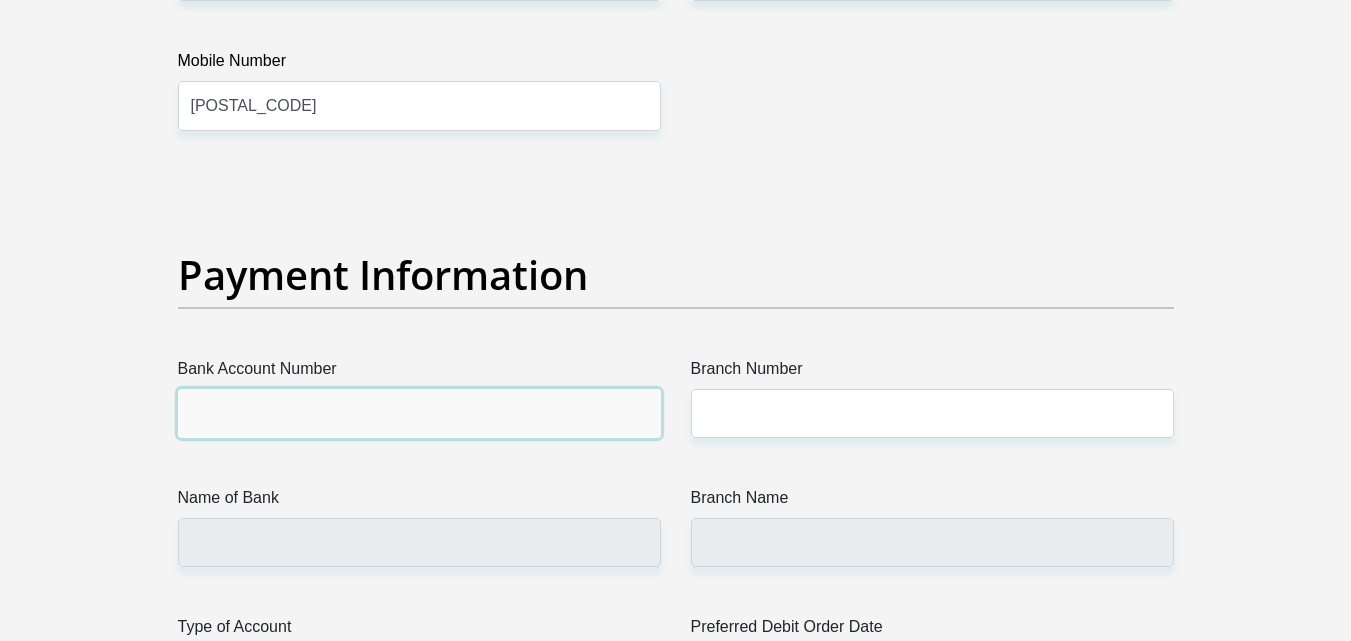 click on "Bank Account Number" at bounding box center [419, 413] 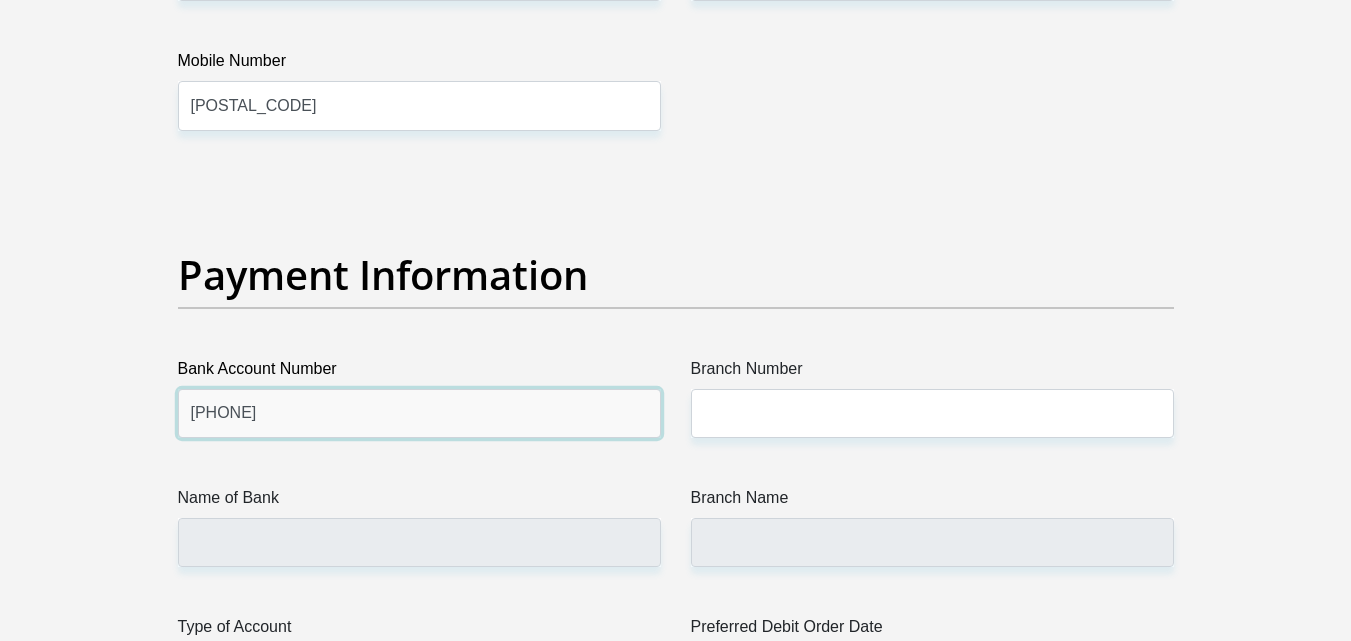 type on "62888047183" 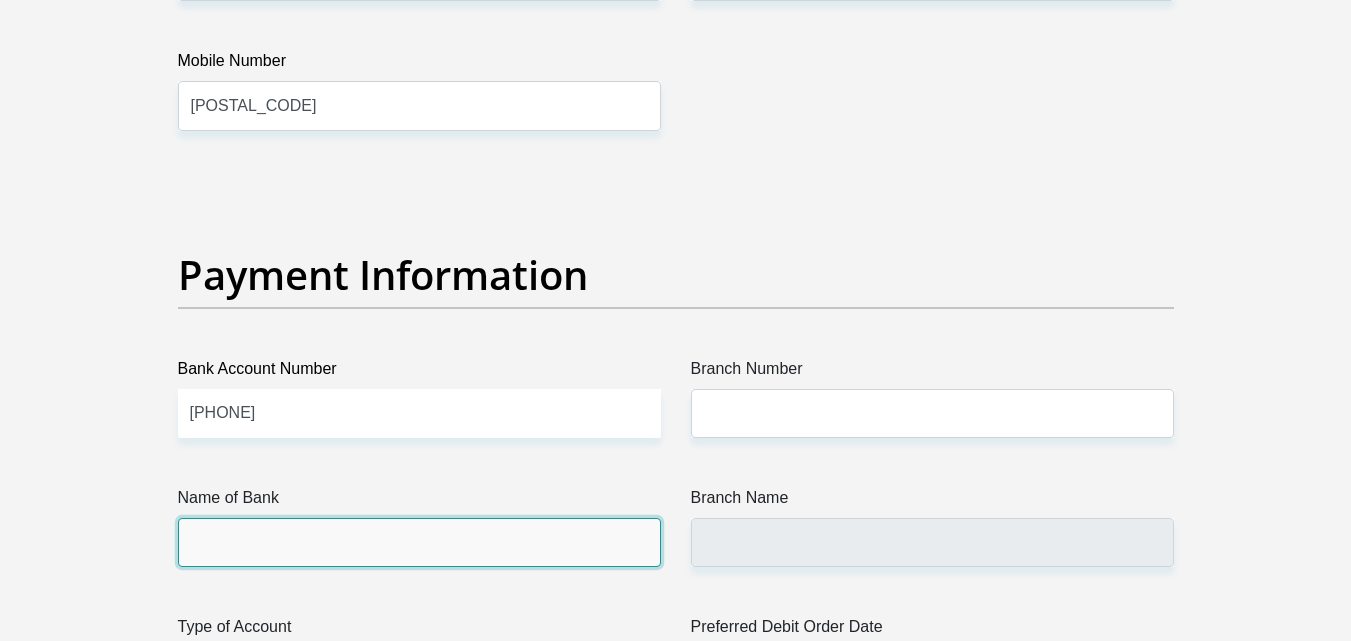 drag, startPoint x: 179, startPoint y: 529, endPoint x: 557, endPoint y: 544, distance: 378.29752 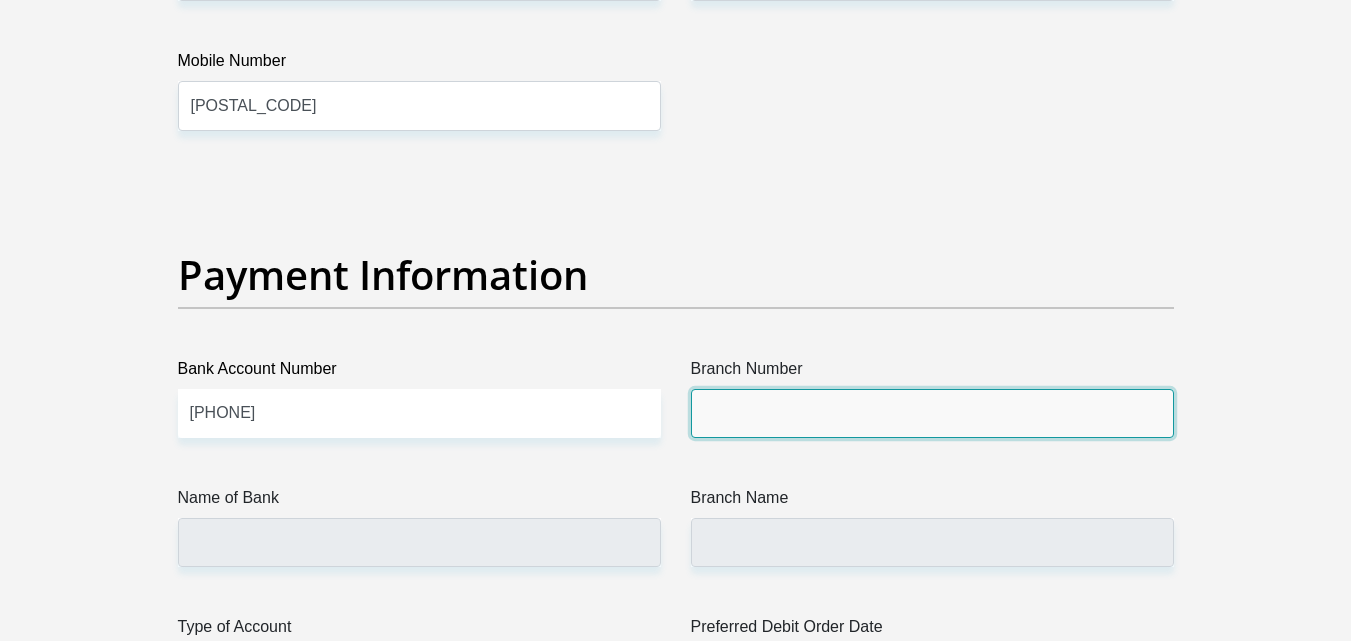 paste on "250655" 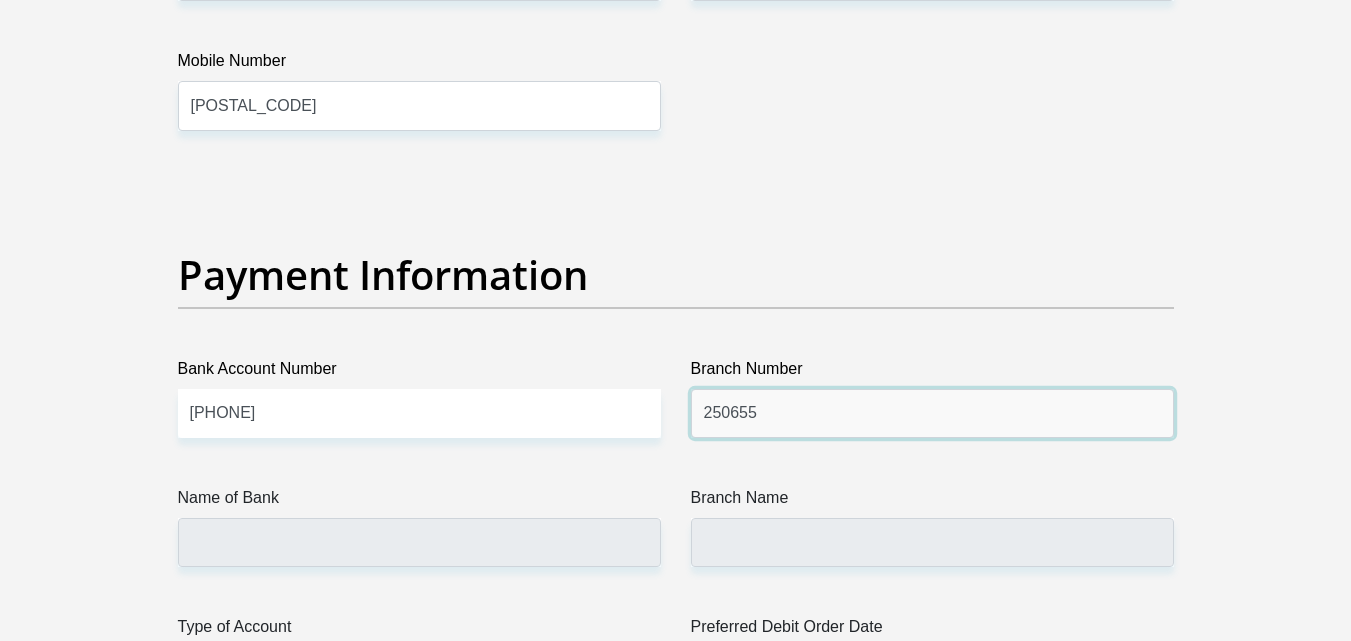 type on "250655" 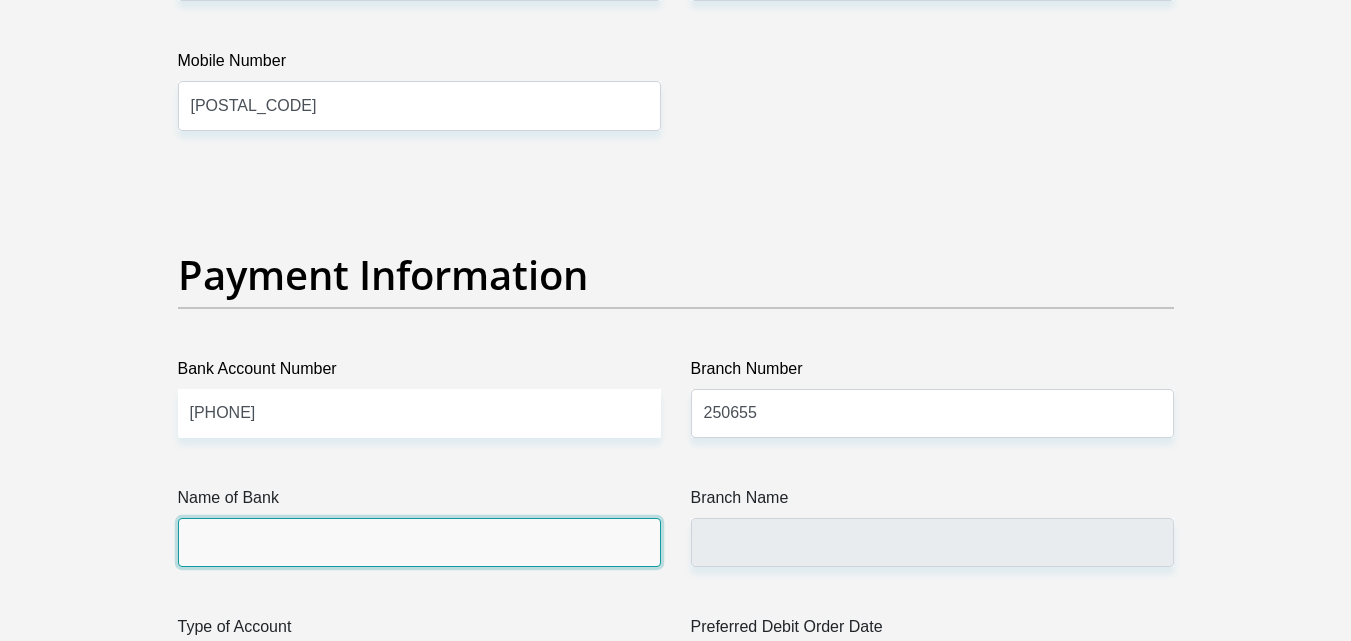click on "Name of Bank" at bounding box center [419, 542] 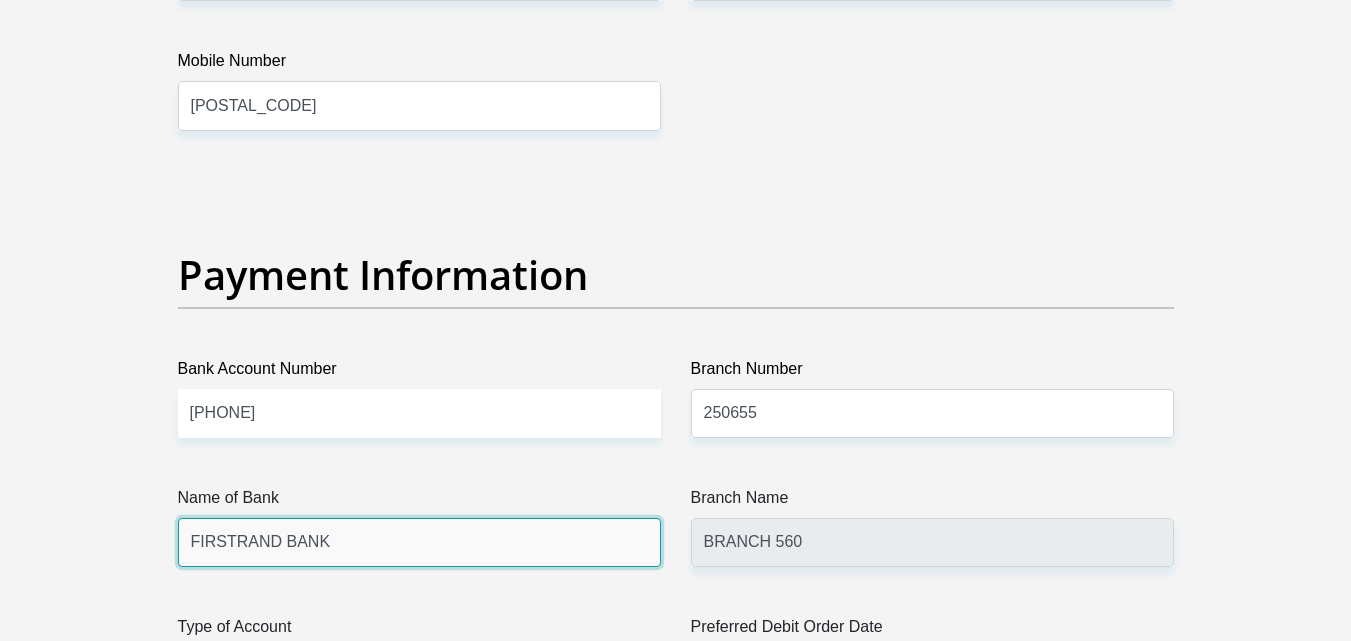 scroll, scrollTop: 4800, scrollLeft: 0, axis: vertical 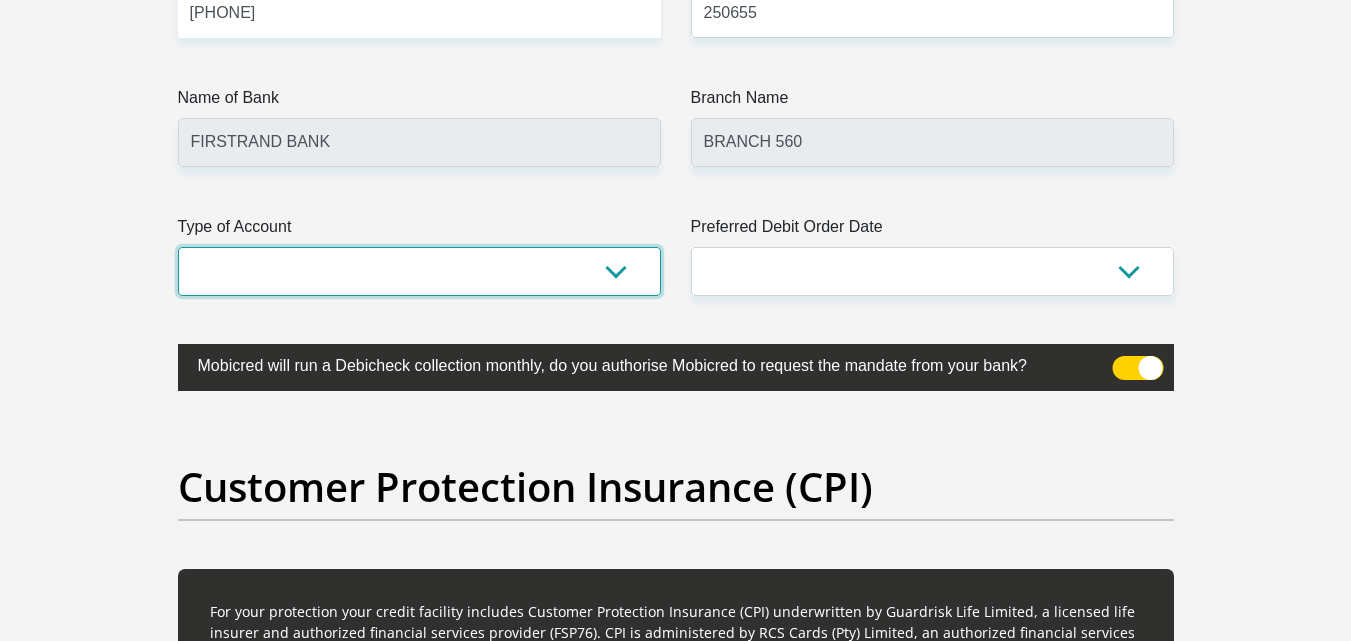 click on "Cheque
Savings" at bounding box center (419, 271) 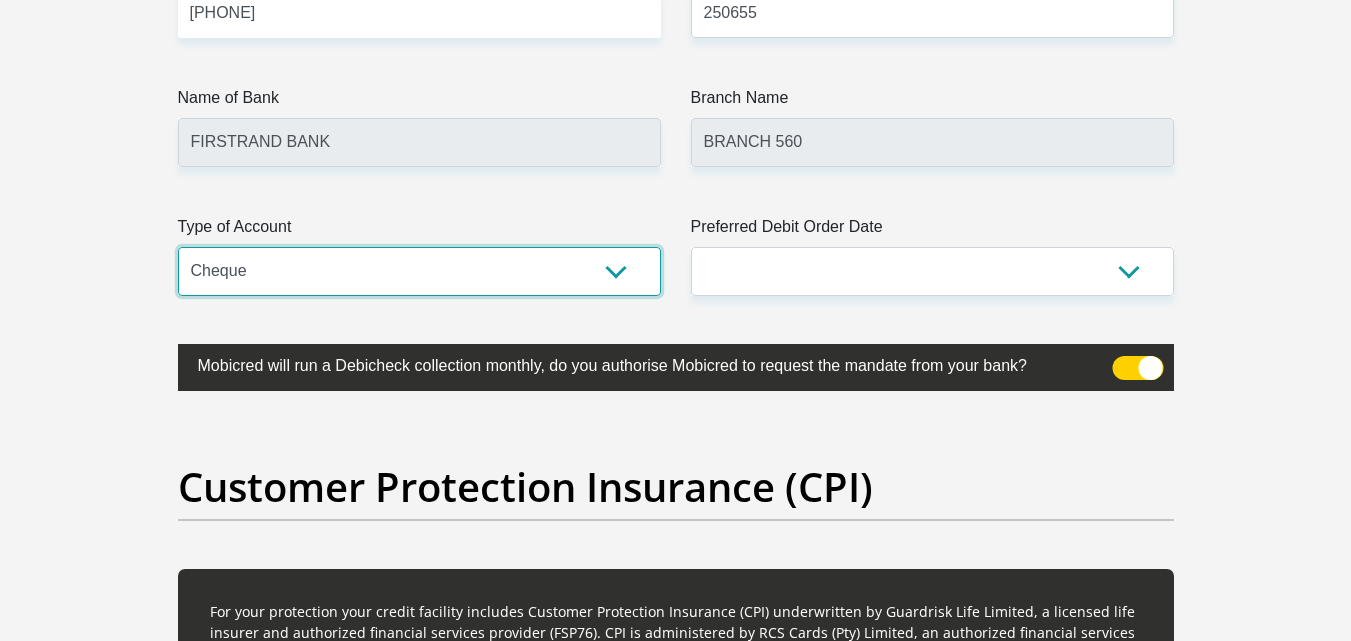 click on "Cheque
Savings" at bounding box center (419, 271) 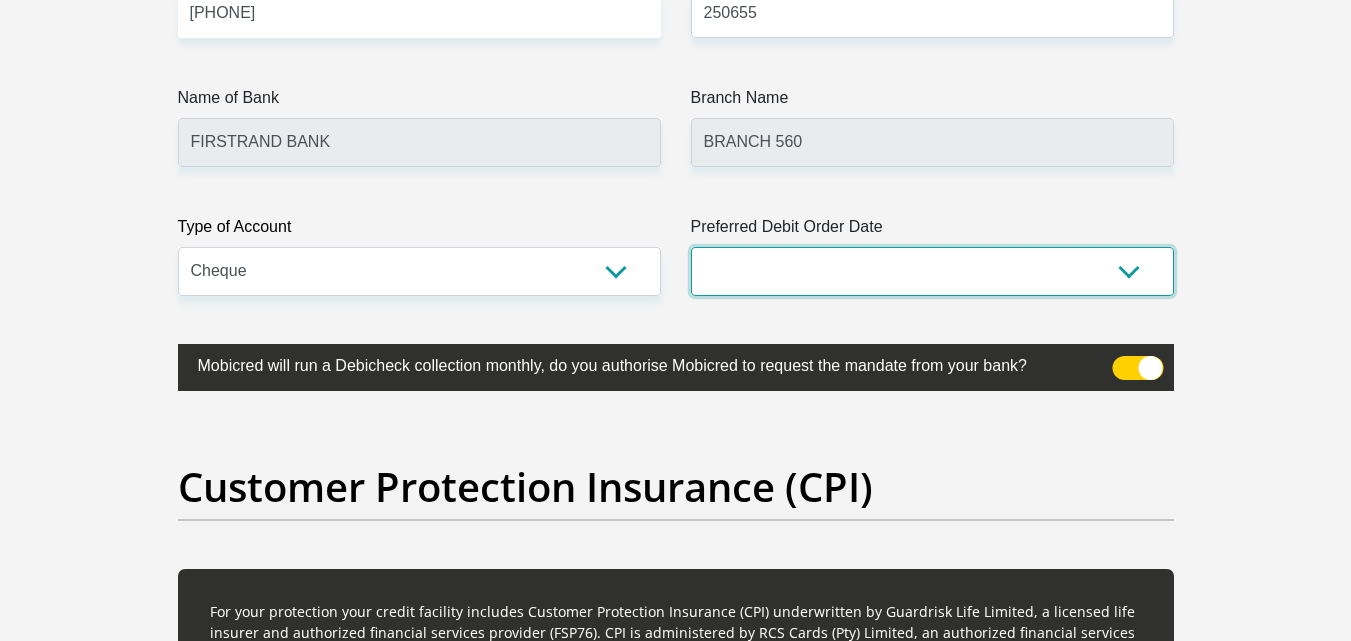 click on "1st
2nd
3rd
4th
5th
7th
18th
19th
20th
21st
22nd
23rd
24th
25th
26th
27th
28th
29th
30th" at bounding box center [932, 271] 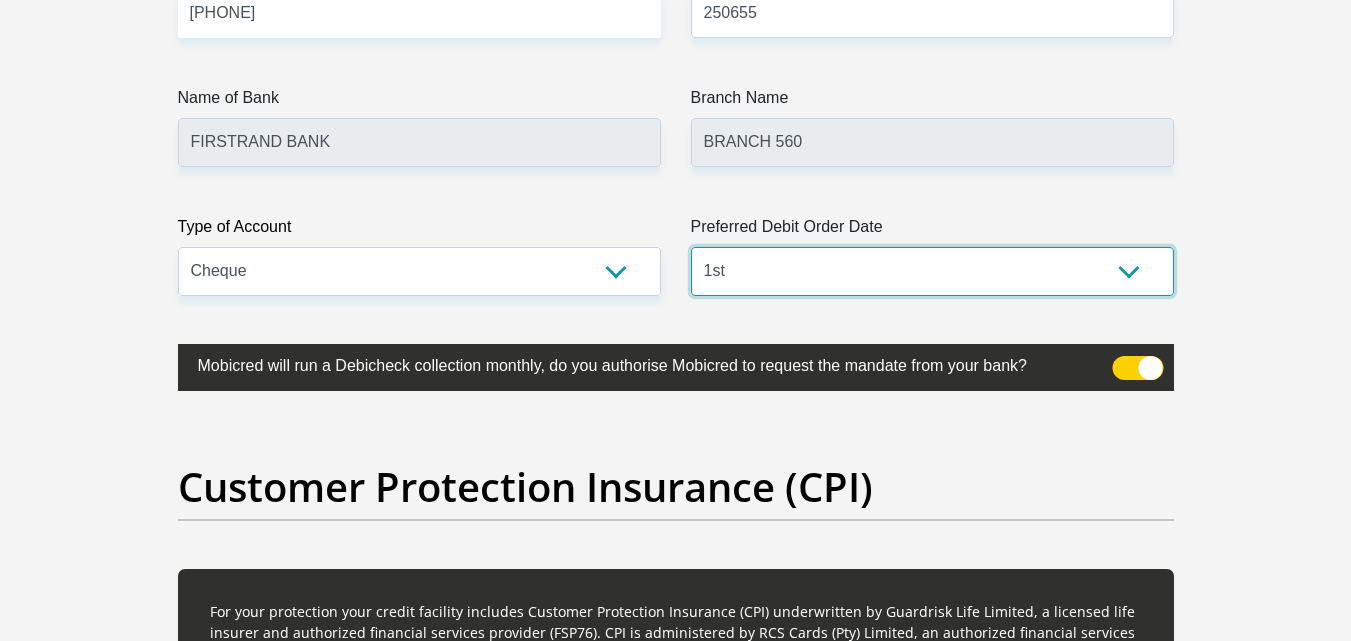 click on "1st
2nd
3rd
4th
5th
7th
18th
19th
20th
21st
22nd
23rd
24th
25th
26th
27th
28th
29th
30th" at bounding box center [932, 271] 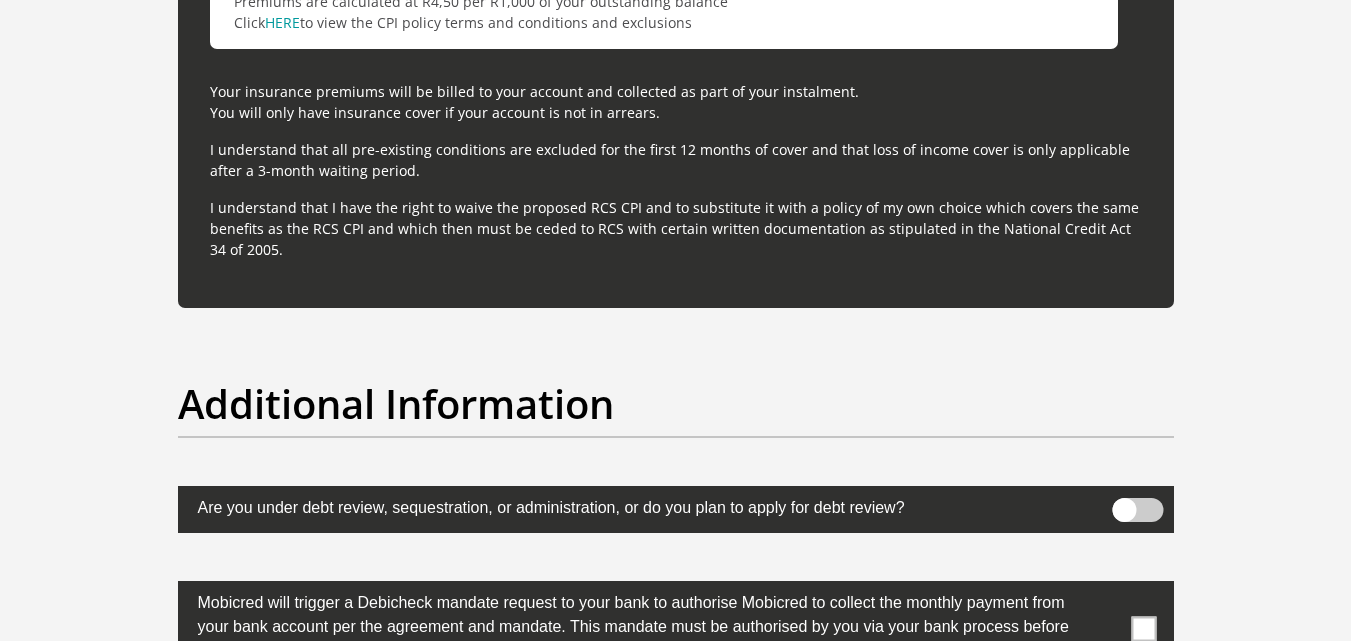 scroll, scrollTop: 6200, scrollLeft: 0, axis: vertical 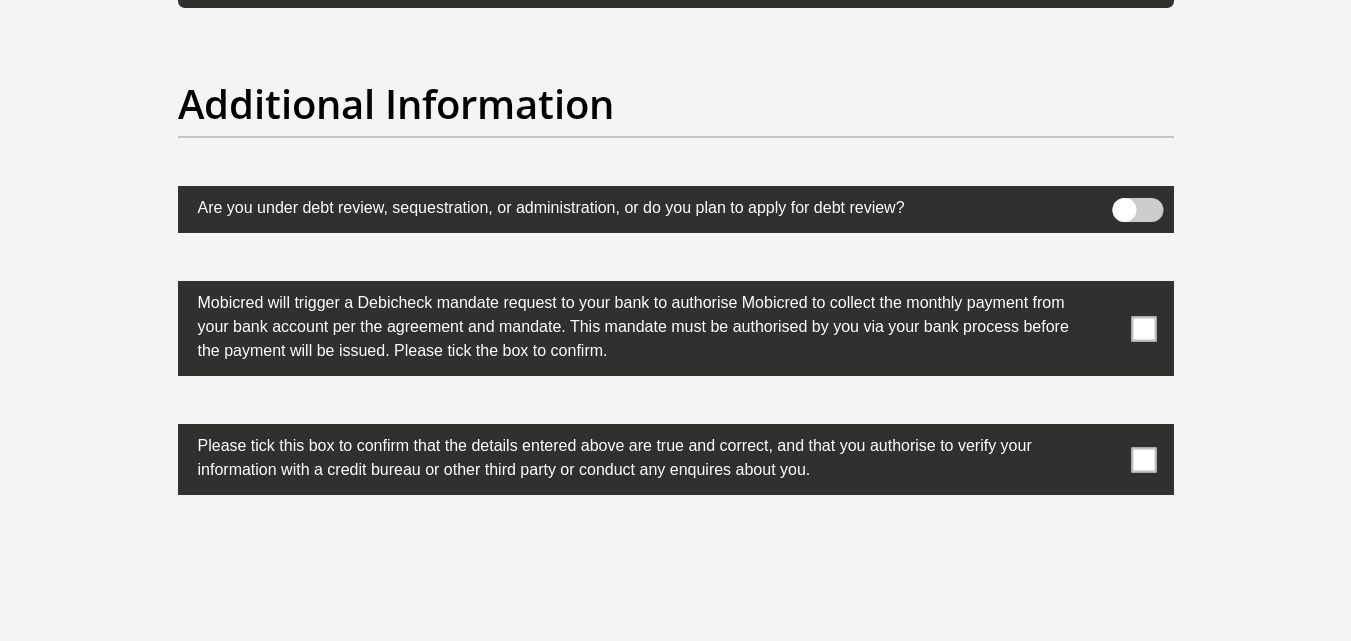 click at bounding box center (1143, 328) 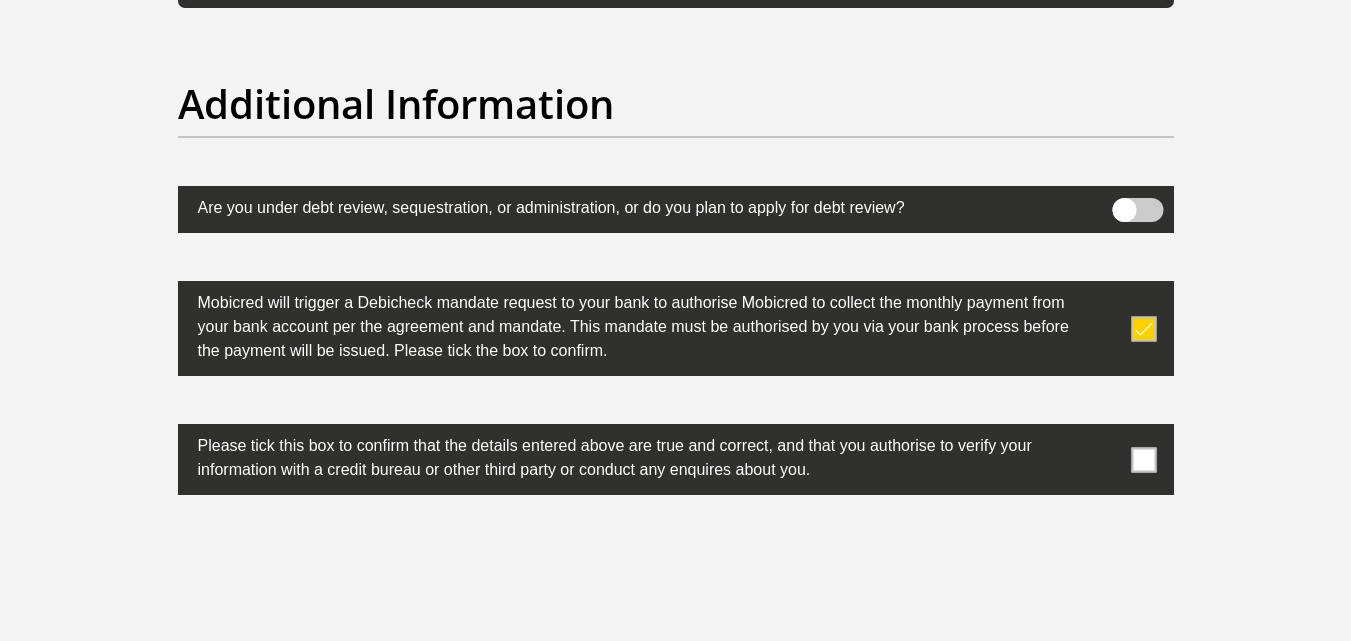 click at bounding box center (1143, 459) 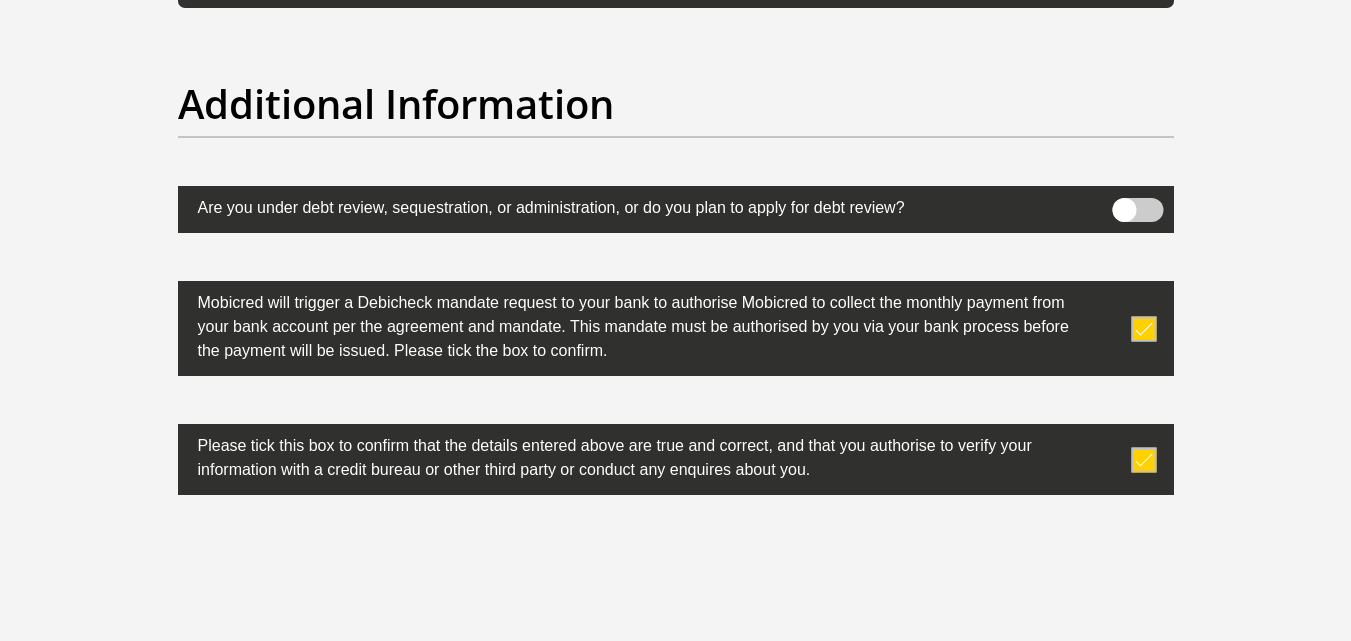 scroll, scrollTop: 6400, scrollLeft: 0, axis: vertical 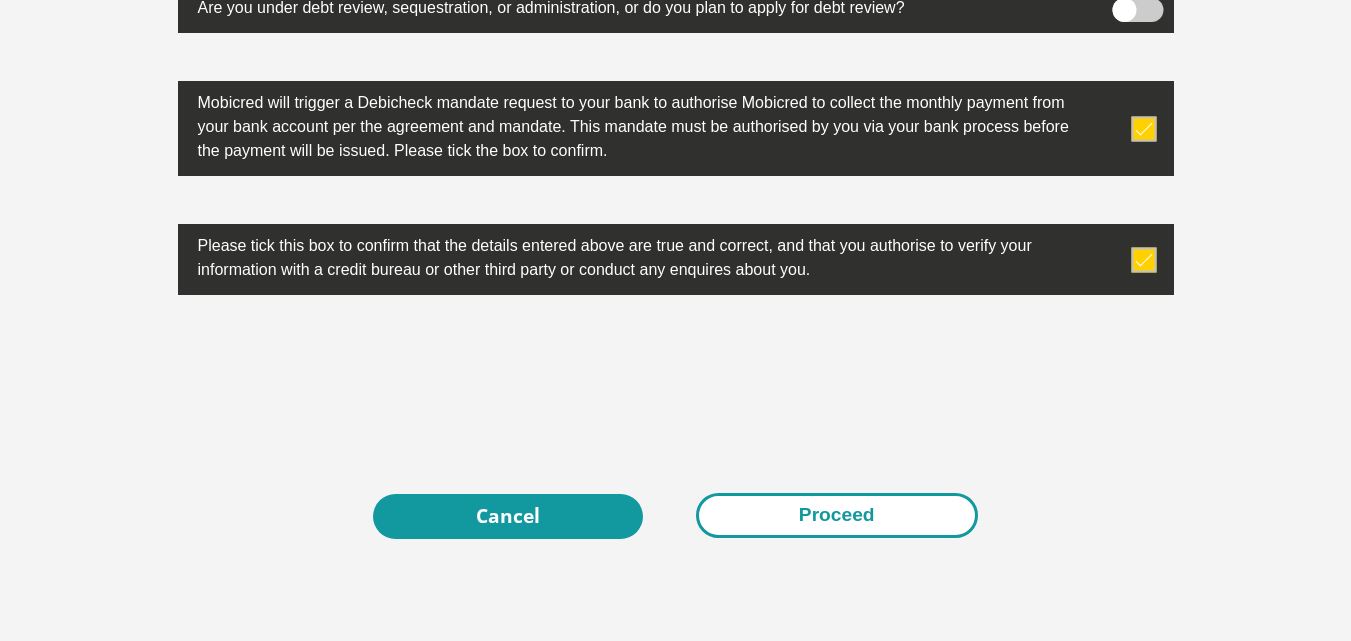 click on "Proceed" at bounding box center (837, 515) 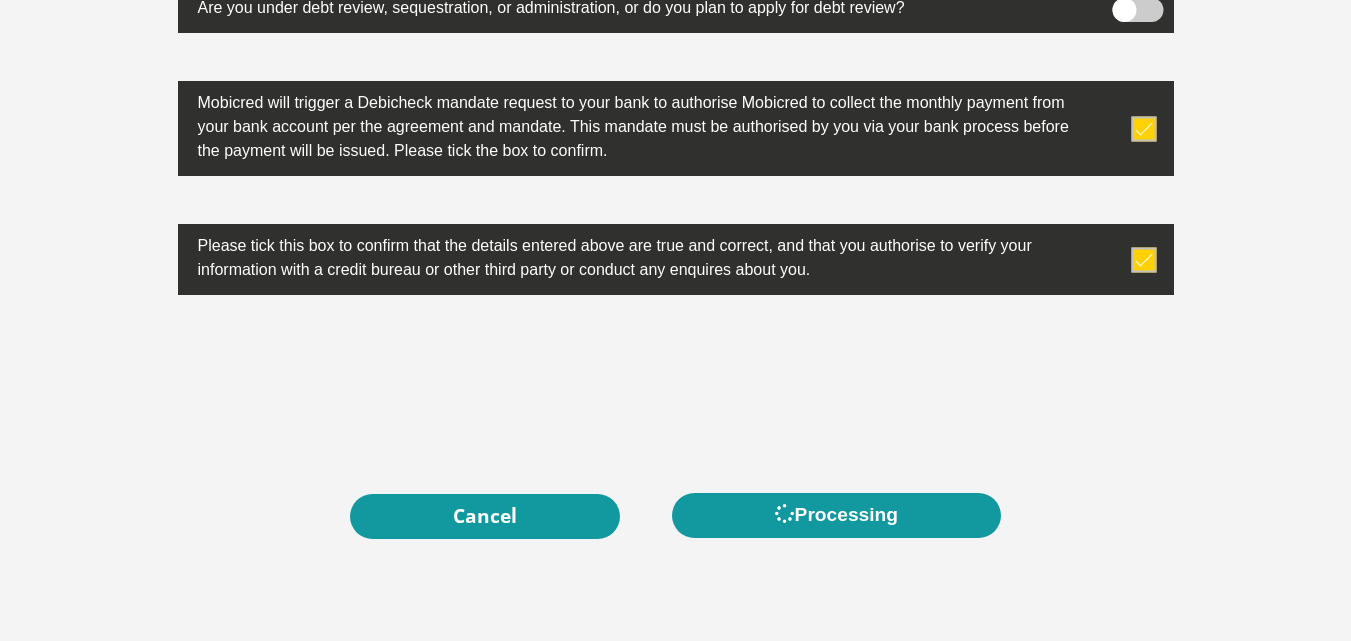 scroll, scrollTop: 0, scrollLeft: 0, axis: both 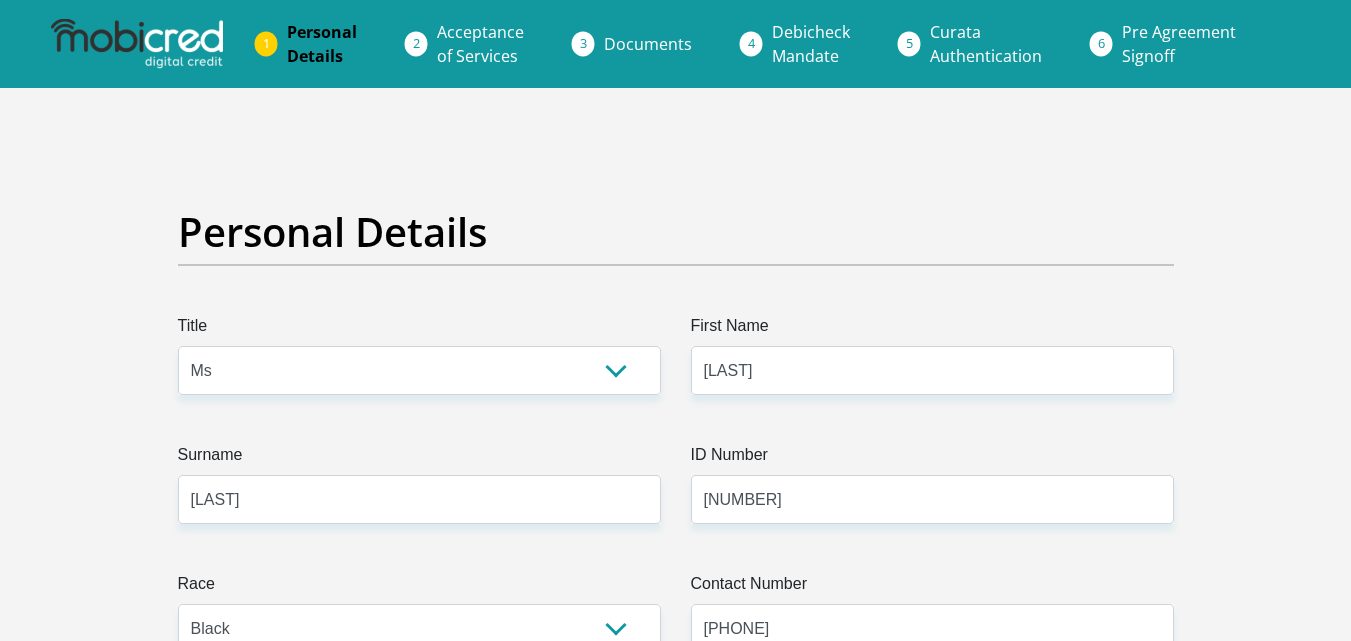 select on "Ms" 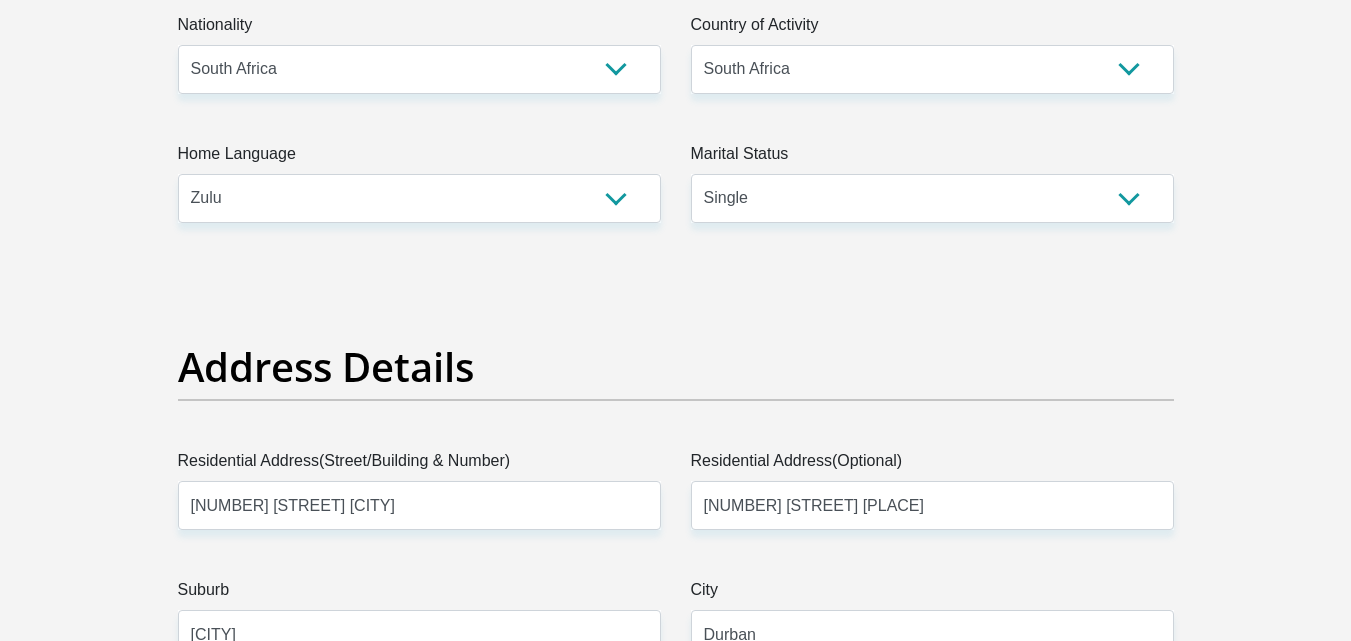 scroll, scrollTop: 389, scrollLeft: 0, axis: vertical 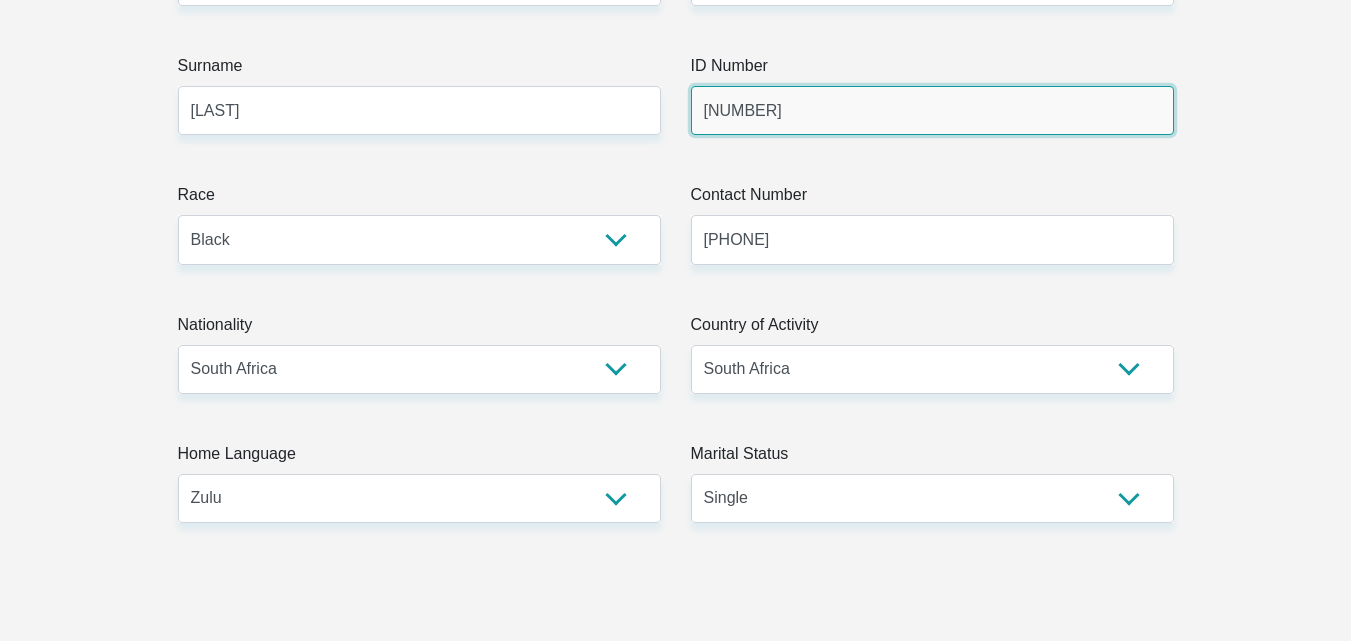 click on "8908270118088" at bounding box center [932, 110] 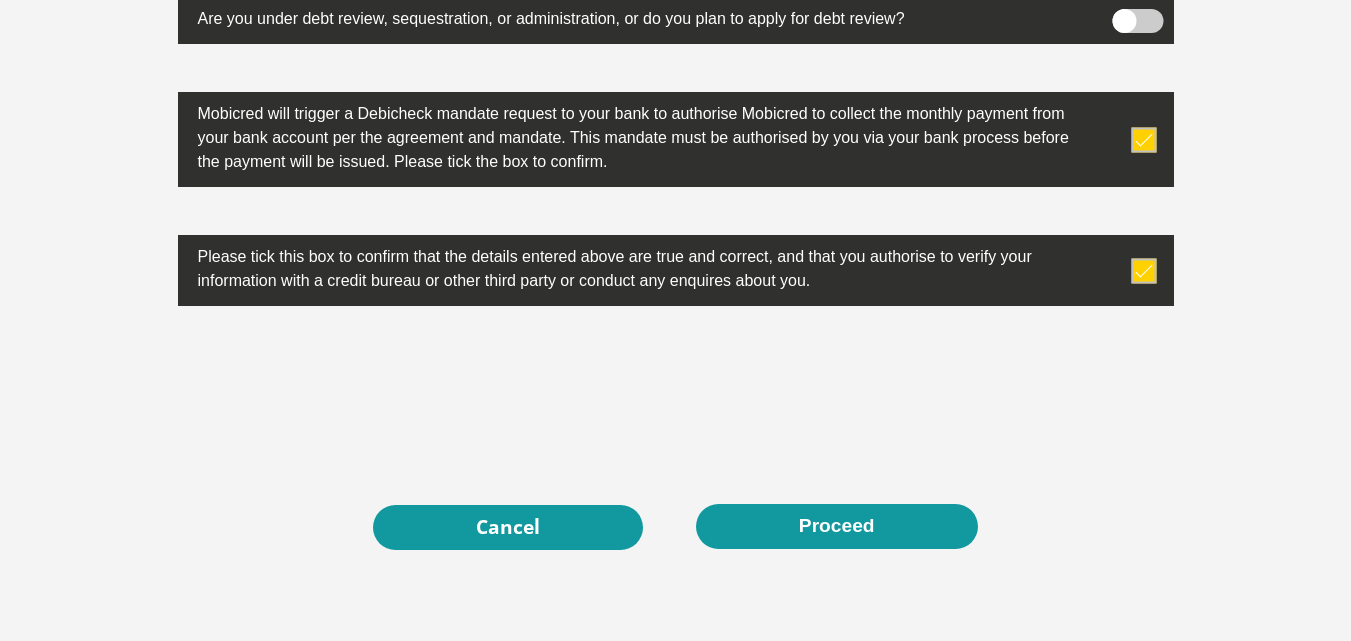 scroll, scrollTop: 6534, scrollLeft: 0, axis: vertical 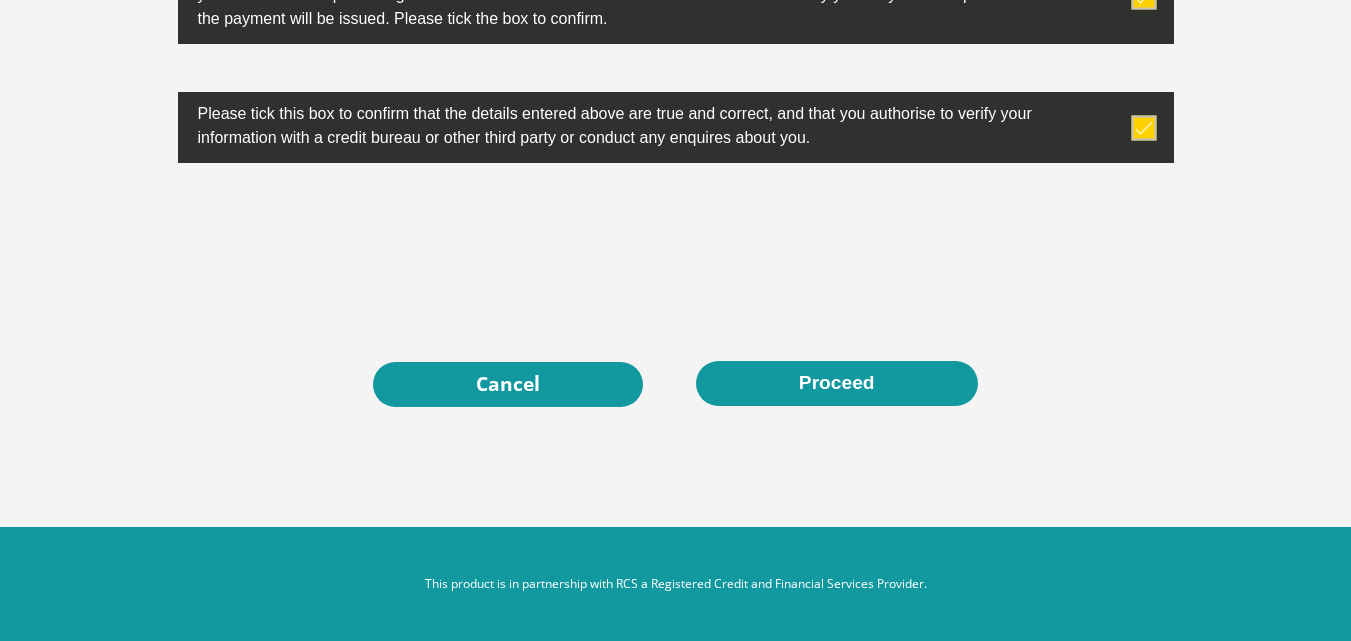 type on "8908270115088" 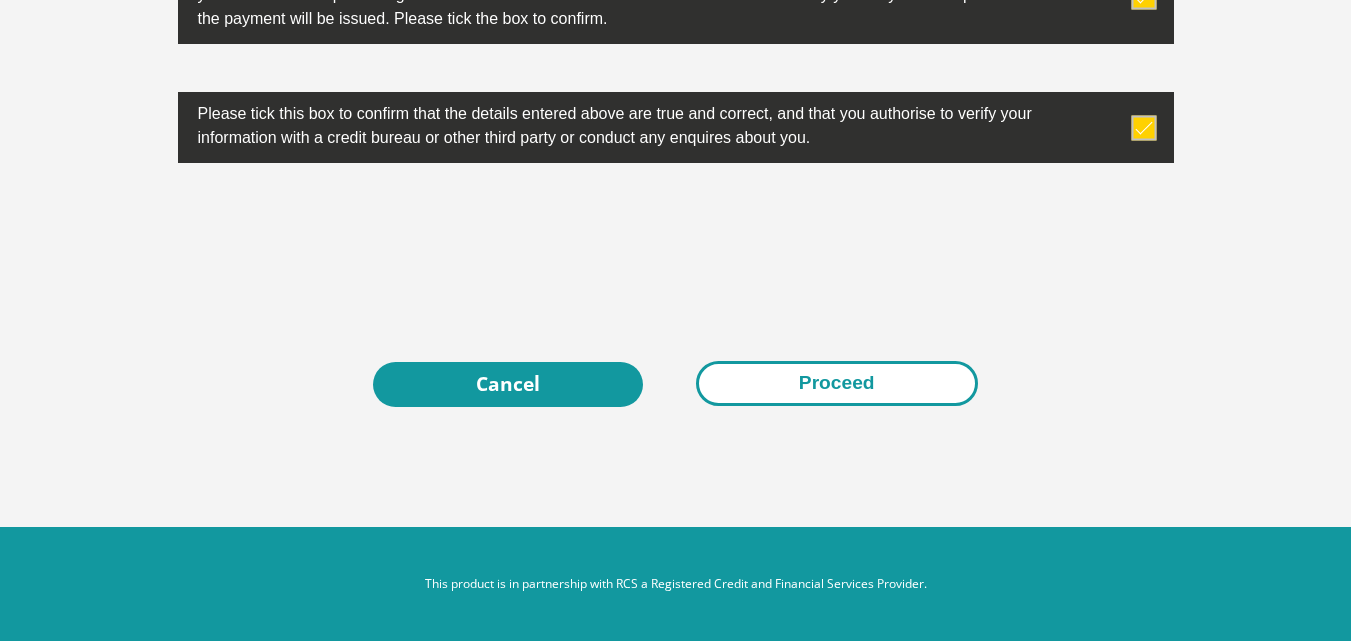 click on "Proceed" at bounding box center [837, 383] 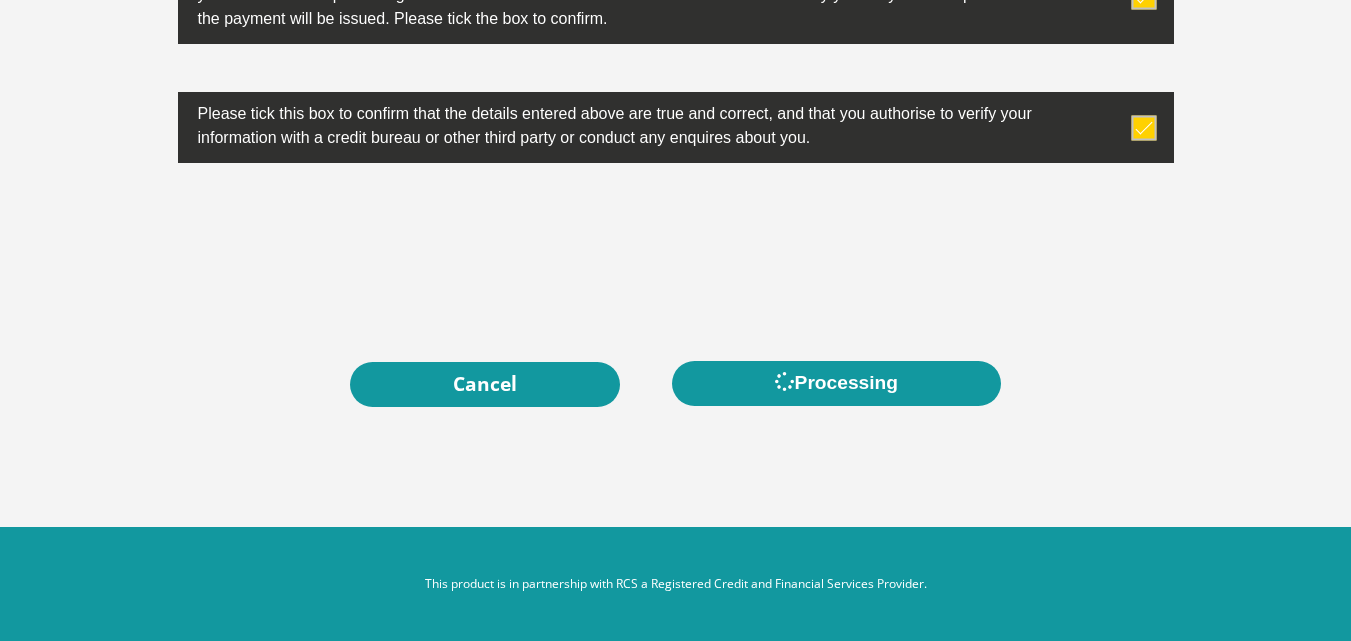 scroll, scrollTop: 0, scrollLeft: 0, axis: both 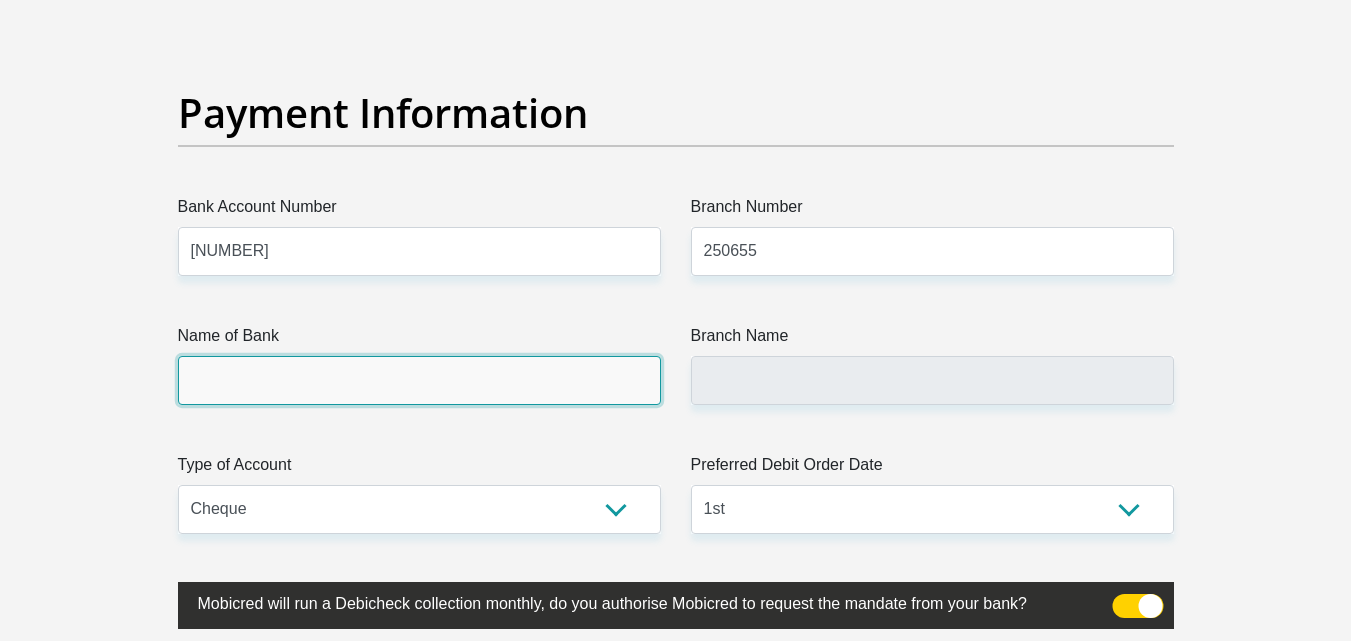 click on "Name of Bank" at bounding box center (419, 380) 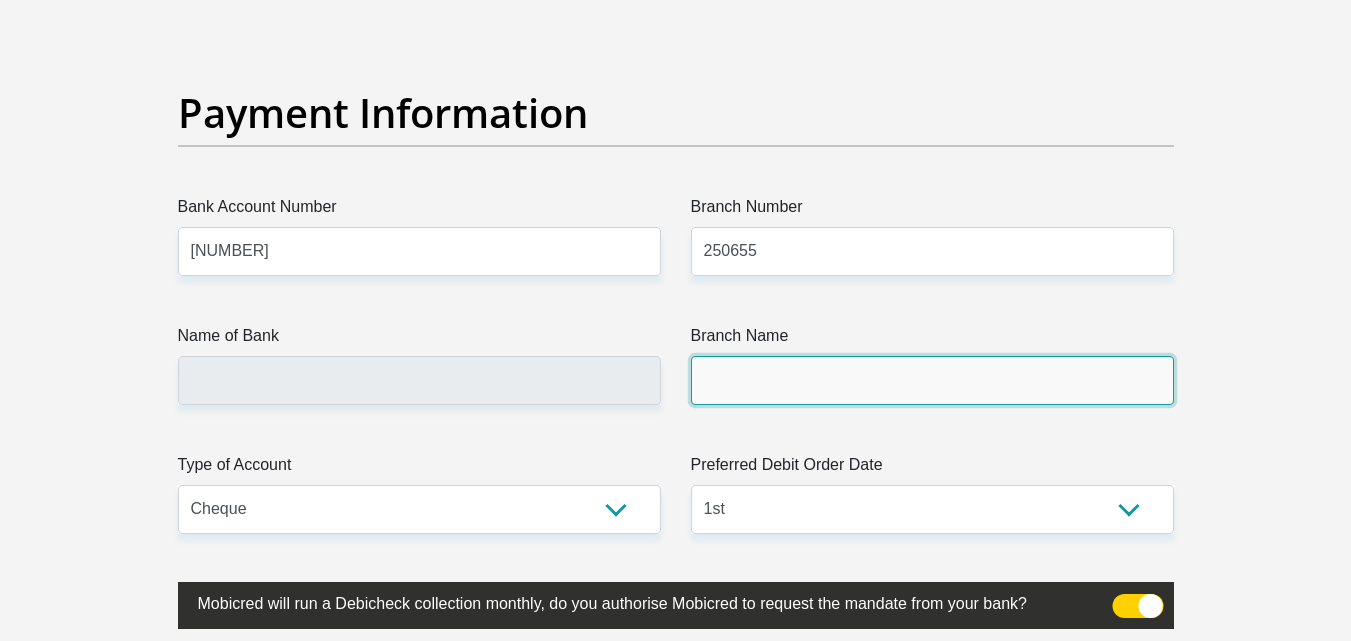click on "Branch Name" at bounding box center [932, 380] 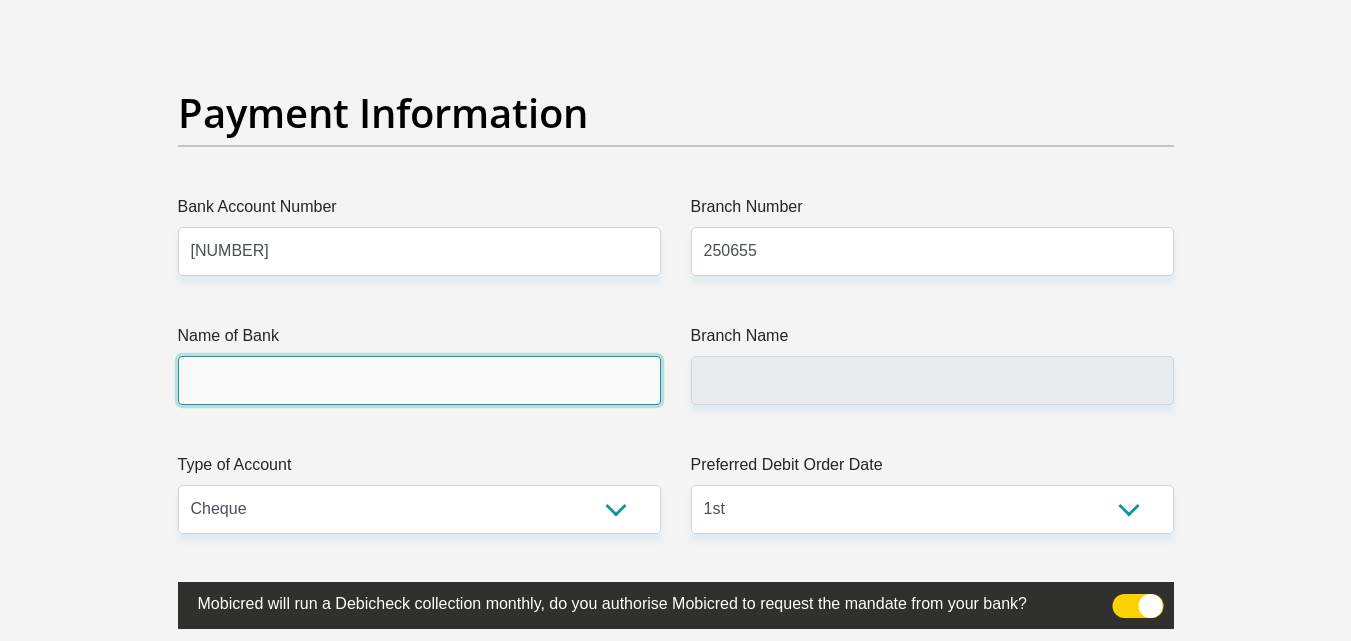 click on "Name of Bank" at bounding box center [419, 380] 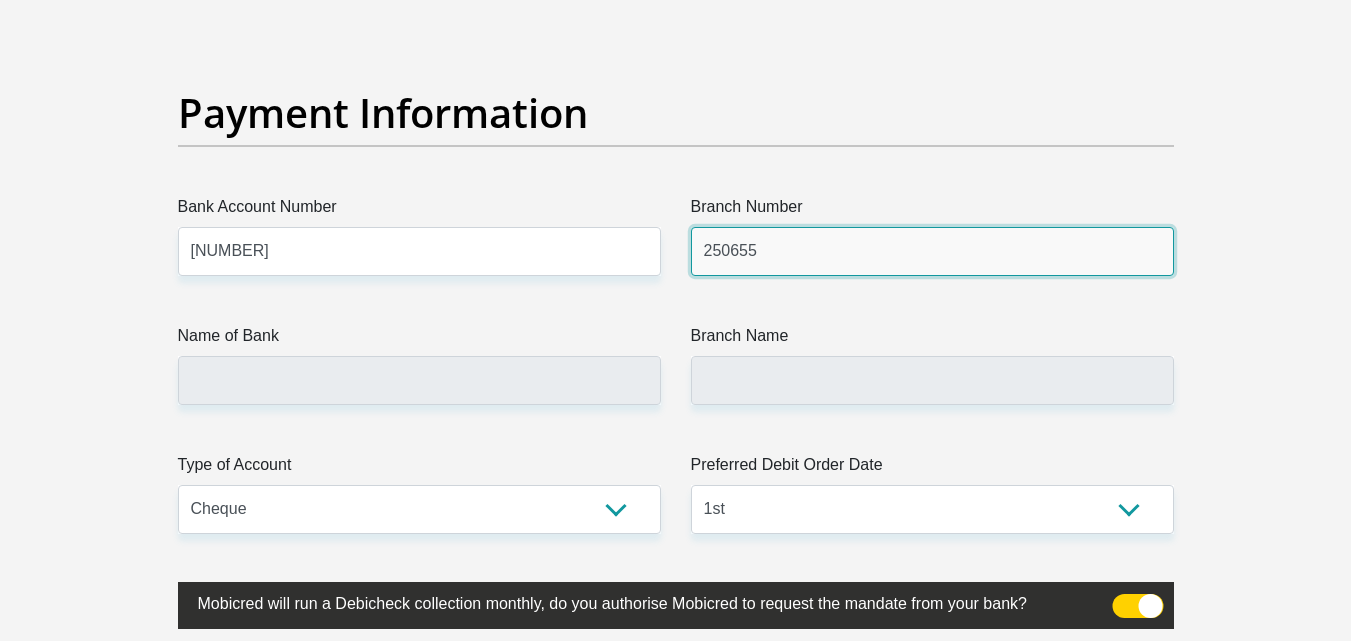 click on "250655" at bounding box center [932, 251] 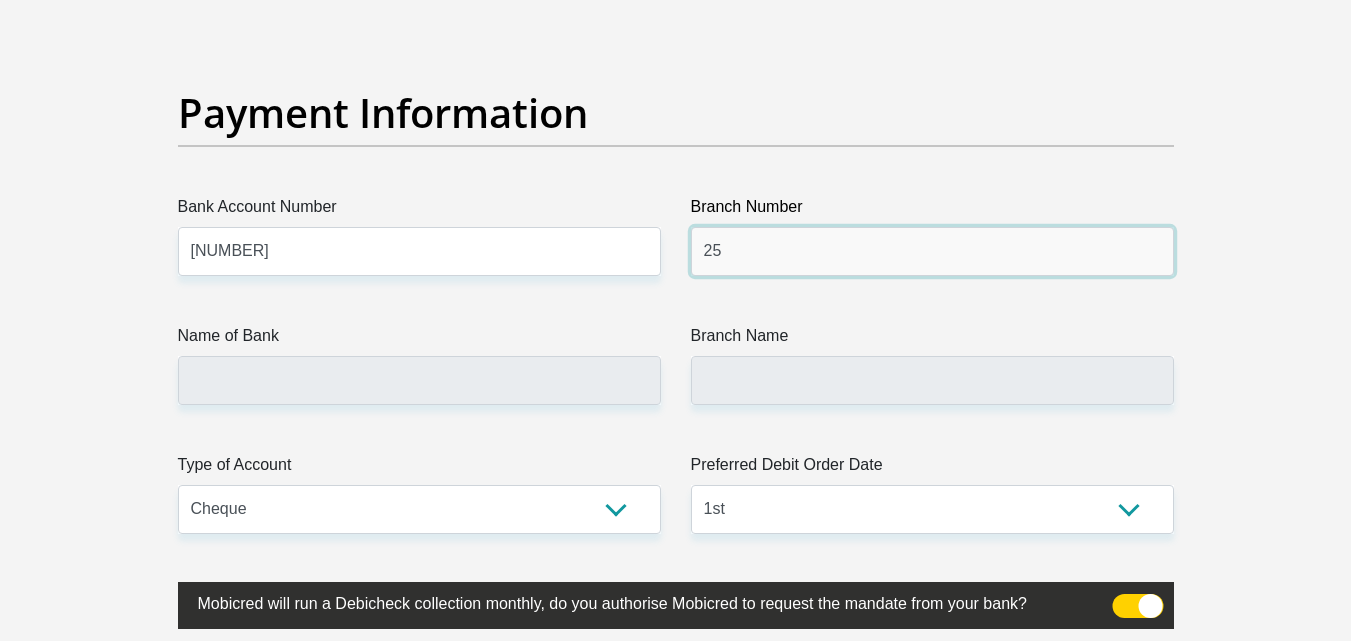 type on "2" 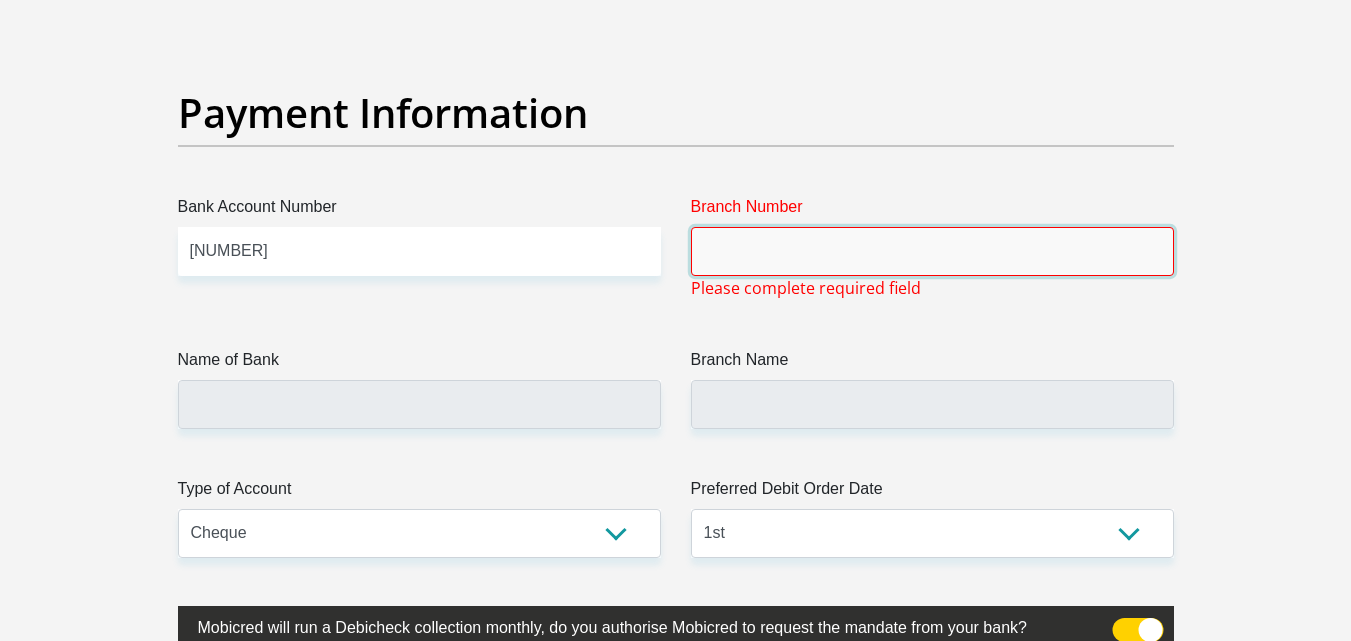 click on "Branch Number" at bounding box center [932, 251] 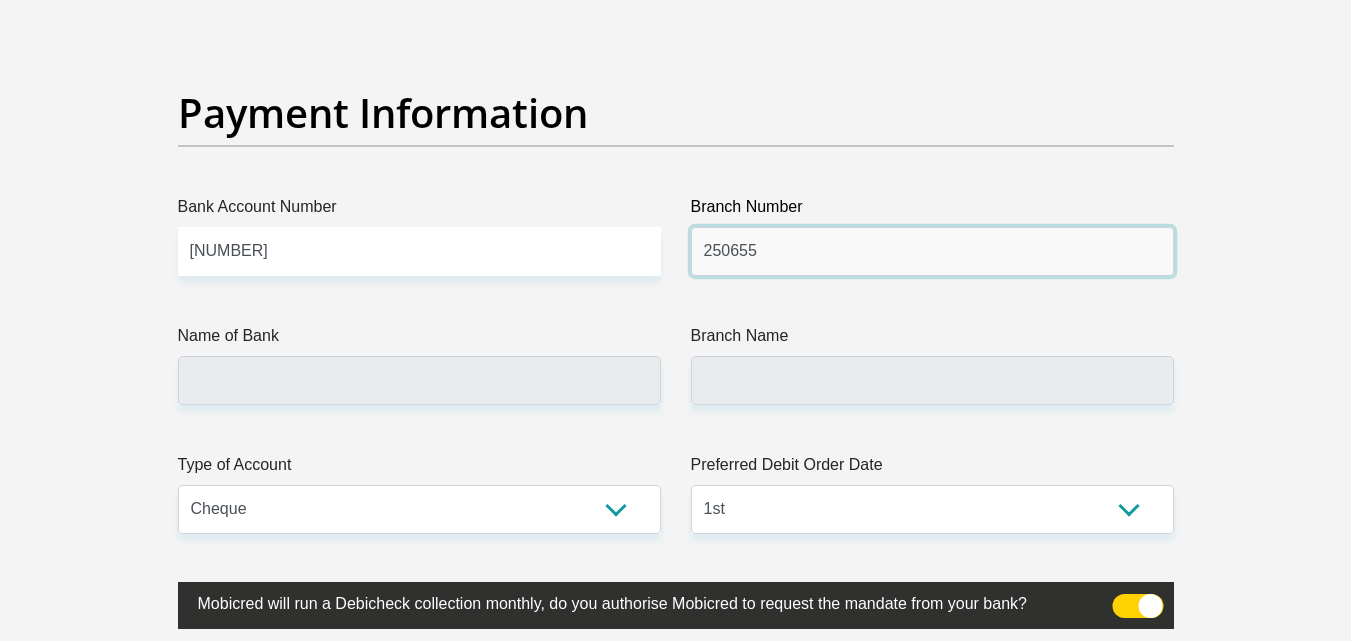 type on "250655" 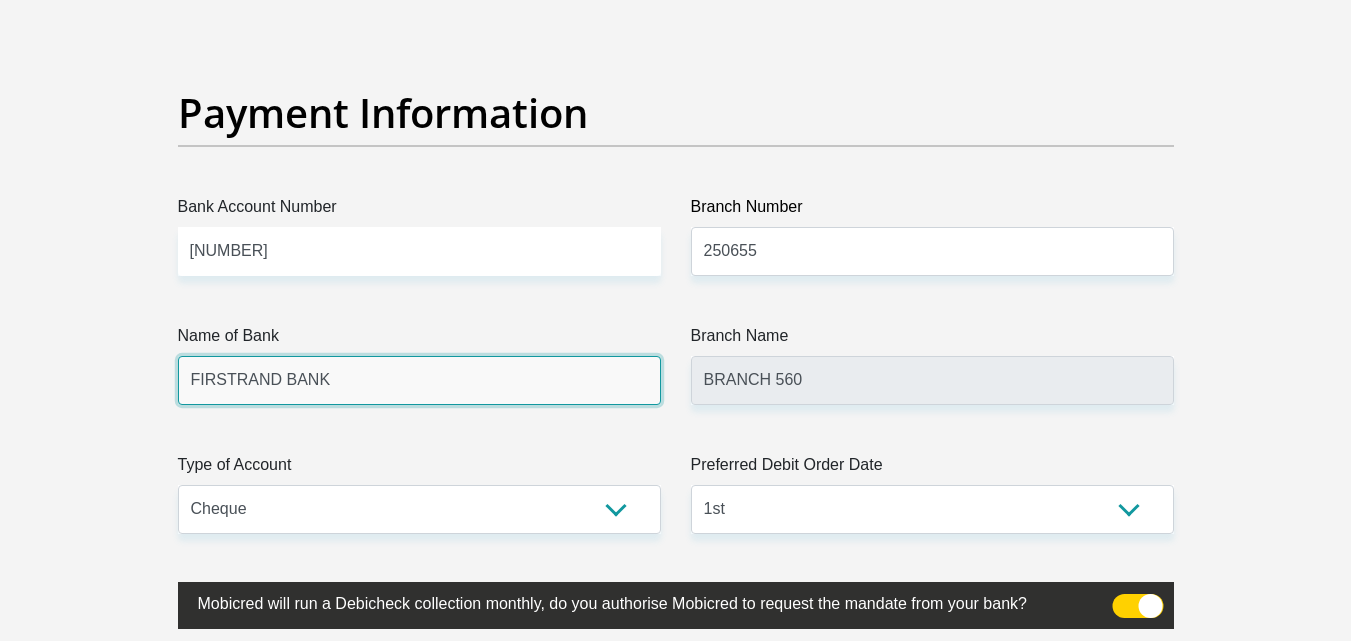 click on "FIRSTRAND BANK" at bounding box center [419, 380] 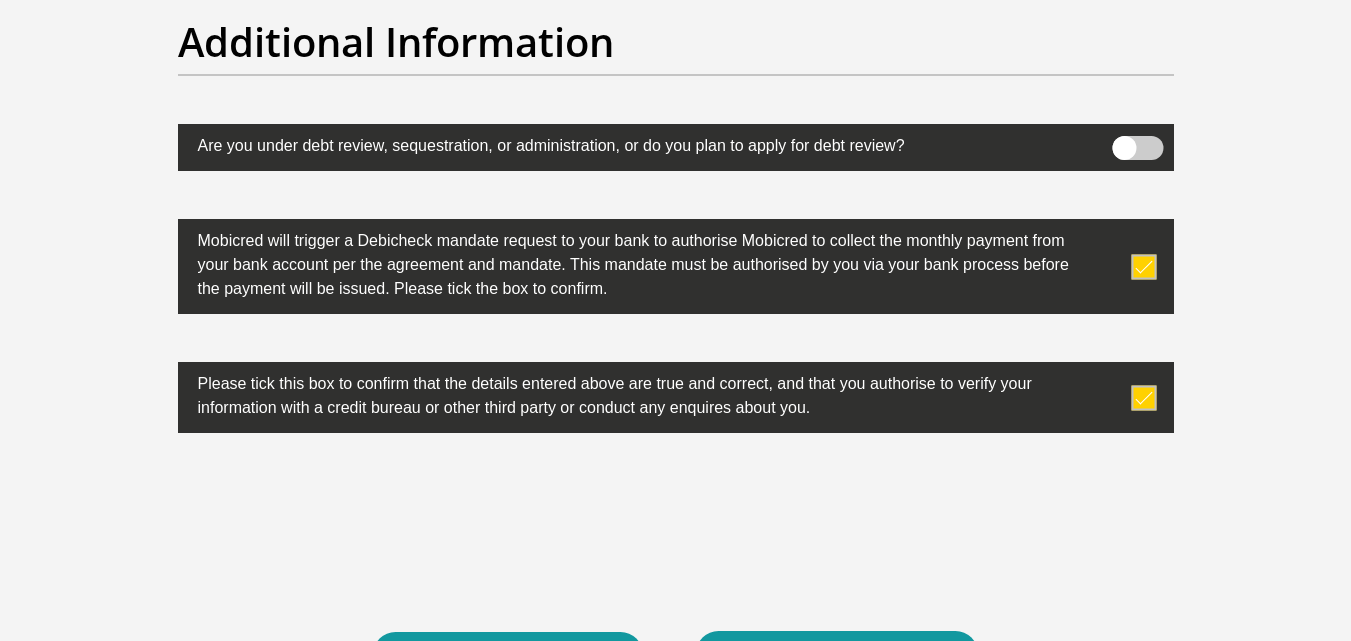 scroll, scrollTop: 6672, scrollLeft: 0, axis: vertical 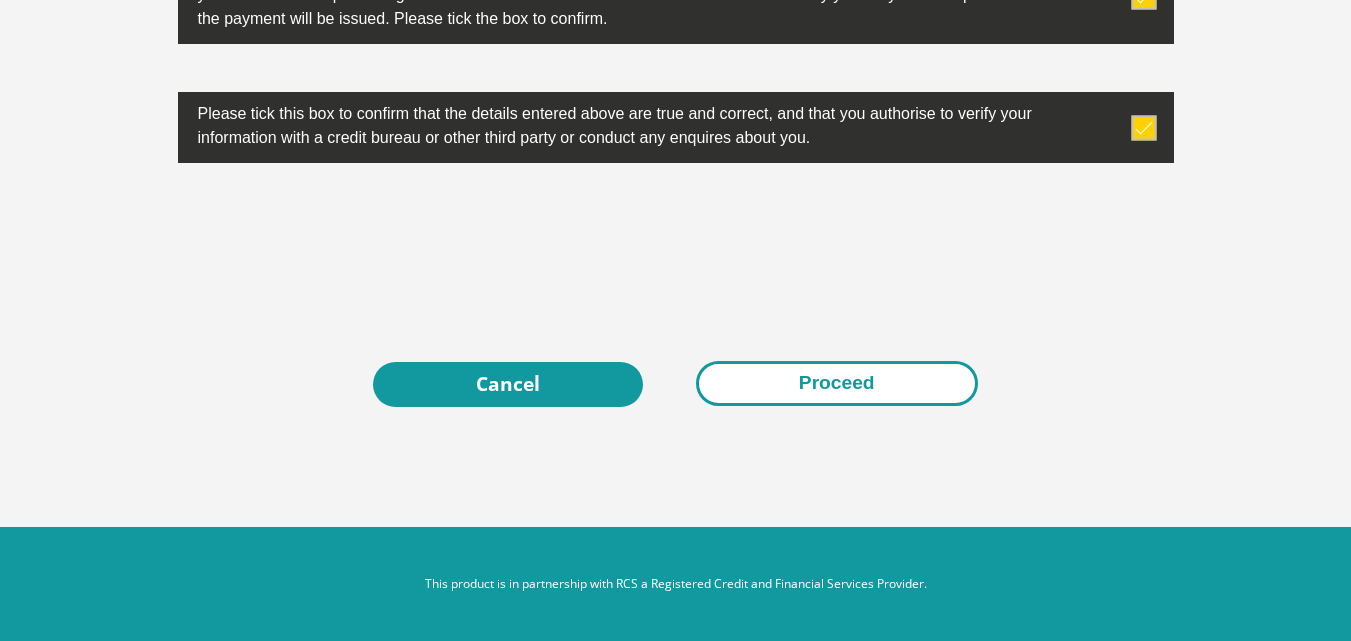 click on "Proceed" at bounding box center (837, 383) 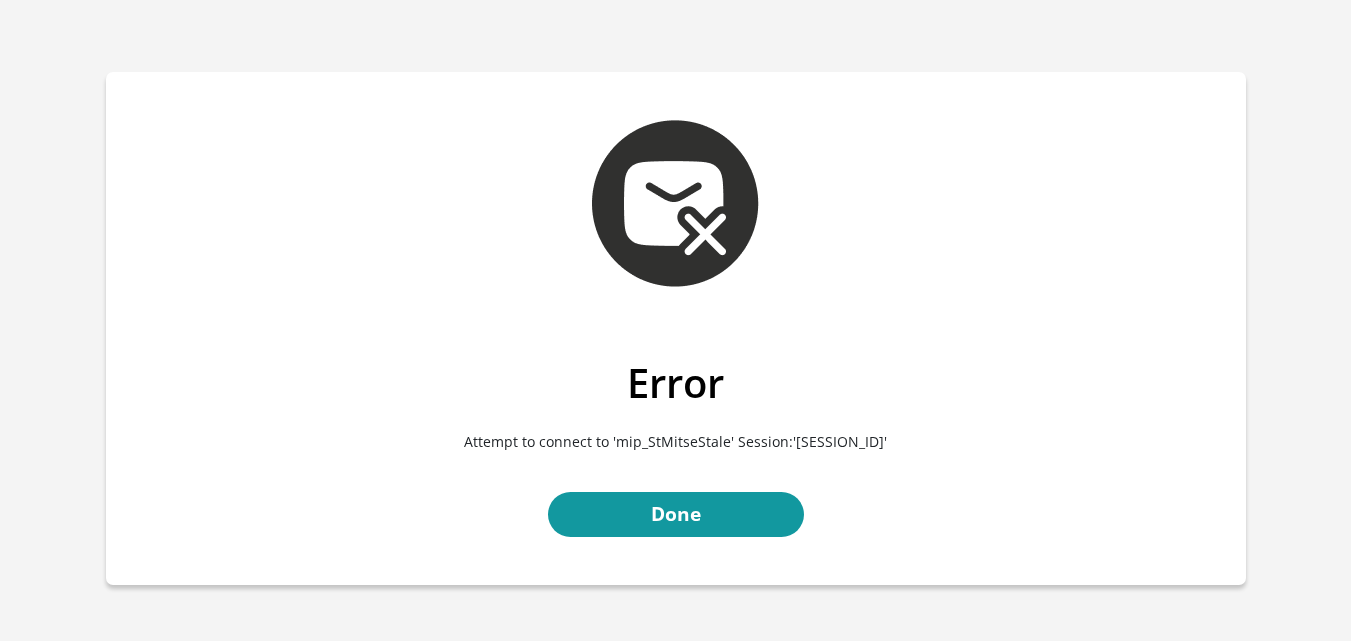 scroll, scrollTop: 0, scrollLeft: 0, axis: both 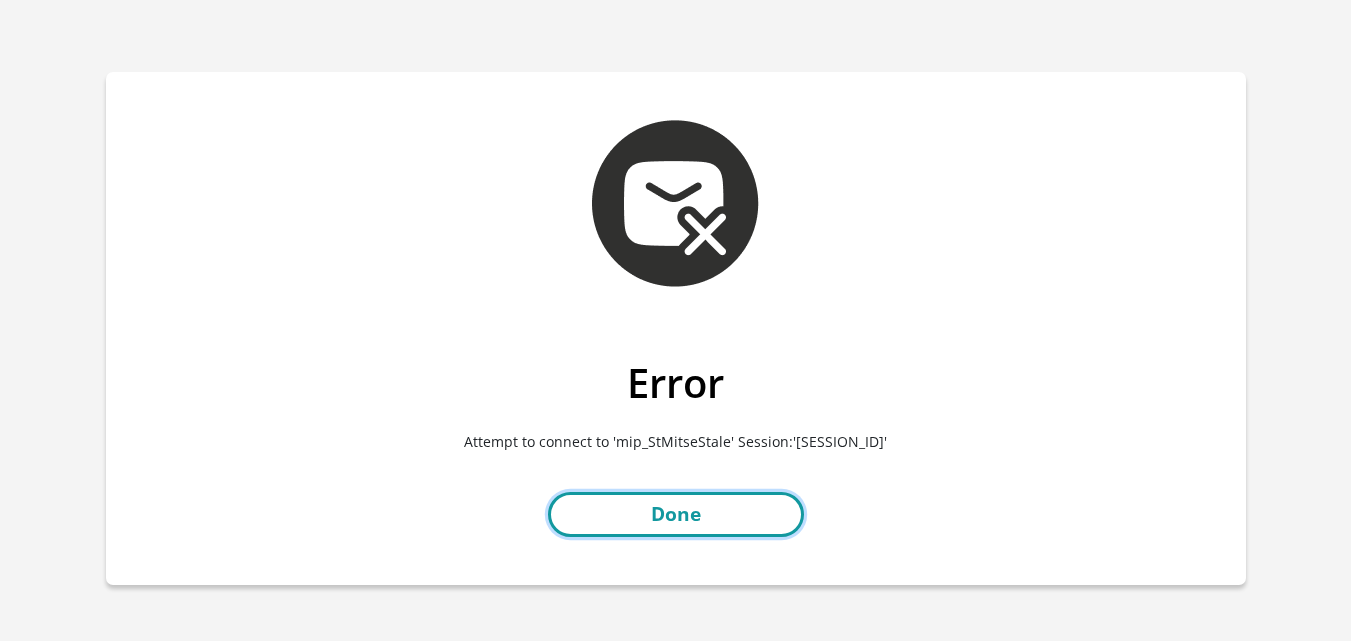 click on "Done" at bounding box center (676, 514) 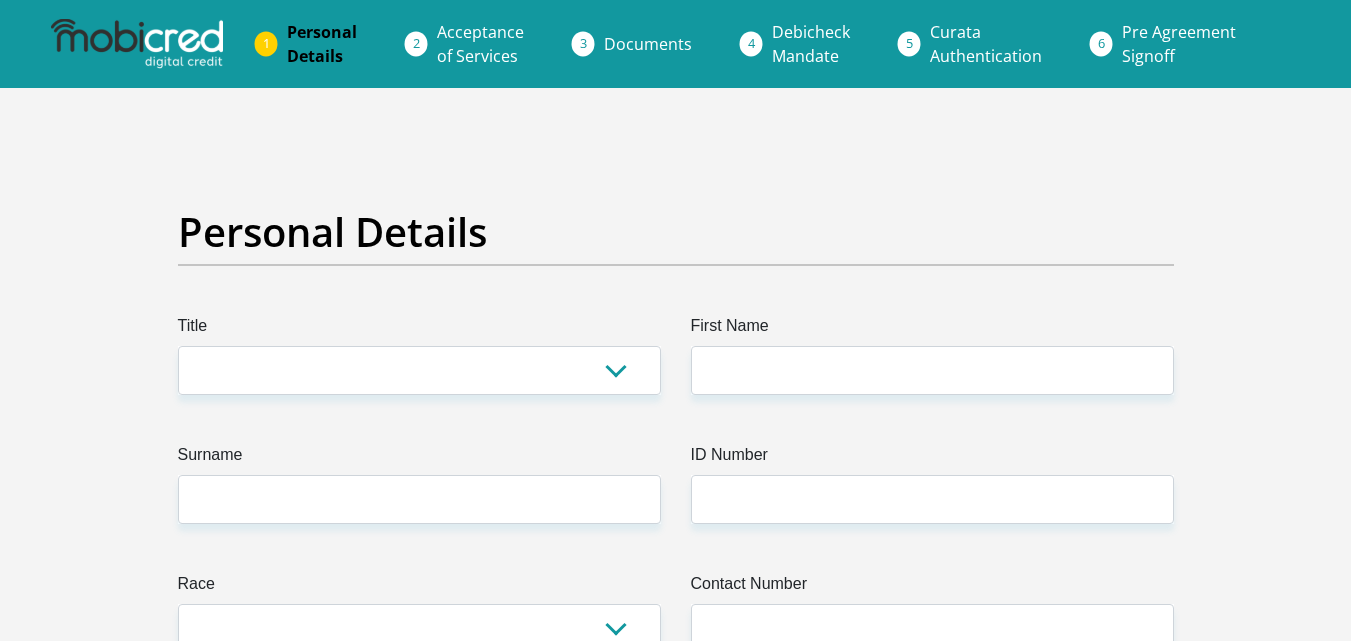 scroll, scrollTop: 0, scrollLeft: 0, axis: both 